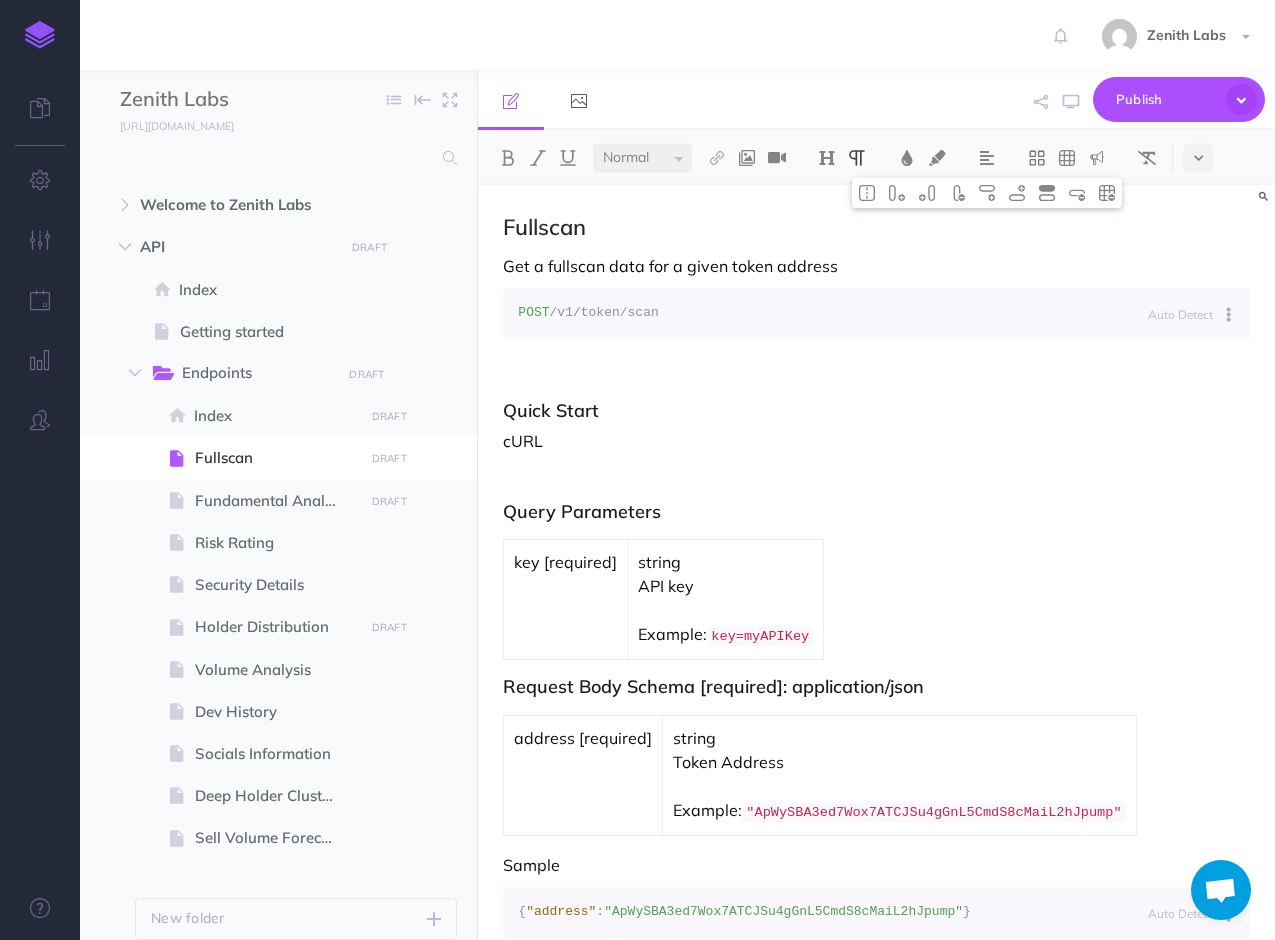 select on "null" 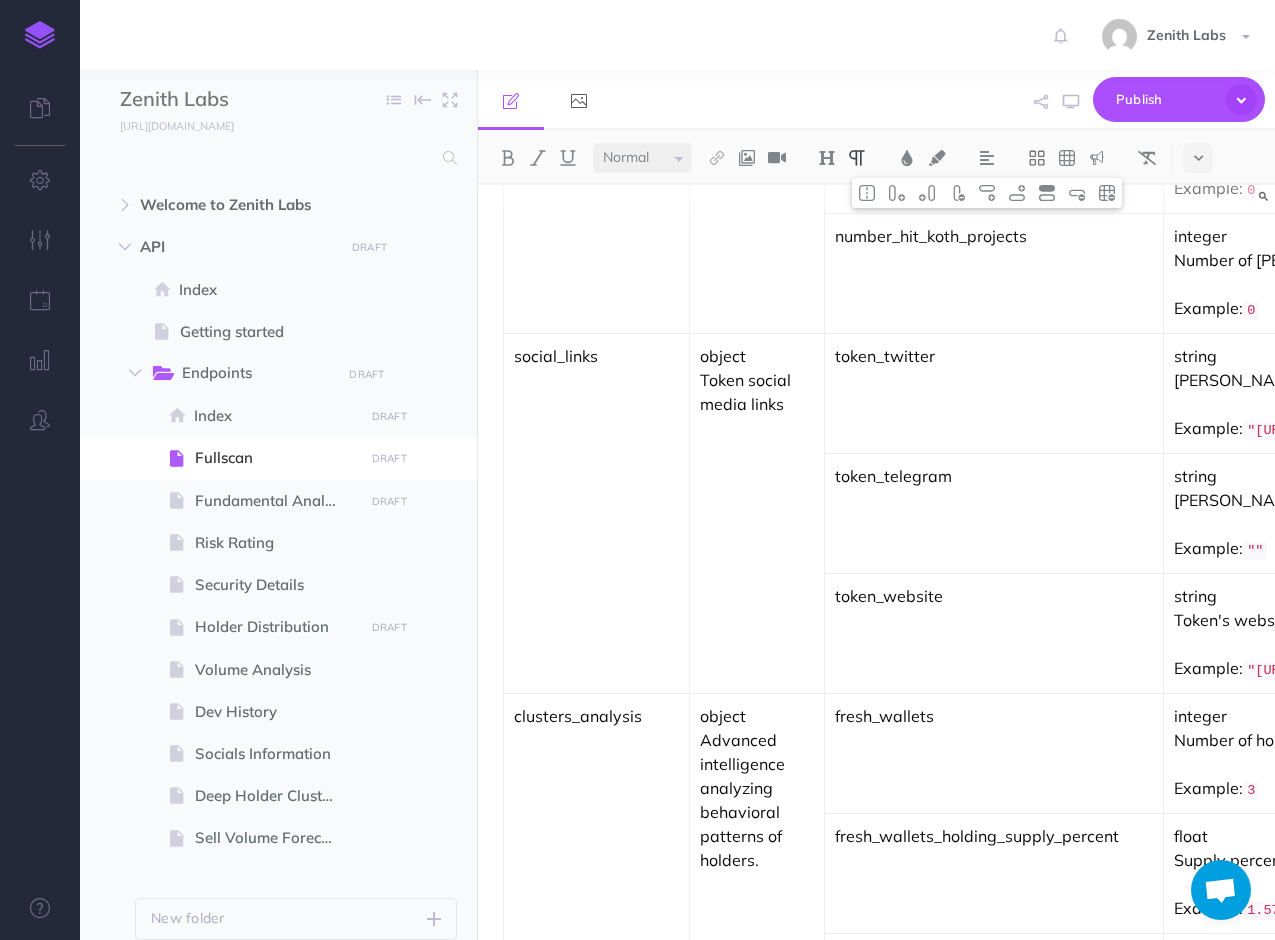 scroll, scrollTop: 5707, scrollLeft: 0, axis: vertical 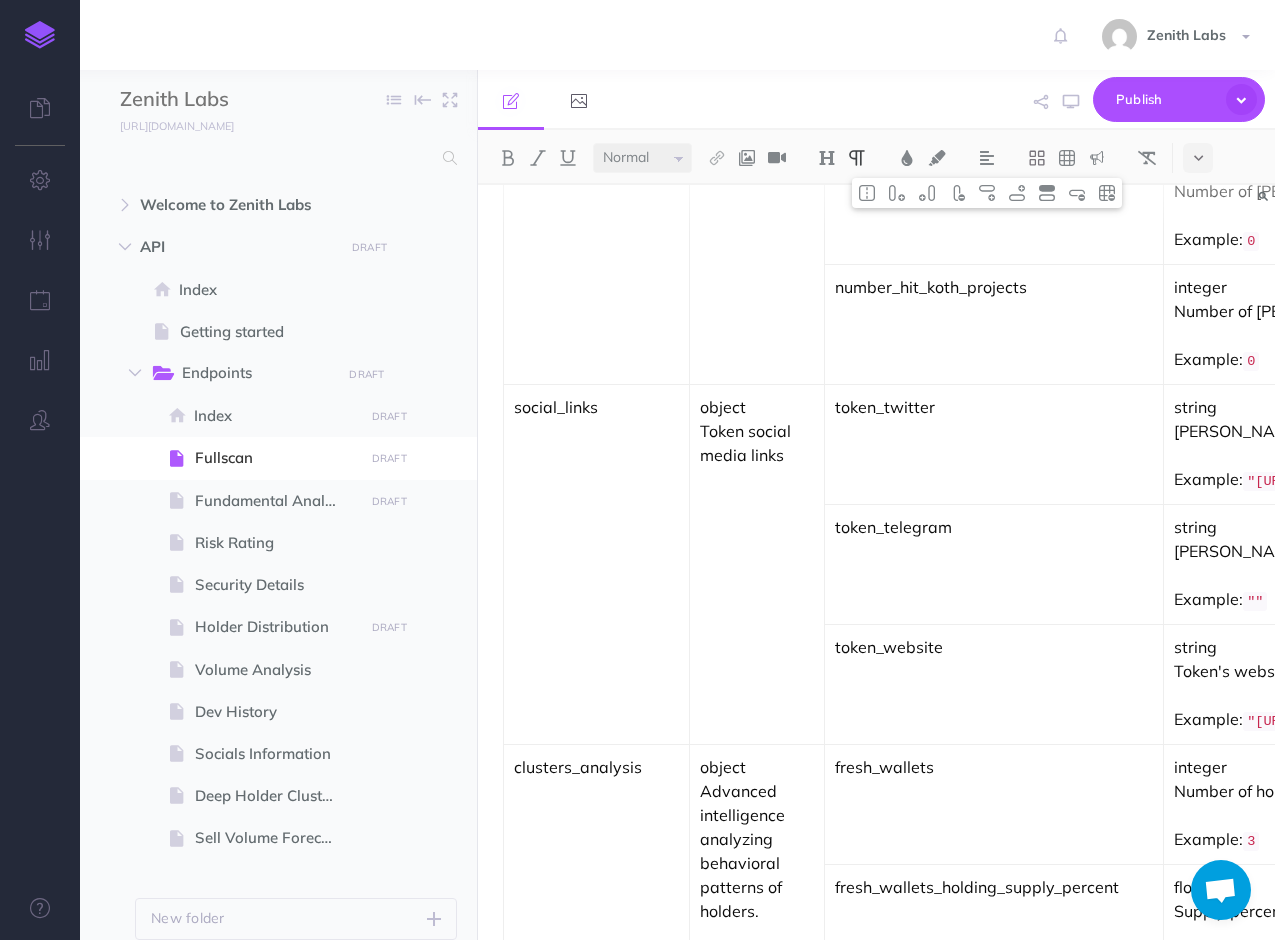 click on "Token social media links" at bounding box center (757, 443) 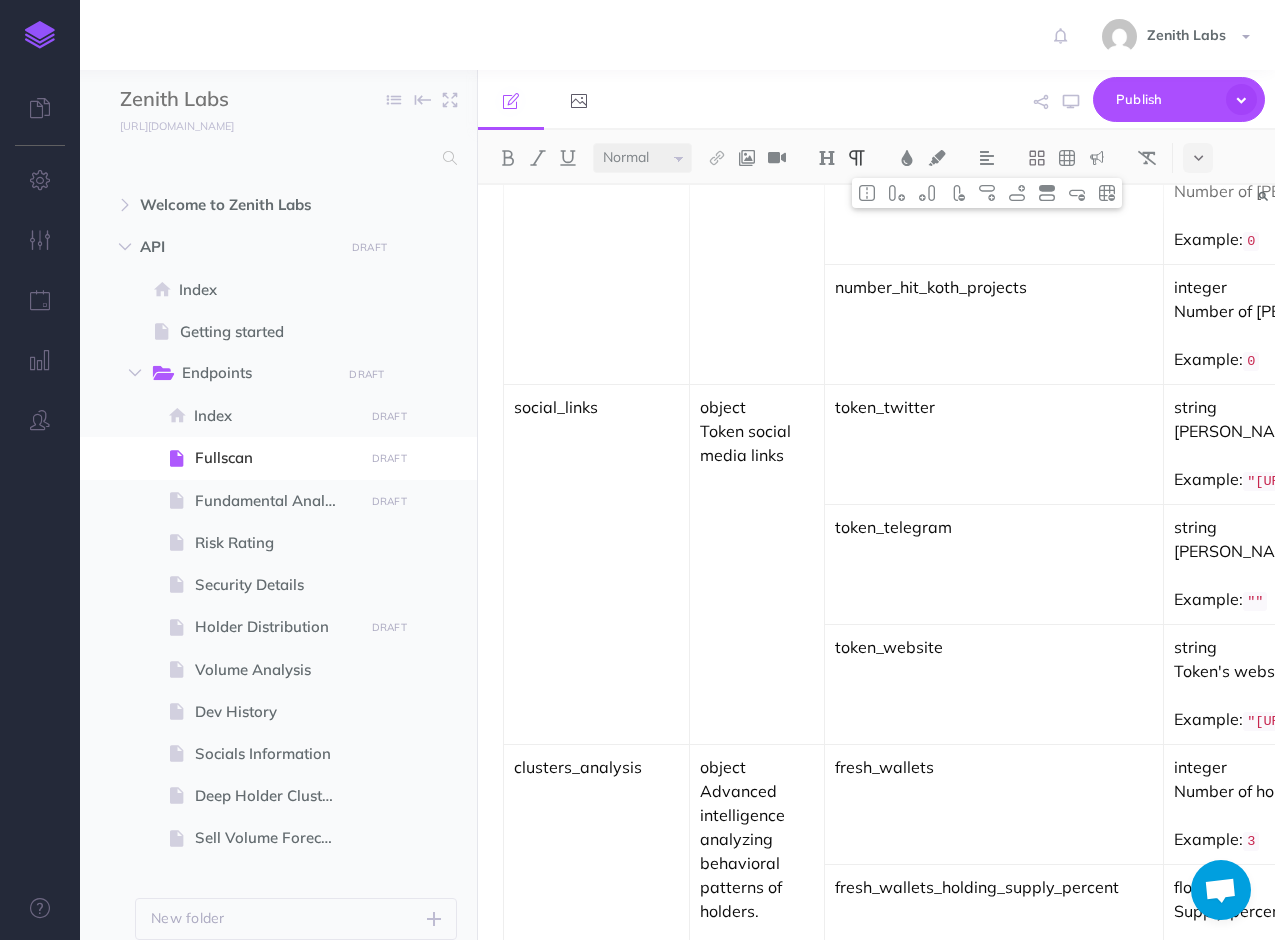 type 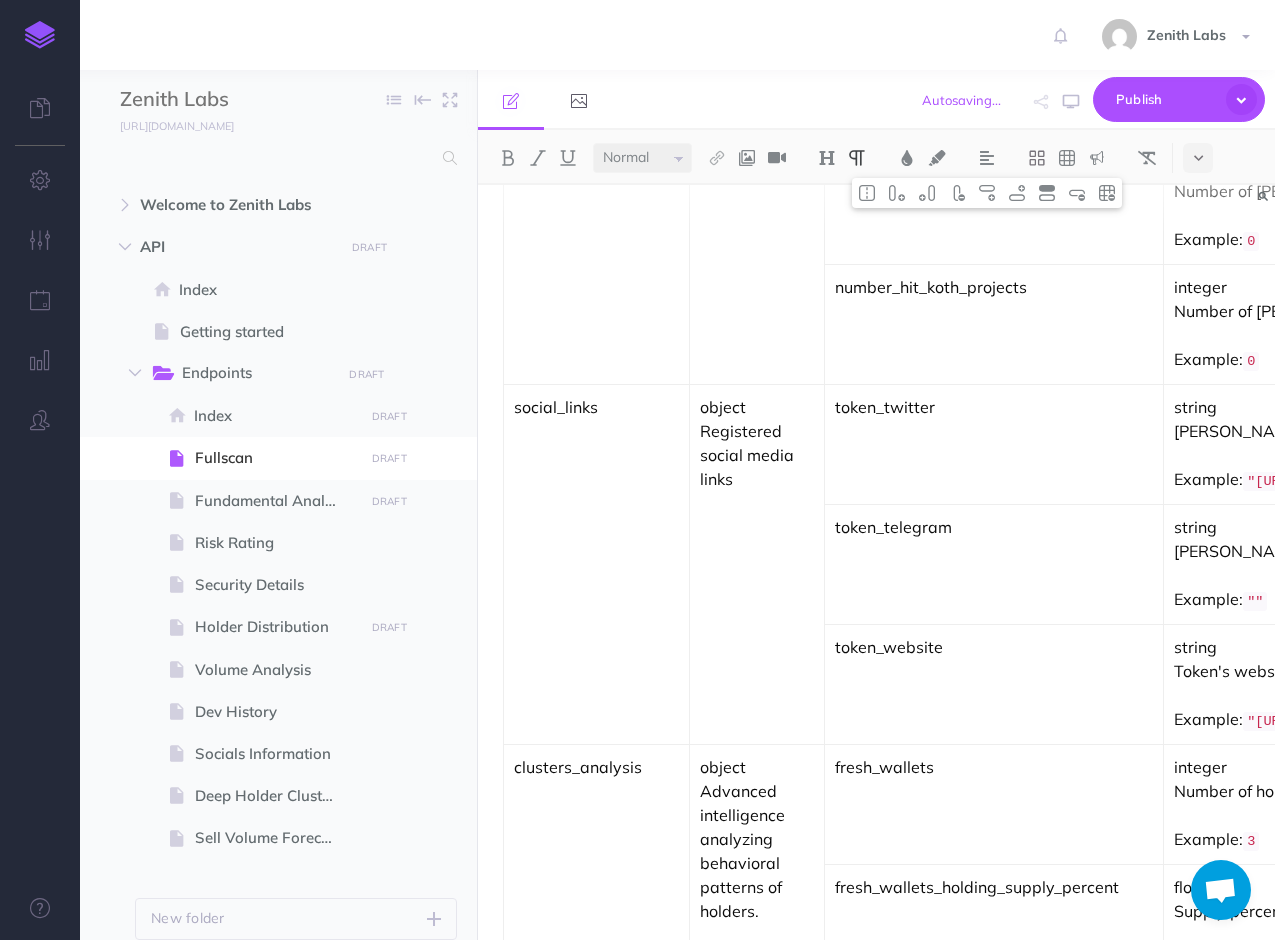 click on "Registered social media links" at bounding box center [757, 455] 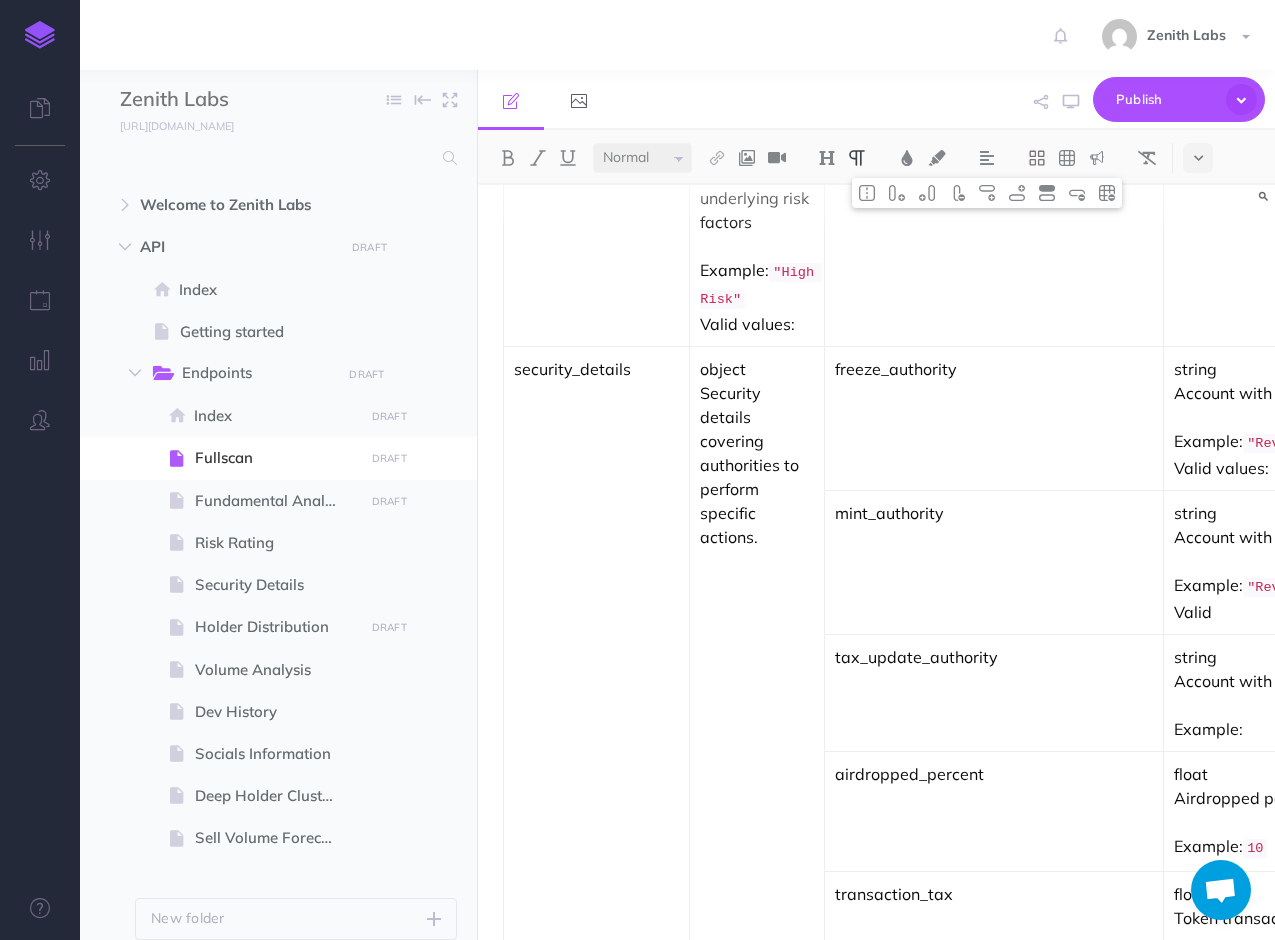 scroll, scrollTop: 1007, scrollLeft: 0, axis: vertical 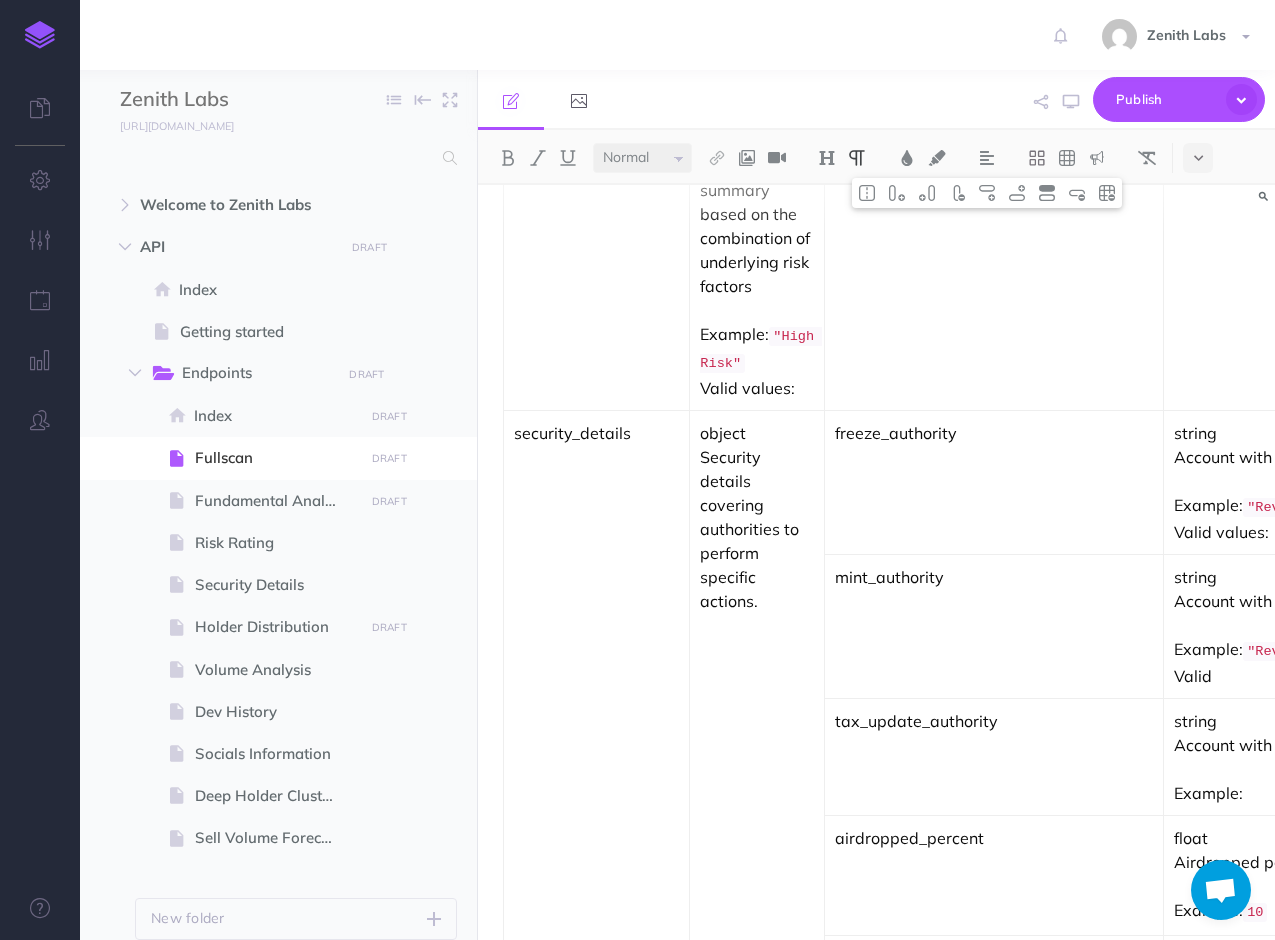 click at bounding box center (994, 252) 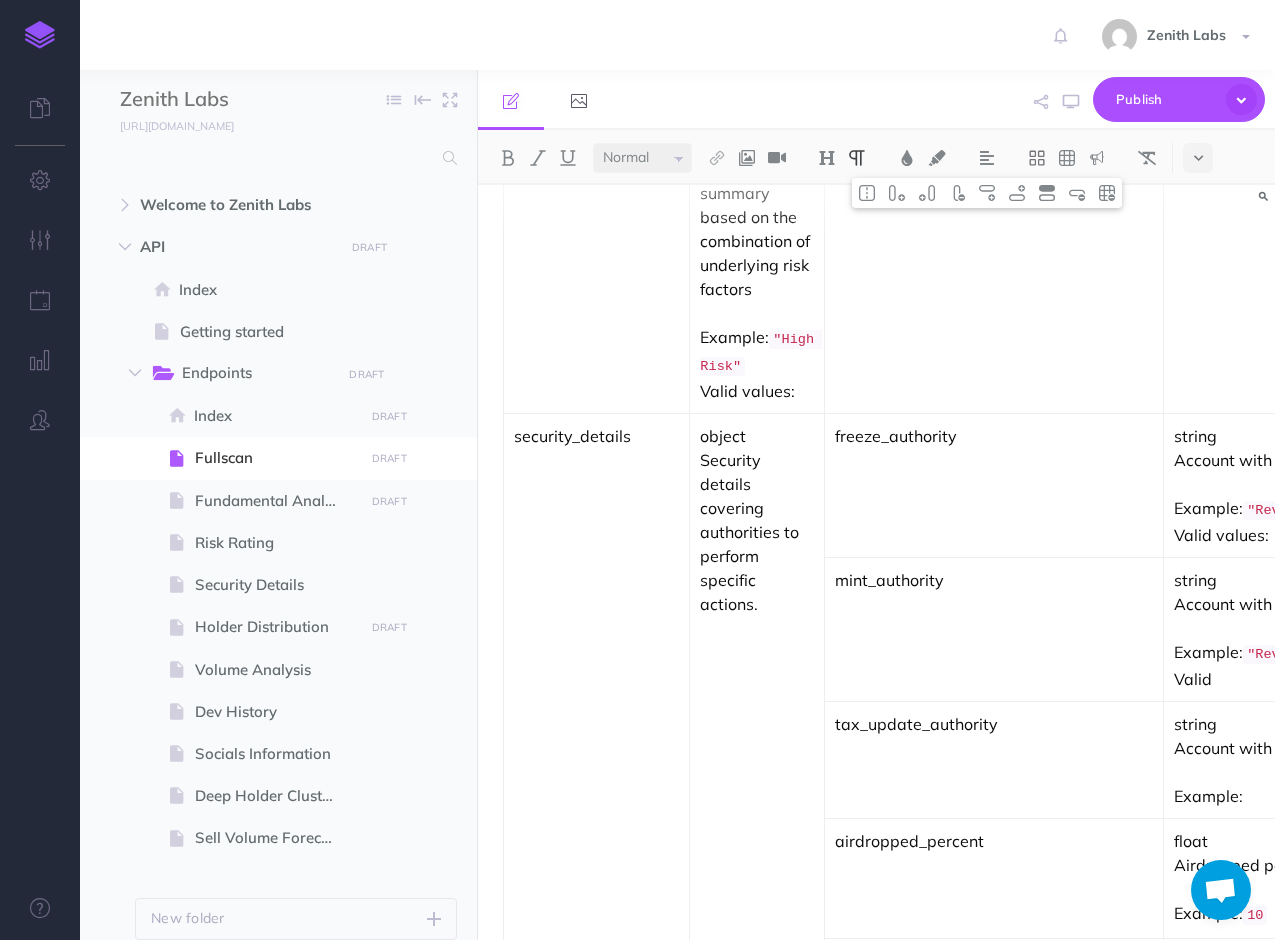 scroll, scrollTop: 1007, scrollLeft: 0, axis: vertical 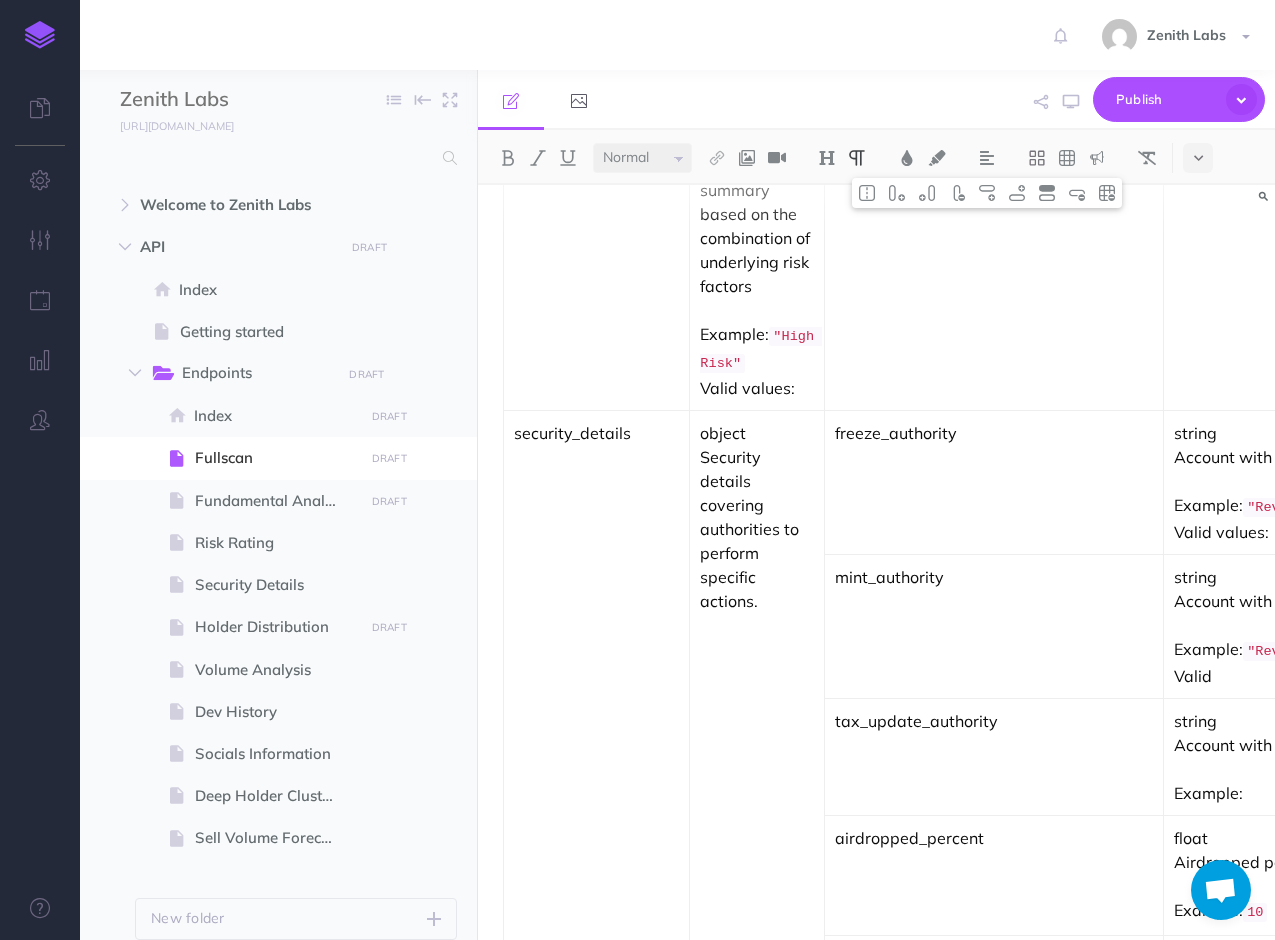 click at bounding box center [994, 252] 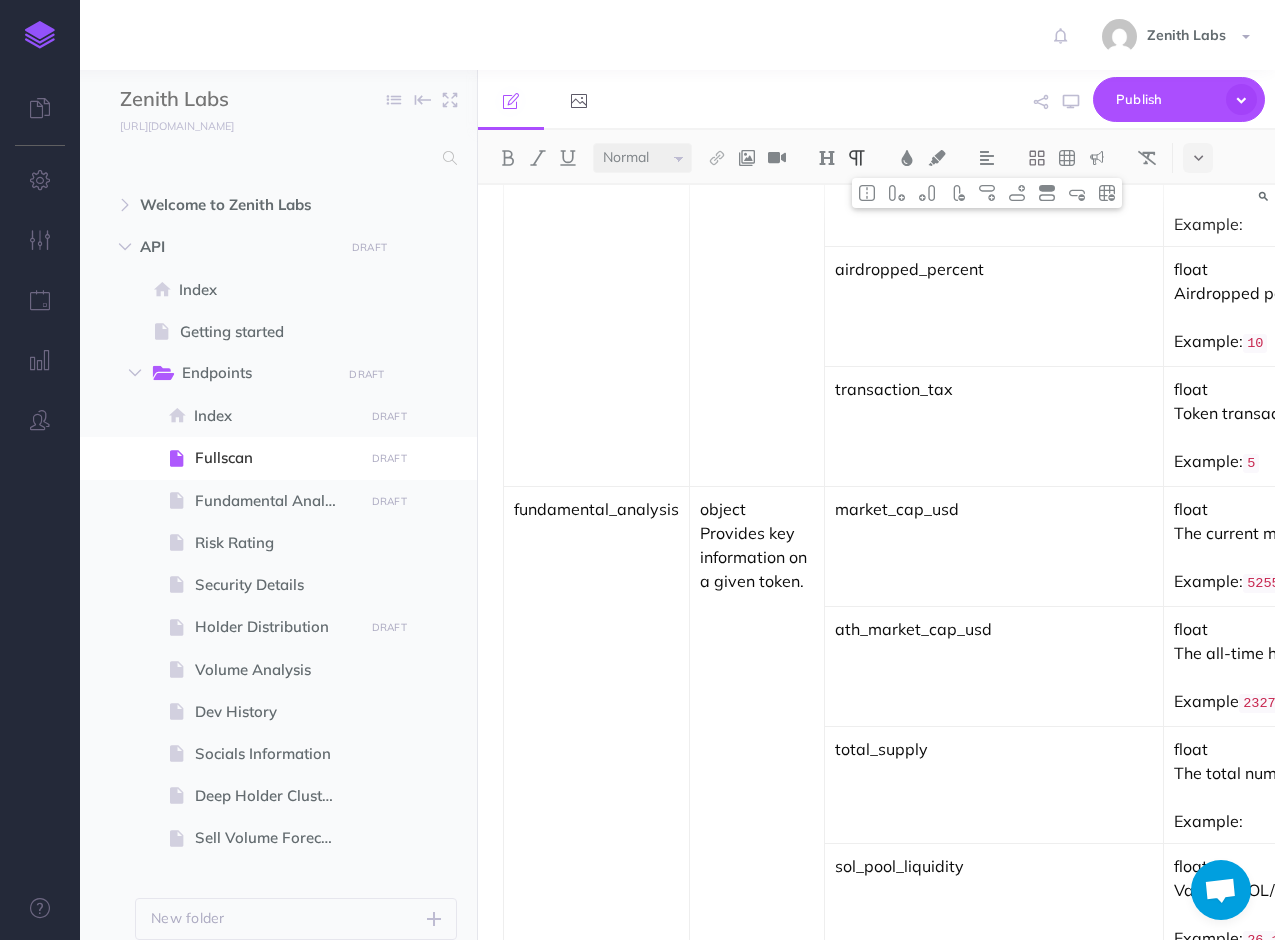scroll, scrollTop: 1607, scrollLeft: 0, axis: vertical 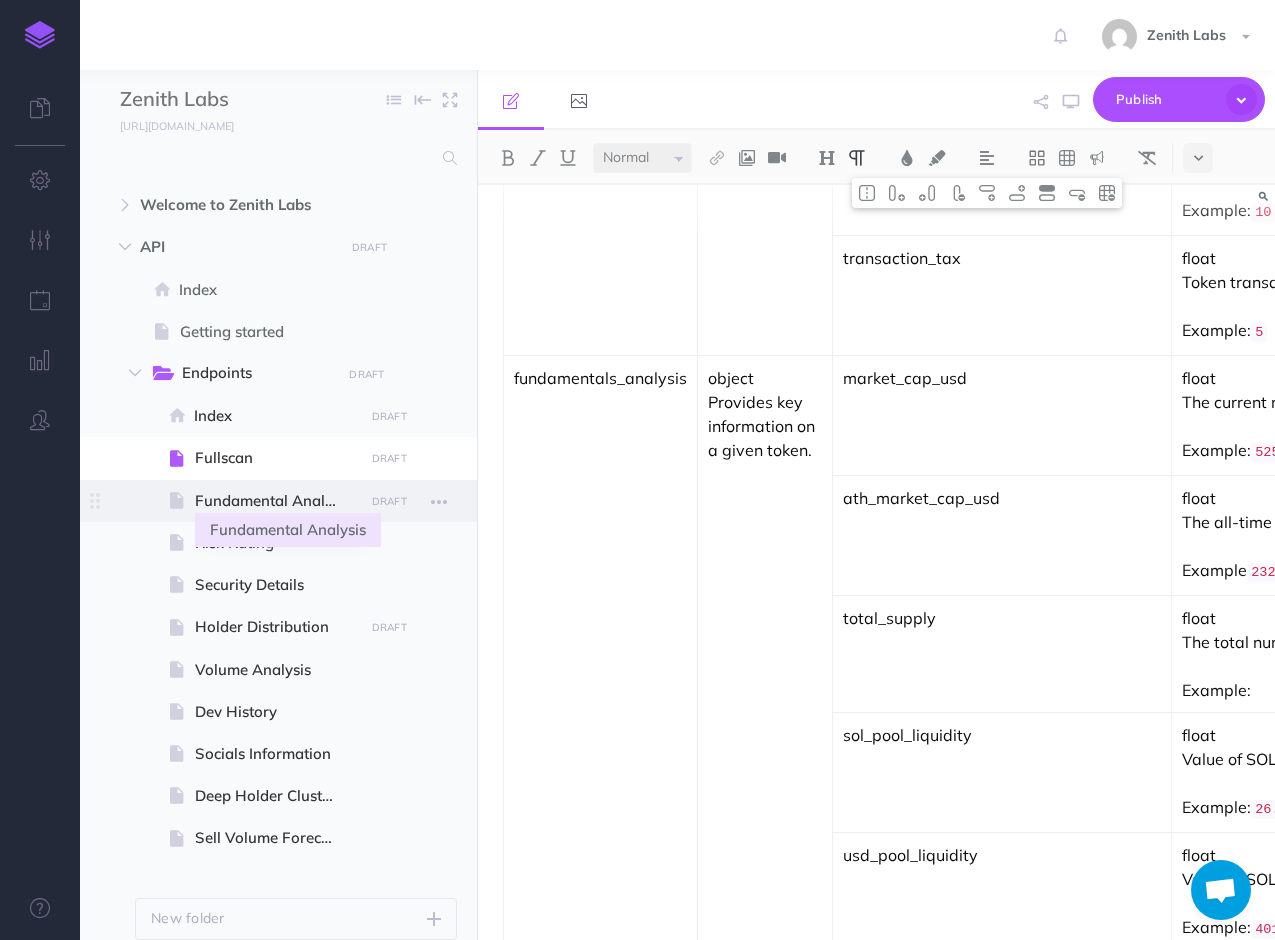 click on "Fundamental Analysis" at bounding box center [276, 501] 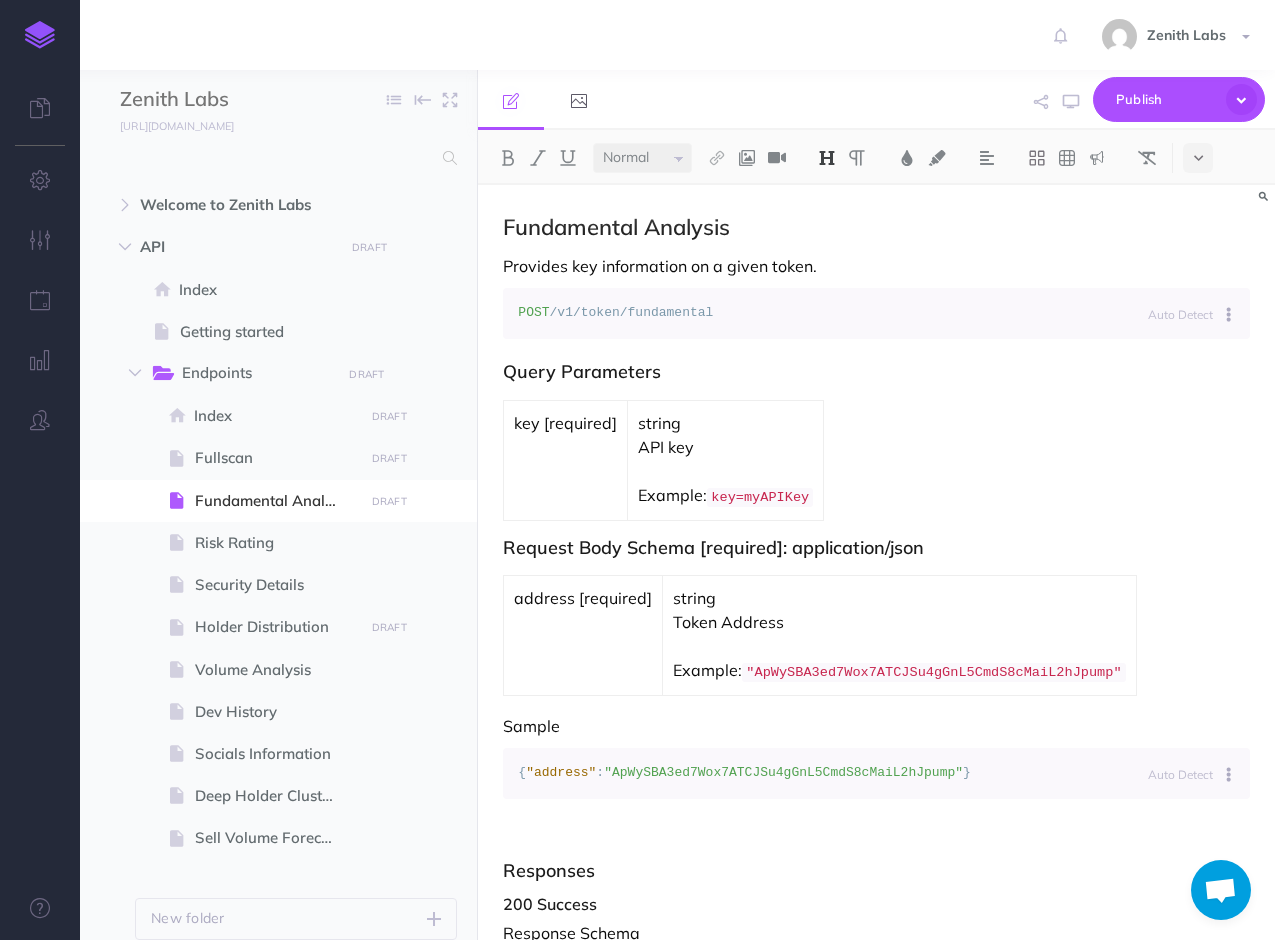 drag, startPoint x: 635, startPoint y: 232, endPoint x: 875, endPoint y: 235, distance: 240.01875 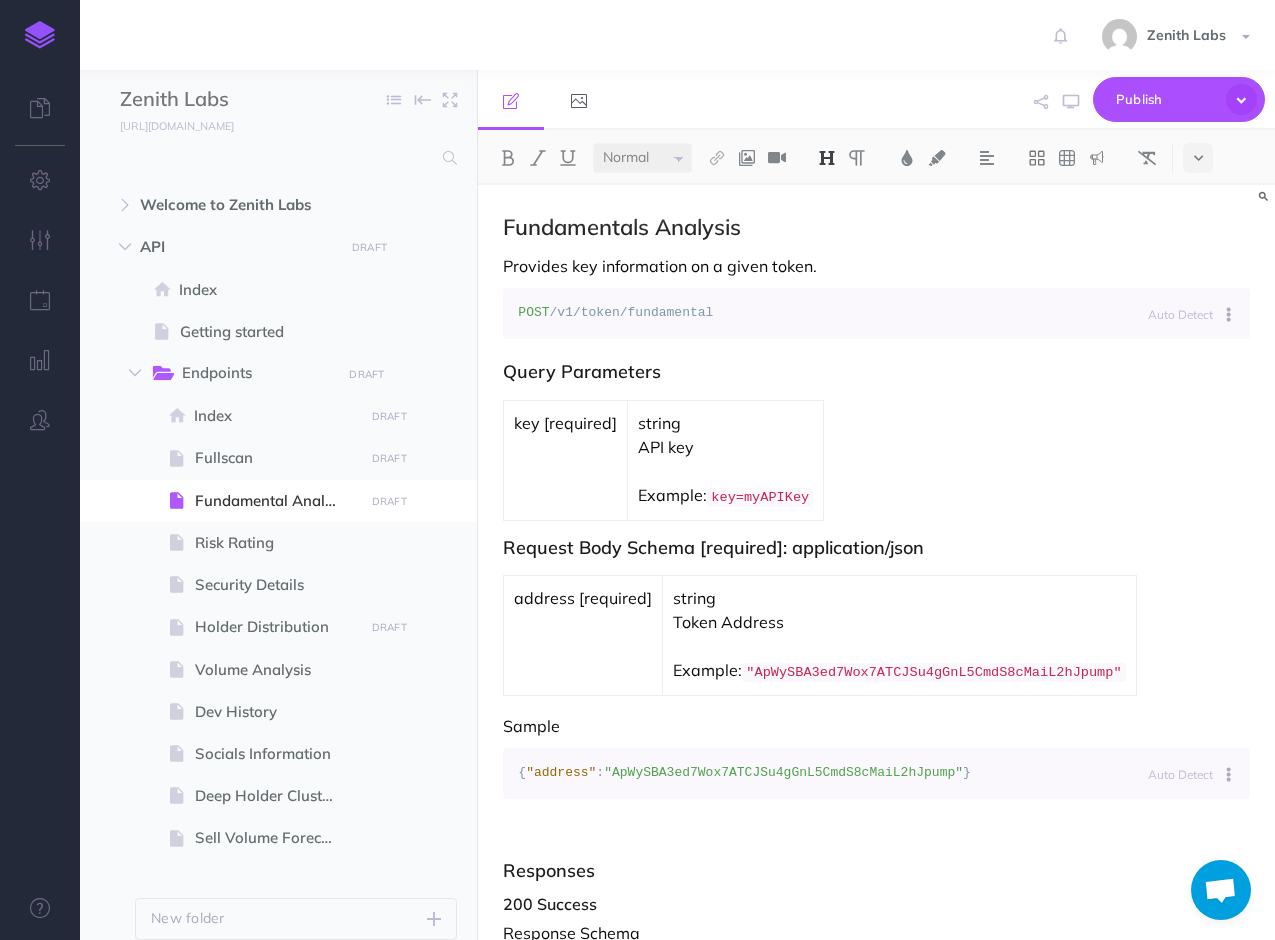 type 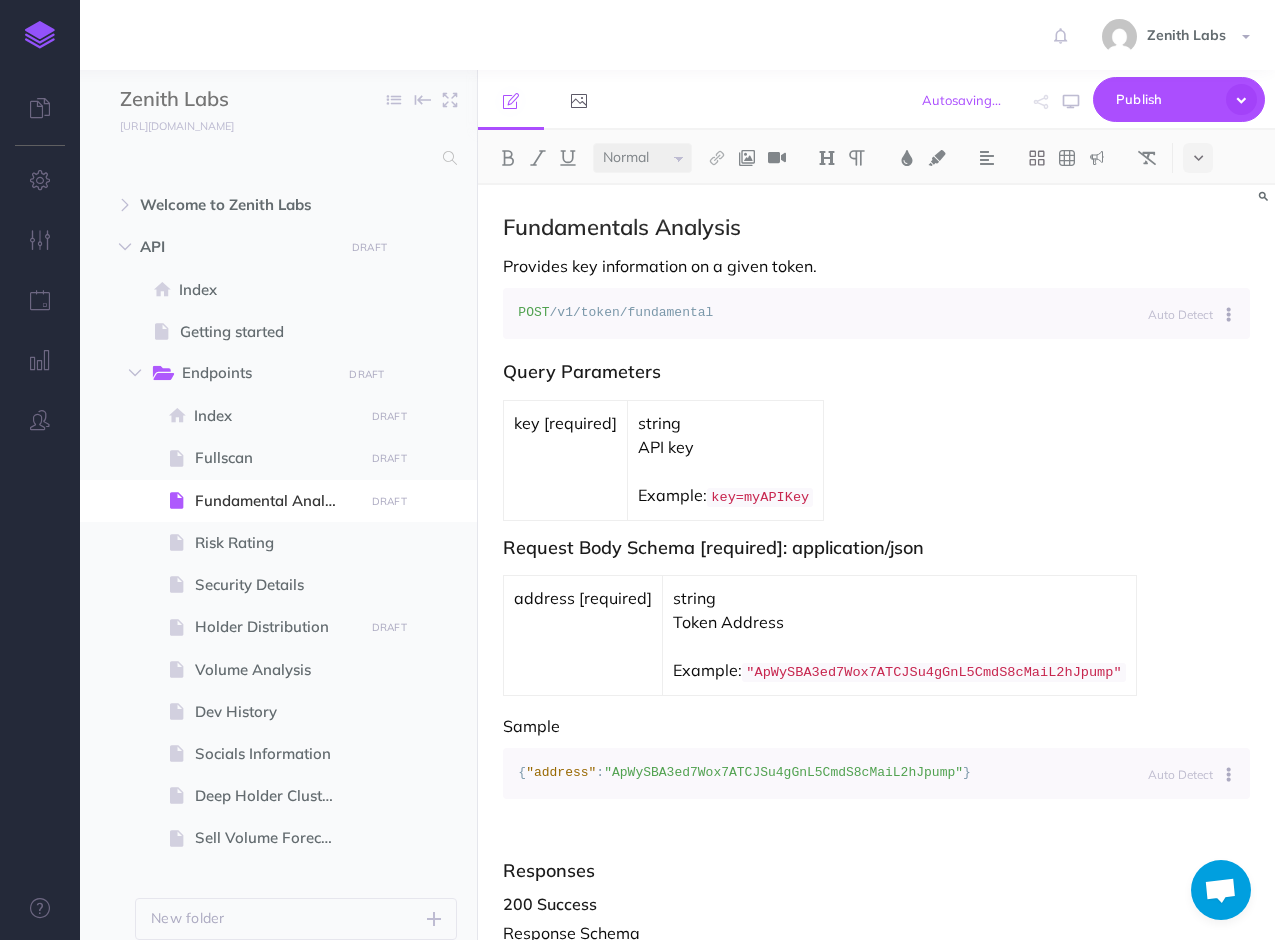 click on "POST  /v1/token/fundamental" at bounding box center [876, 313] 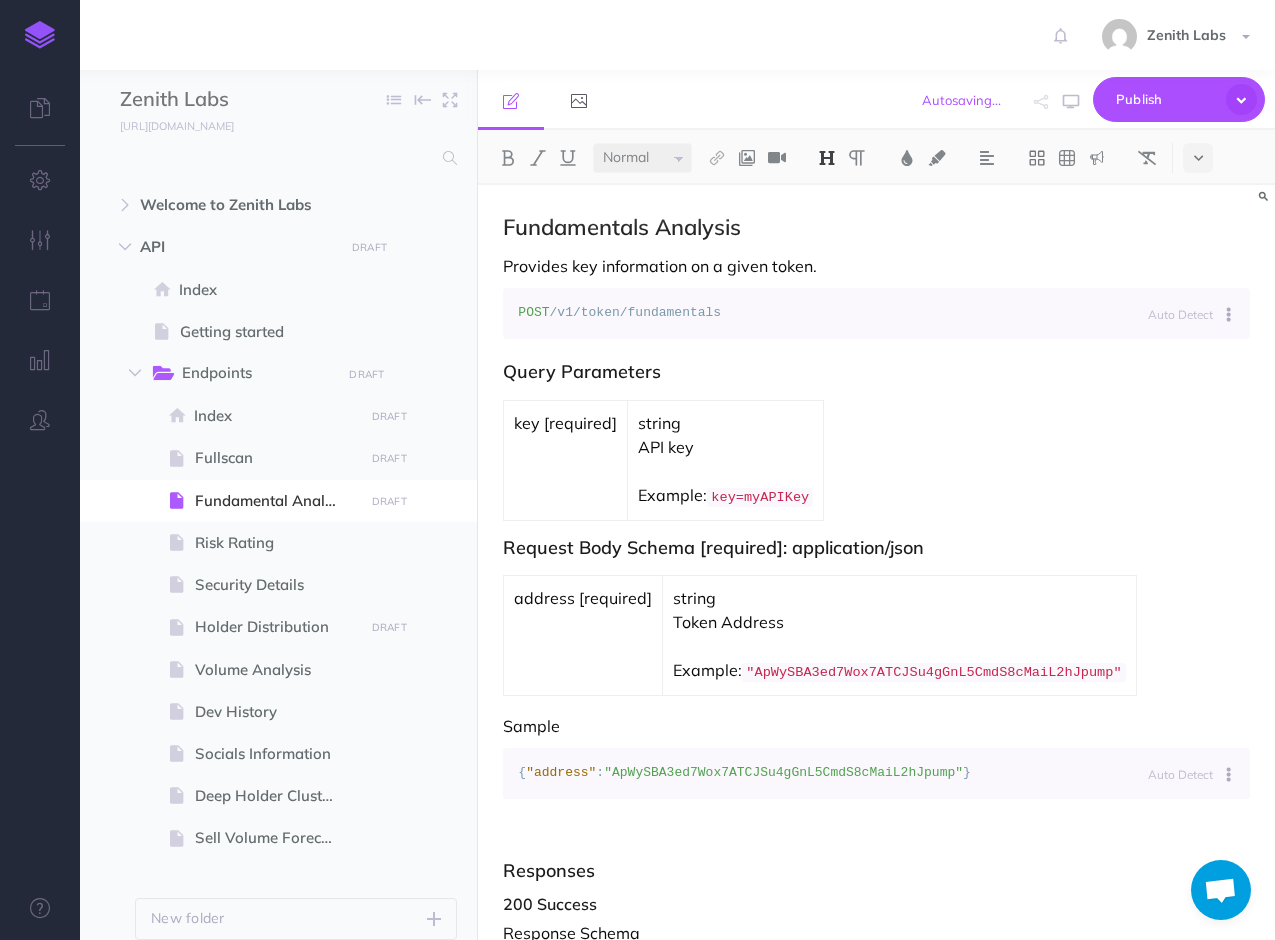 click on "Fundamentals Analysis Provides key information on a given token.
Auto Detect
Auto Detection Plain Text Apache Bash C++ C# CSS Diff Dockerfile HTTP Ini, TOML Go Less Java JavaScript JSON Makefile Markdown Nginx Objective-C Perl PHP PowerShell Properties Python Ruby SCSS Shell SQL TypeScript HTML, XML YAML Mermaid   POST  /v1/token/fundamentals Query Parameters key [required] string API key Example:  key=myAPIKey Request Body Schema [required]: application/json address [required] string Token Address Example:  "ApWySBA3ed7Wox7ATCJSu4gGnL5CmdS8cMaiL2hJpump" Sample
Auto Detect
Auto Detection Plain Text Apache Bash C++ C# CSS Diff Dockerfile HTTP Ini, TOML Go Less Java JavaScript JSON Makefile Markdown Nginx Objective-C Perl PHP PowerShell Properties Python Ruby SCSS Shell SQL TypeScript HTML, XML YAML Mermaid   {
"address" :  "ApWySBA3ed7Wox7ATCJSu4gGnL5CmdS8cMaiL2hJpump"
} Responses 200 Success Response Schema fundamental_analysis object market_cap_usd" at bounding box center [876, 1554] 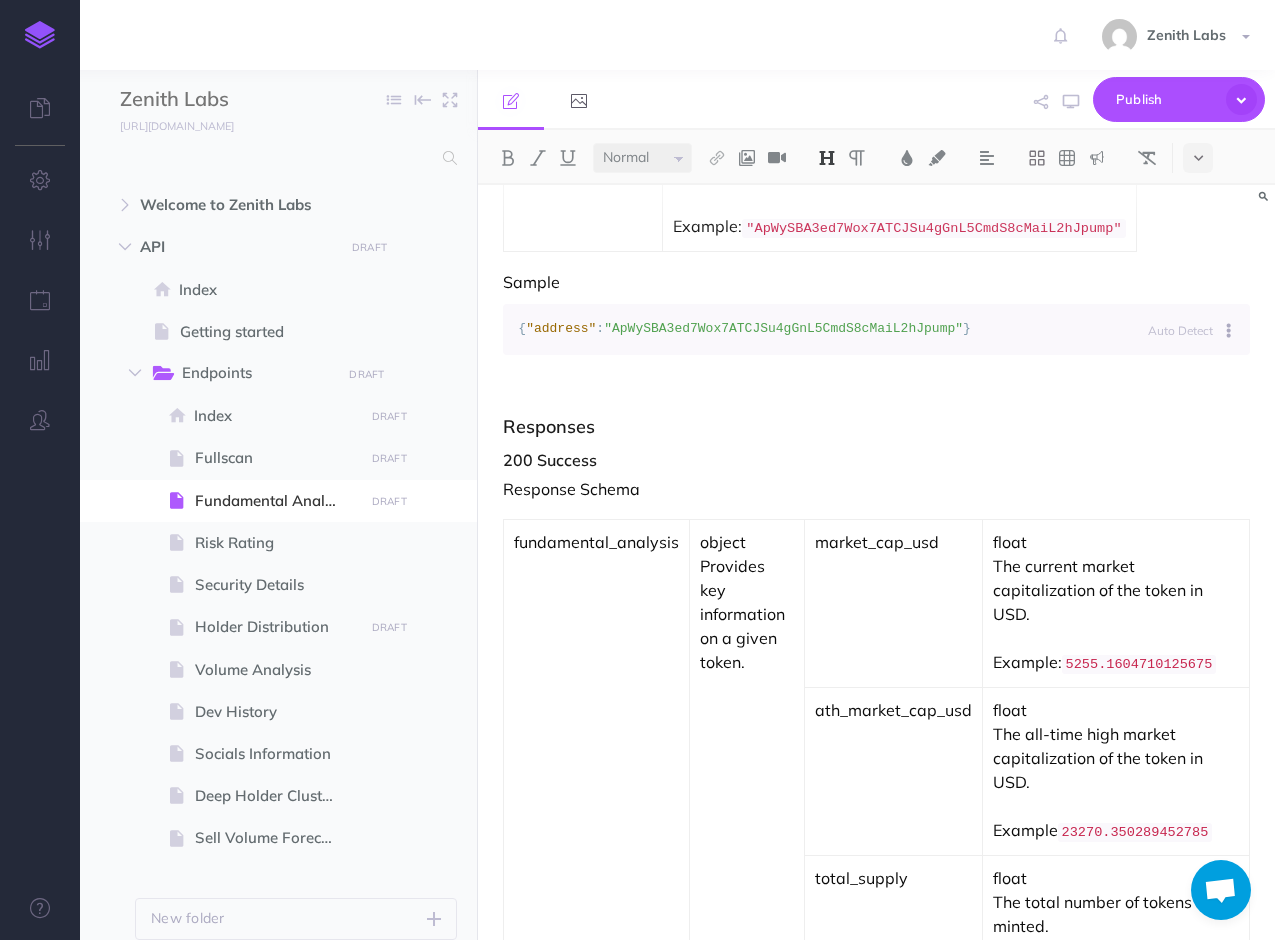 scroll, scrollTop: 700, scrollLeft: 0, axis: vertical 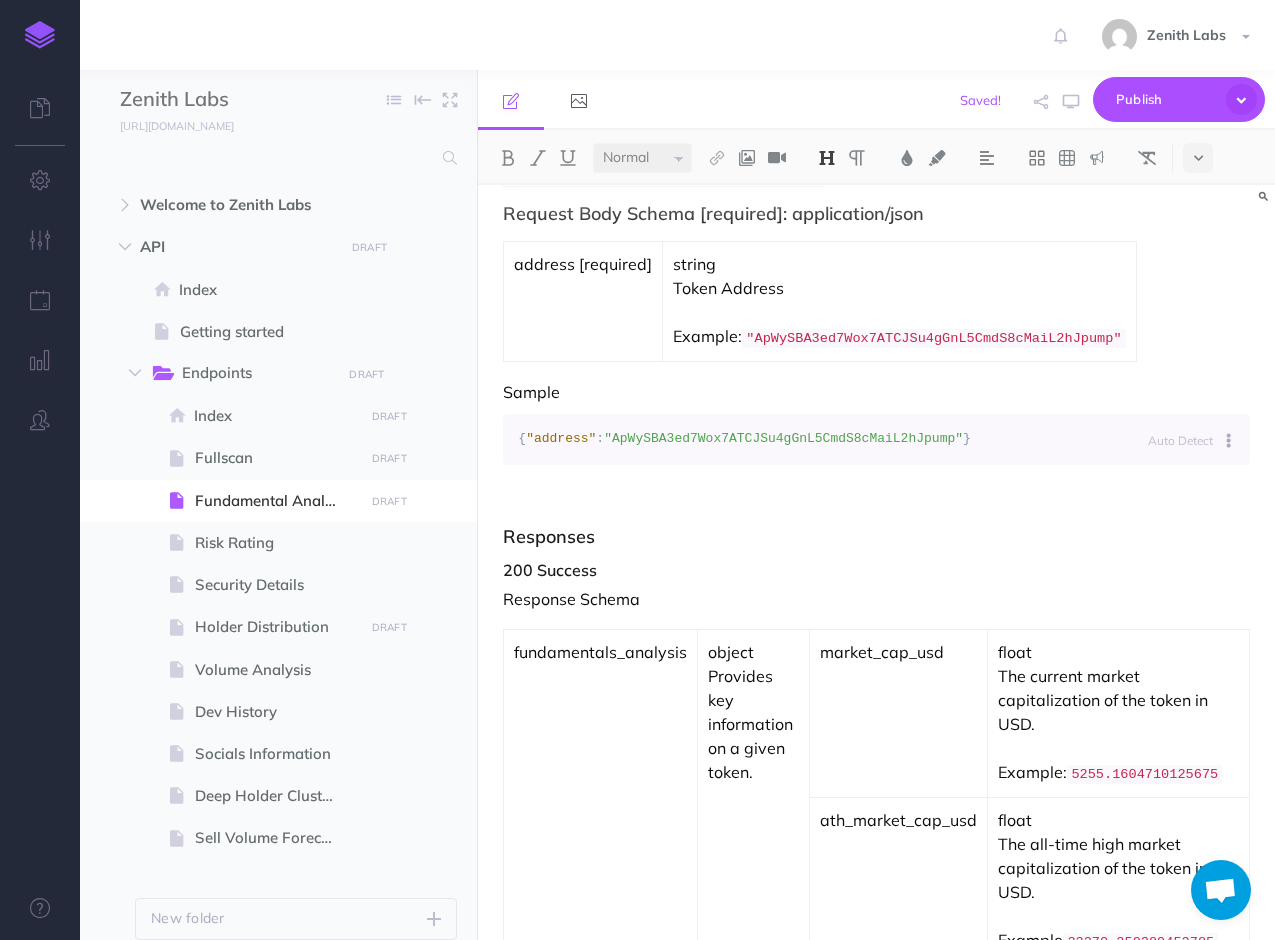 click on "200 Success" at bounding box center (876, 571) 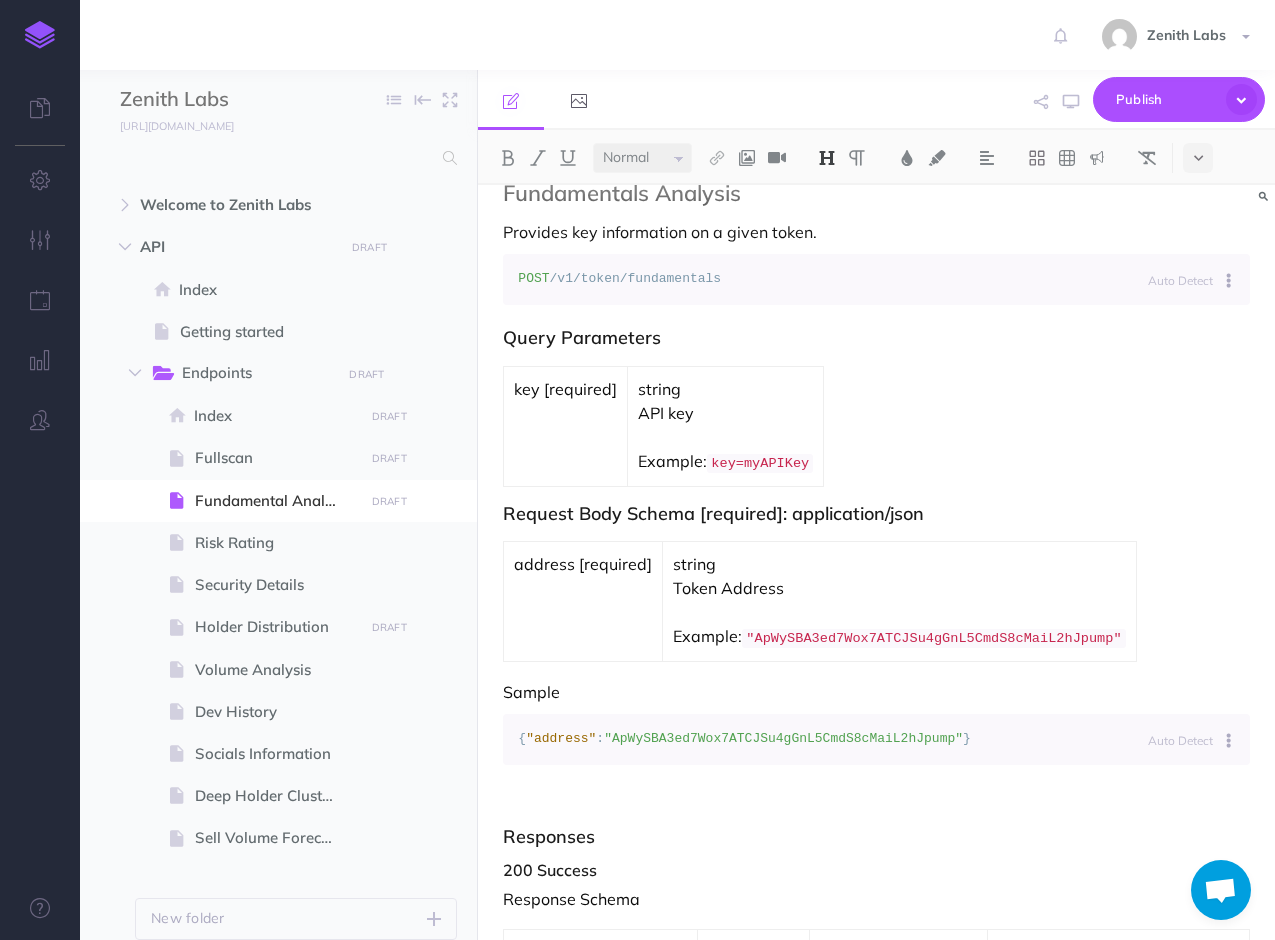 scroll, scrollTop: 0, scrollLeft: 0, axis: both 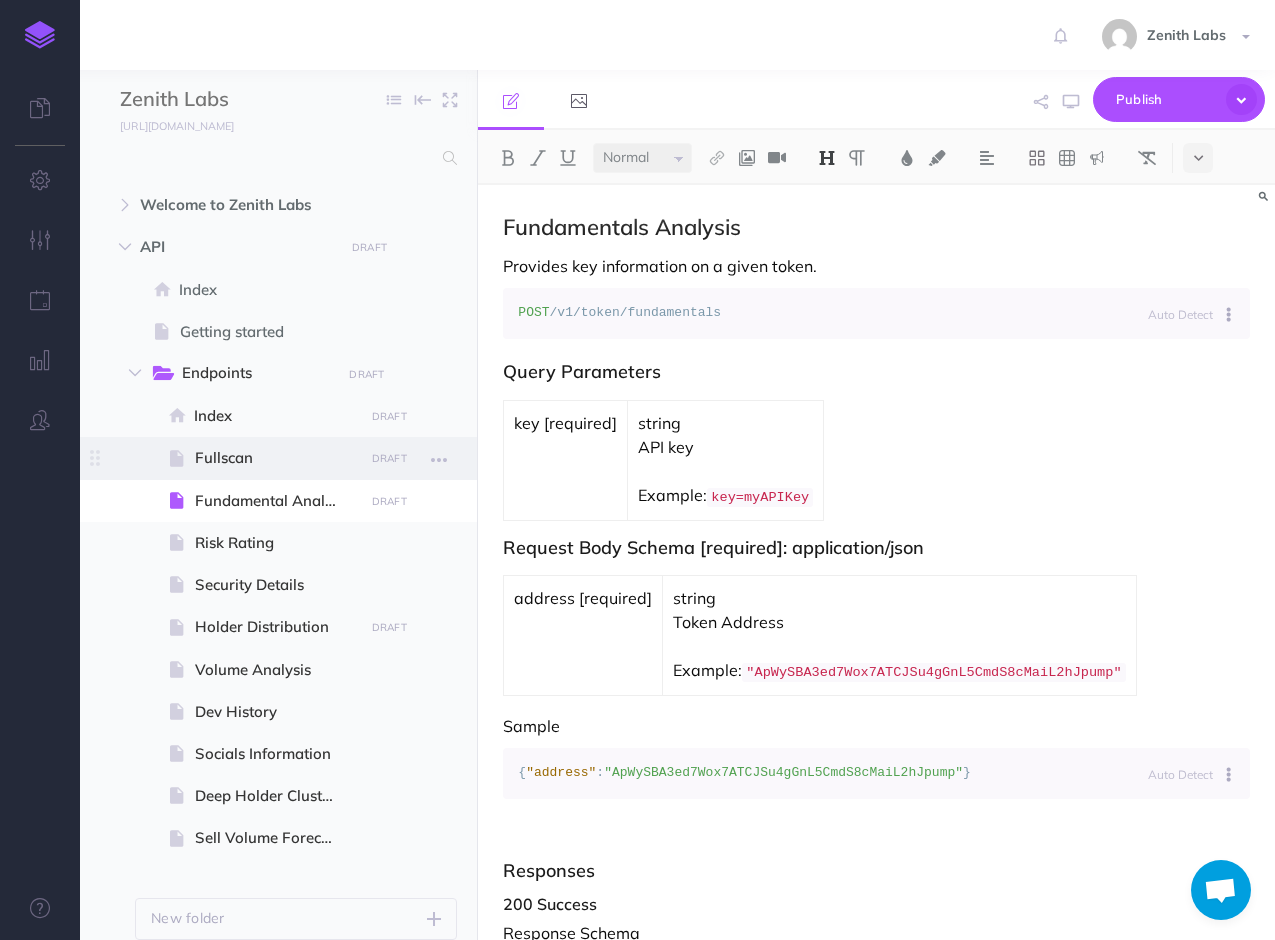 click on "Fullscan" at bounding box center [276, 458] 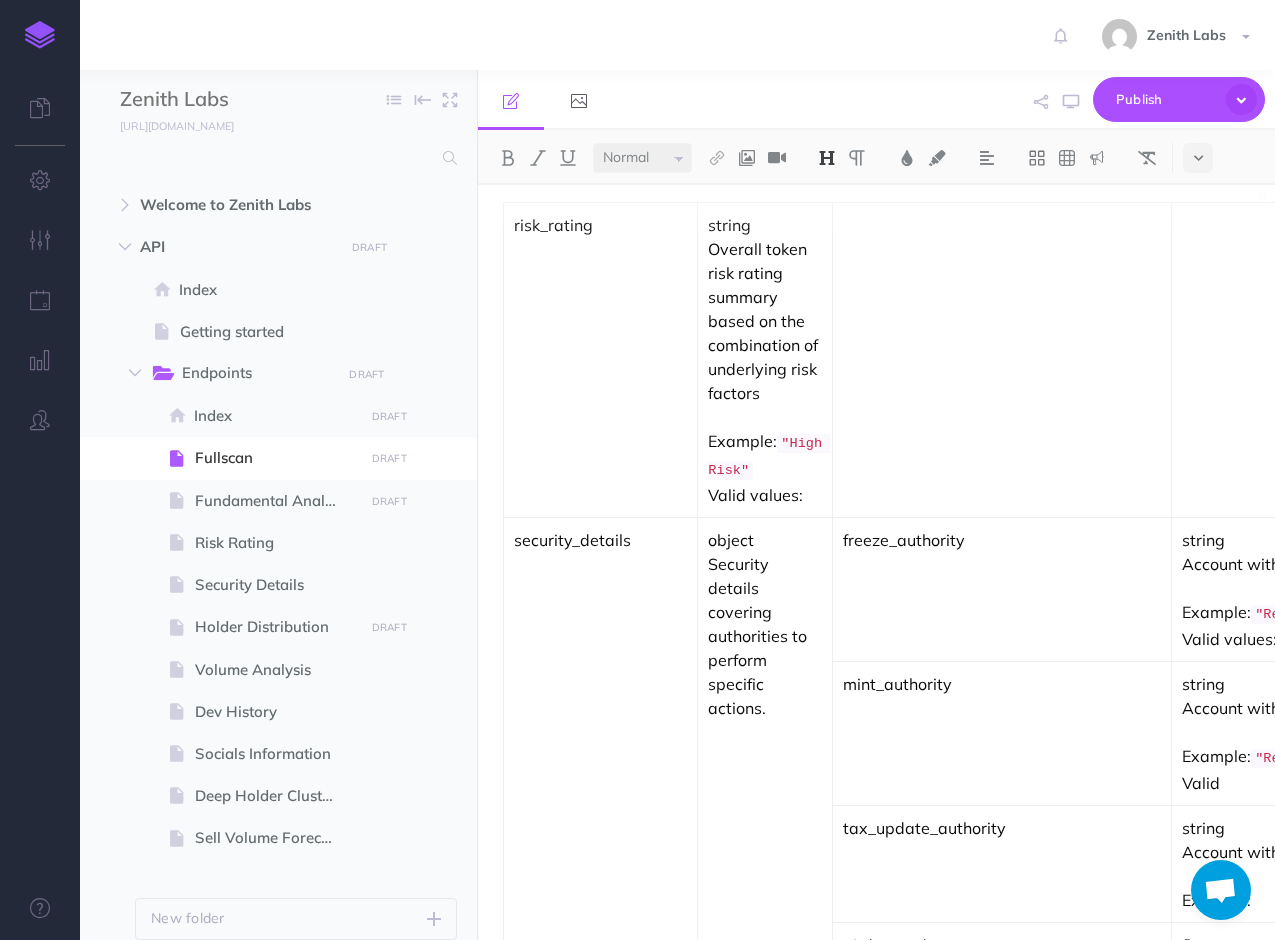 scroll, scrollTop: 400, scrollLeft: 0, axis: vertical 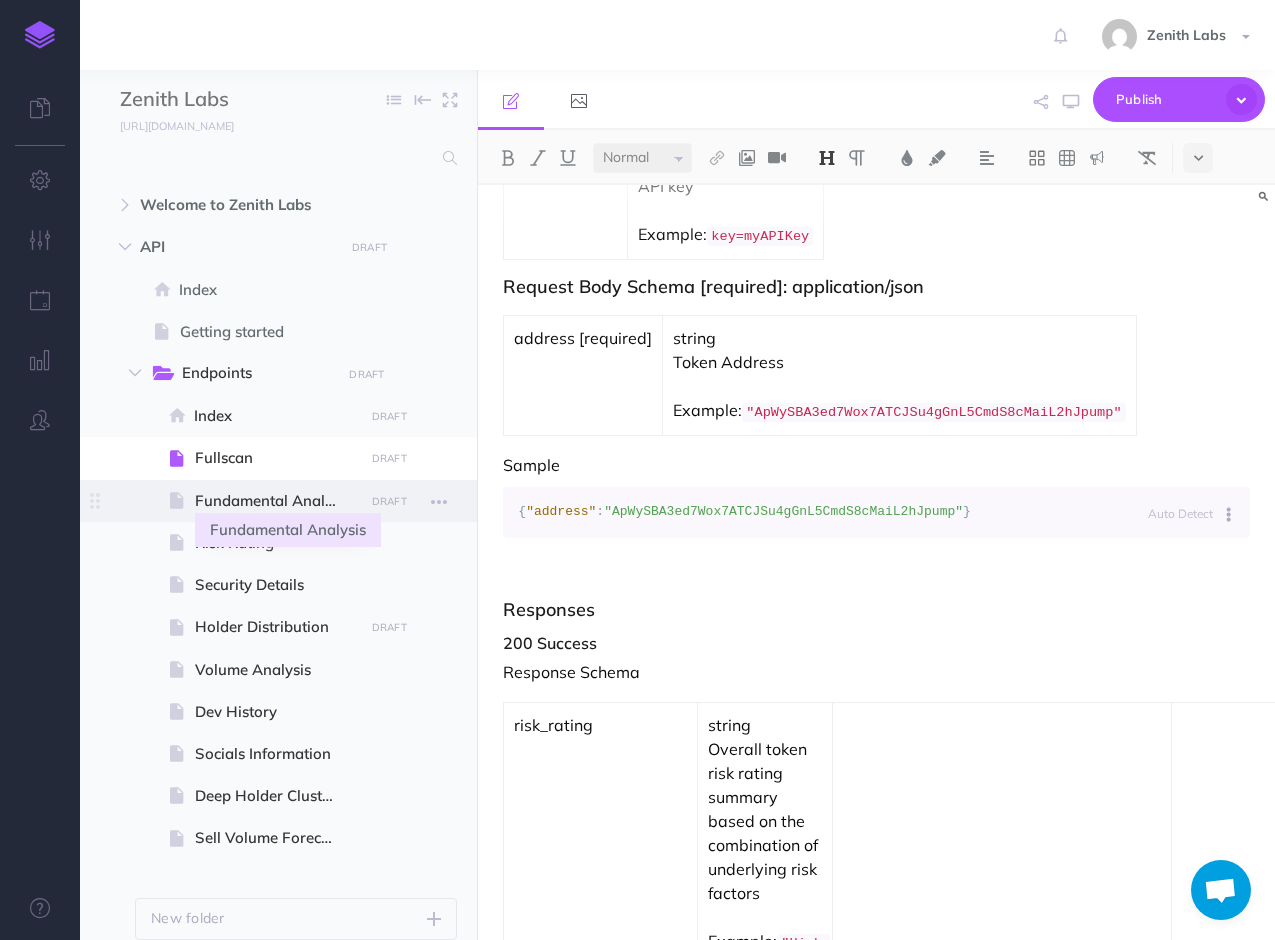 click on "Fundamental Analysis" at bounding box center [276, 501] 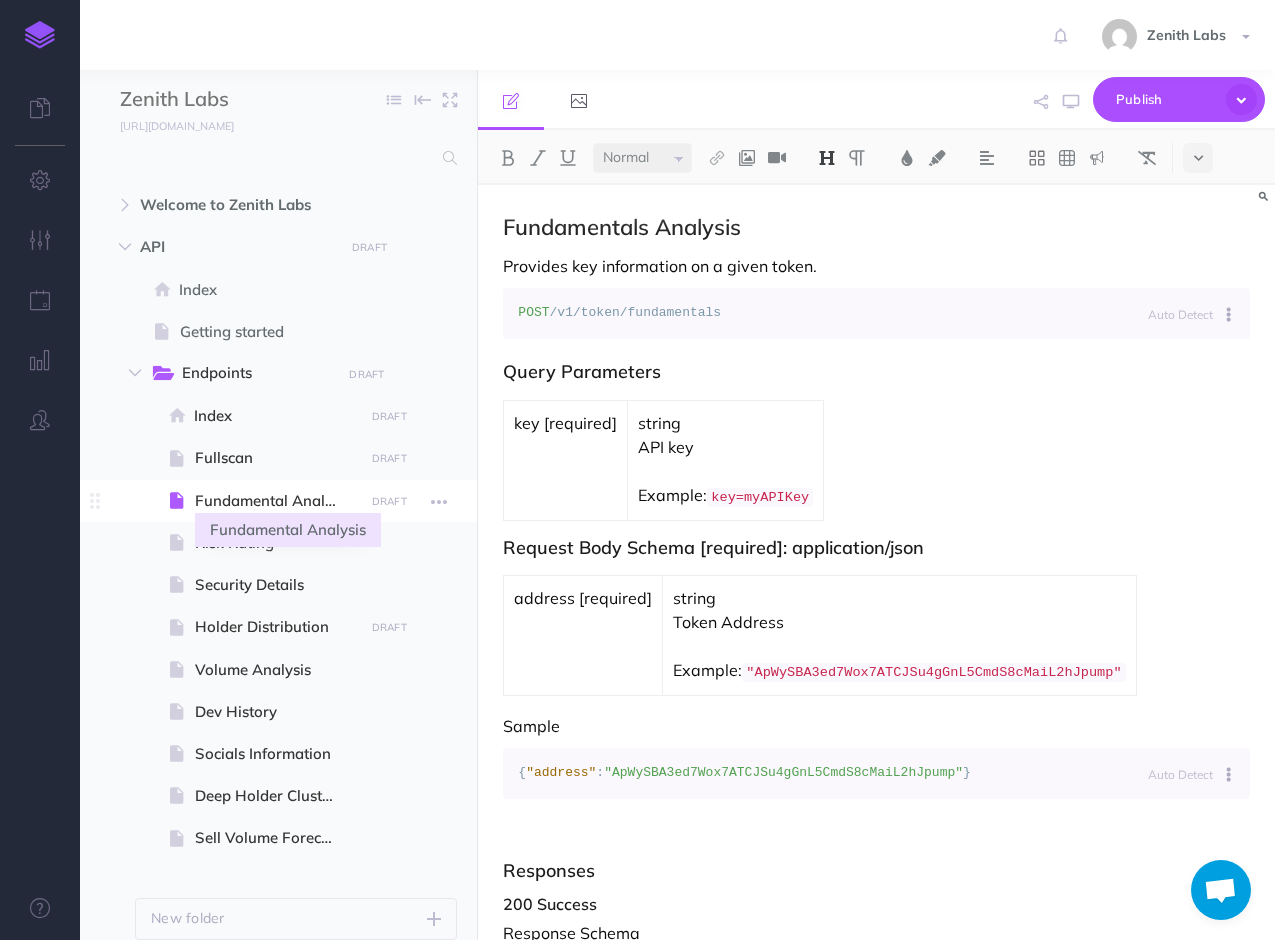 drag, startPoint x: 271, startPoint y: 503, endPoint x: 229, endPoint y: 509, distance: 42.426407 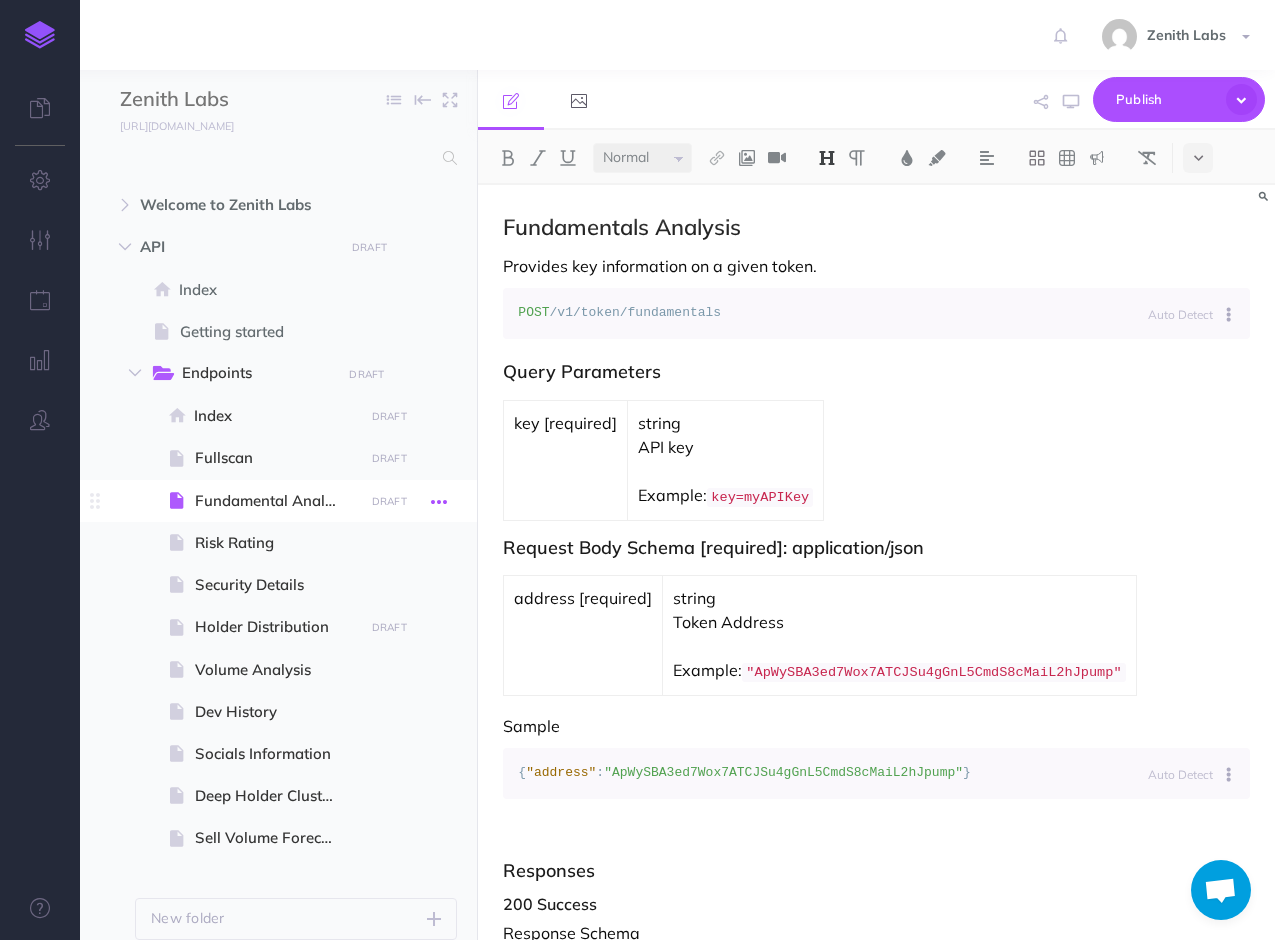 click at bounding box center (439, 502) 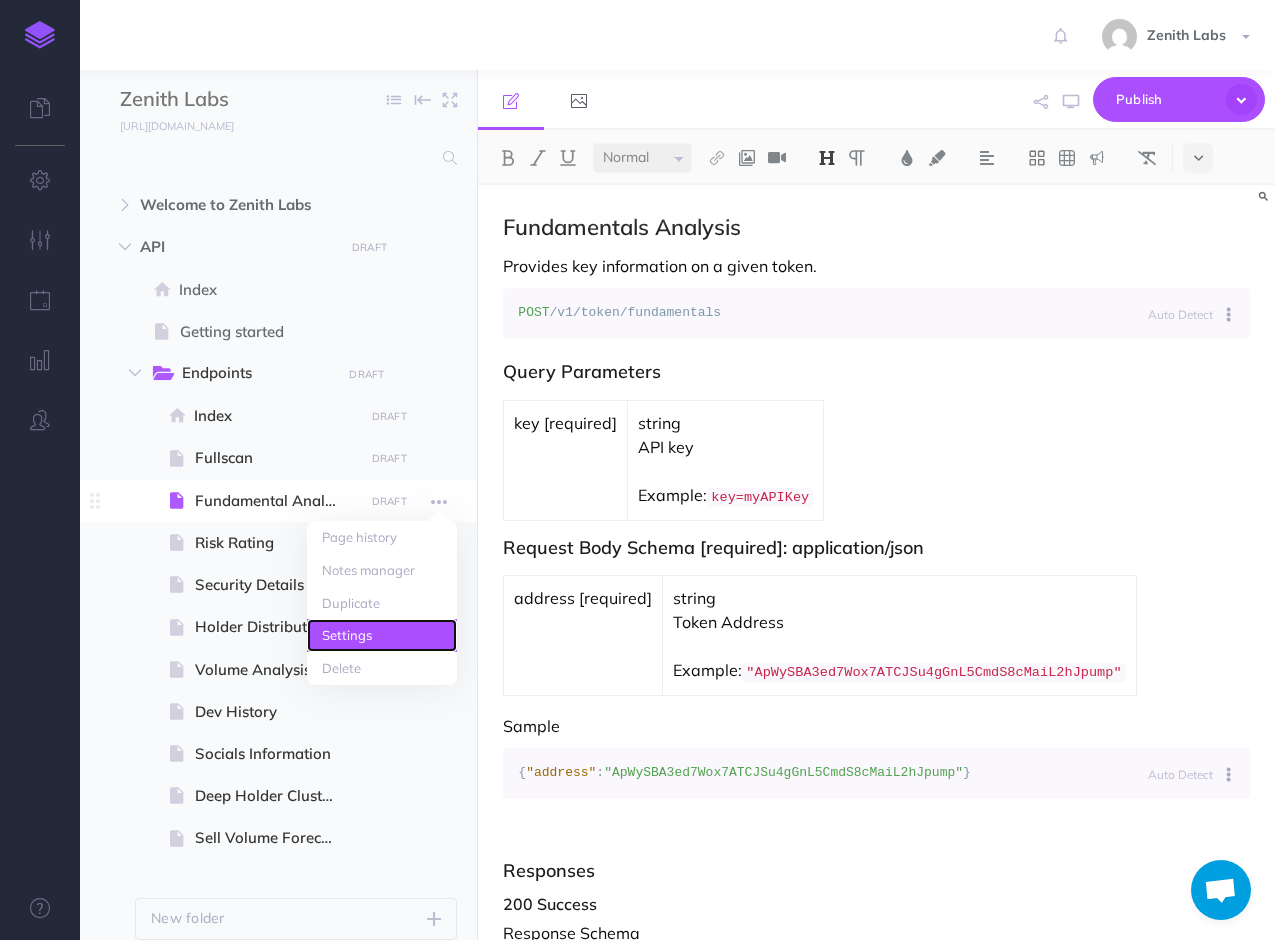click on "Settings" at bounding box center (382, 635) 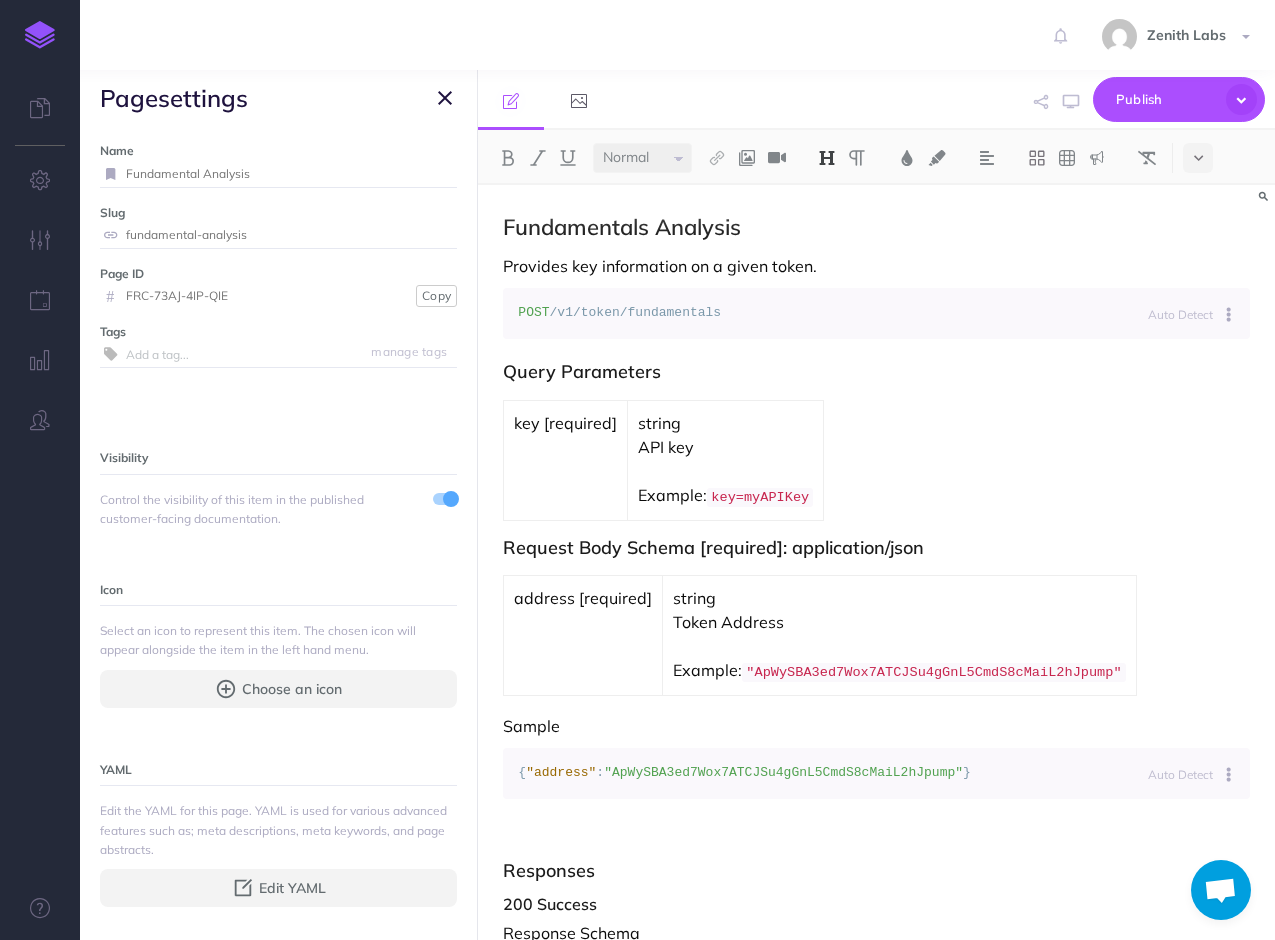 click on "Fundamental Analysis" at bounding box center [291, 174] 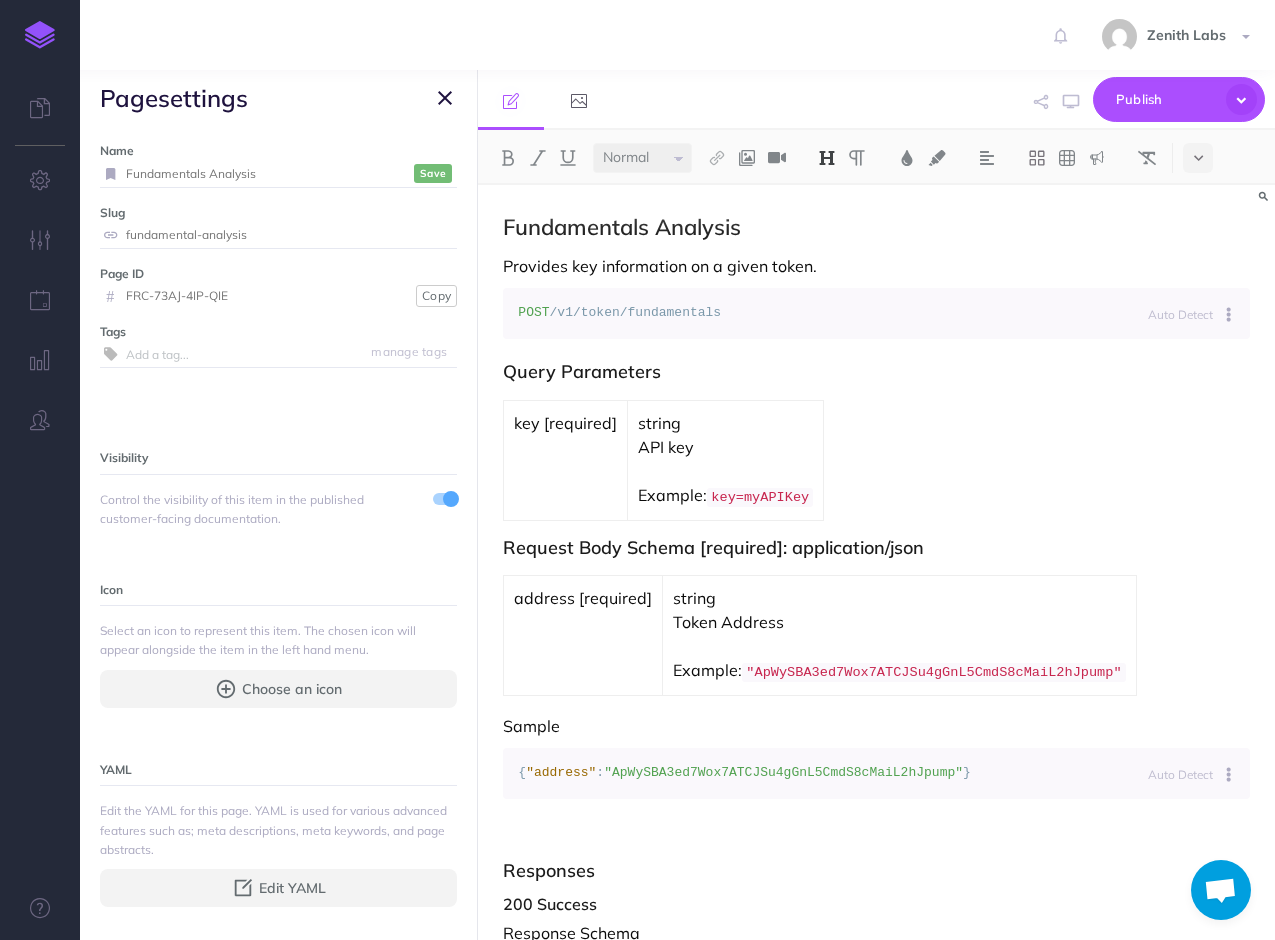 type on "Fundamentals Analysis" 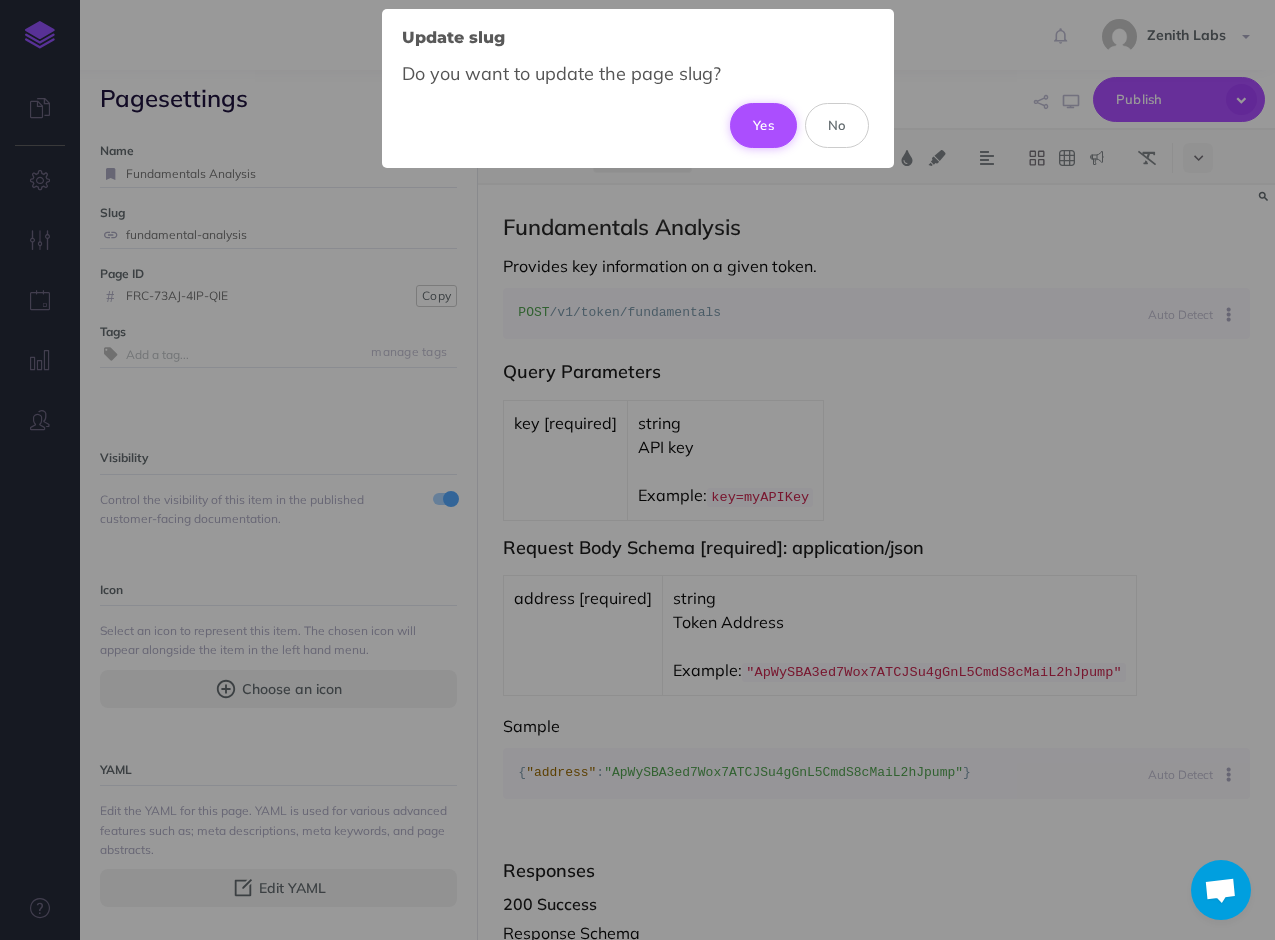 click on "Yes" at bounding box center [763, 125] 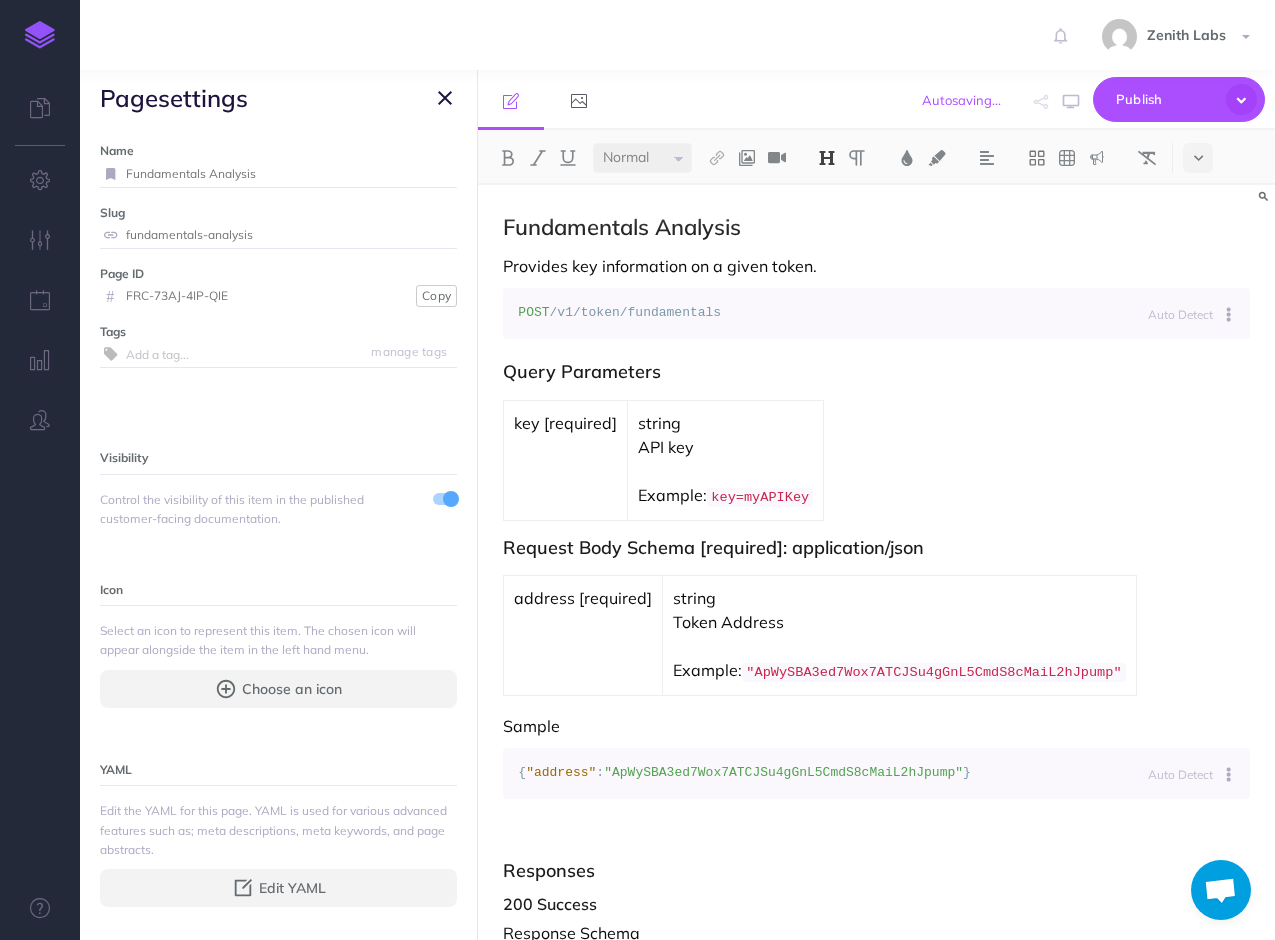 click at bounding box center (445, 98) 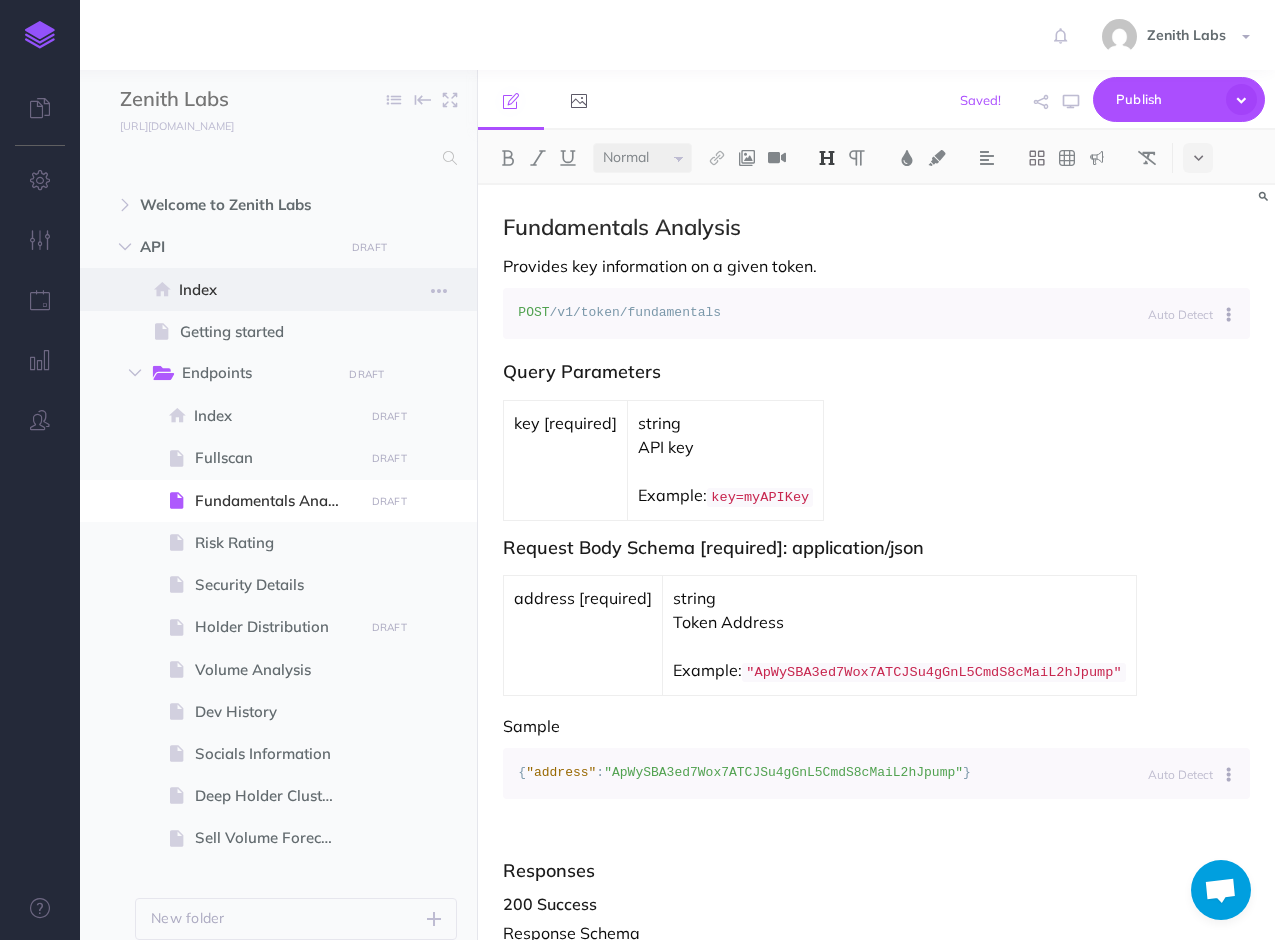 click on "Index" at bounding box center [268, 290] 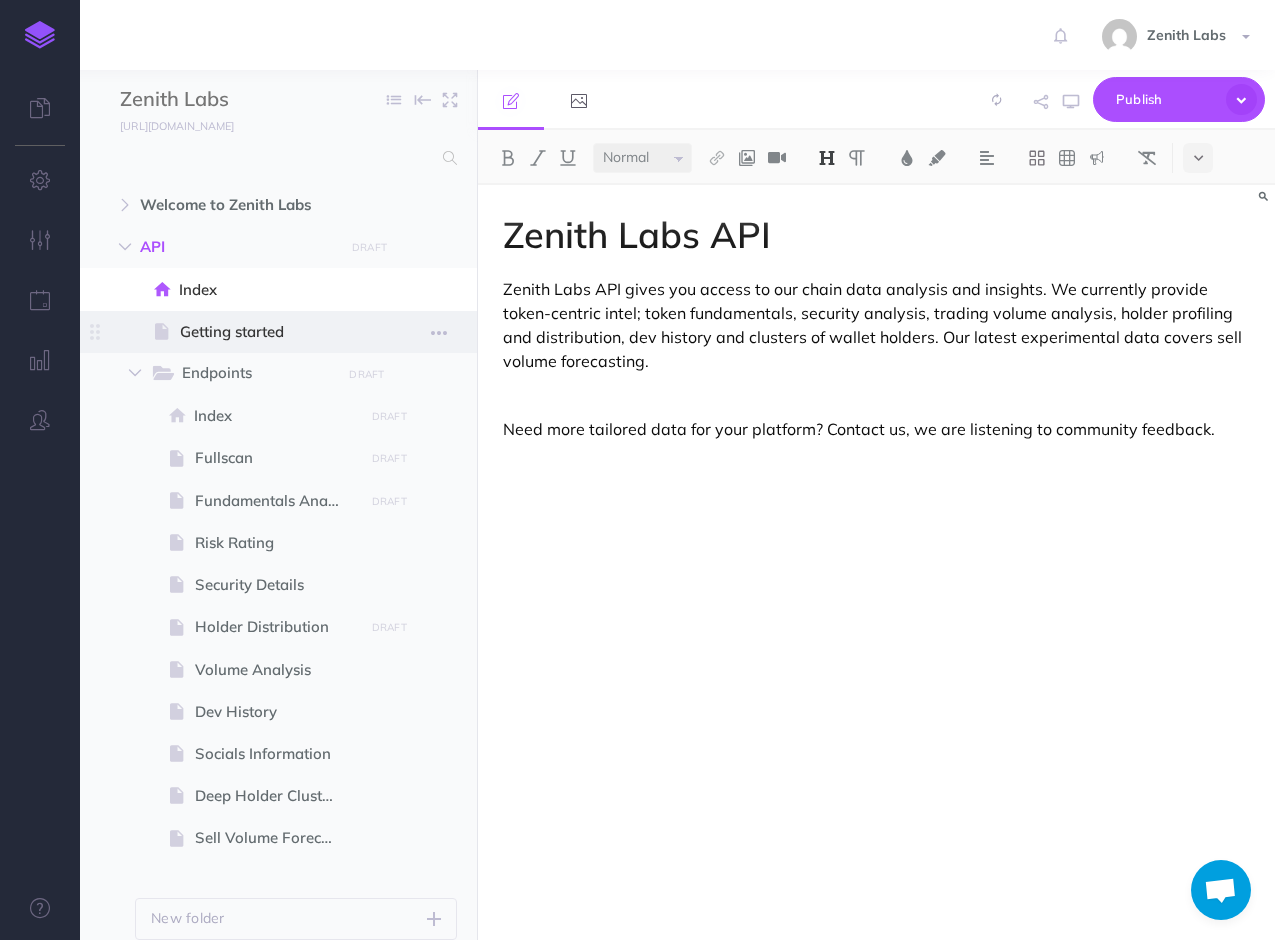click on "Getting started" at bounding box center (268, 332) 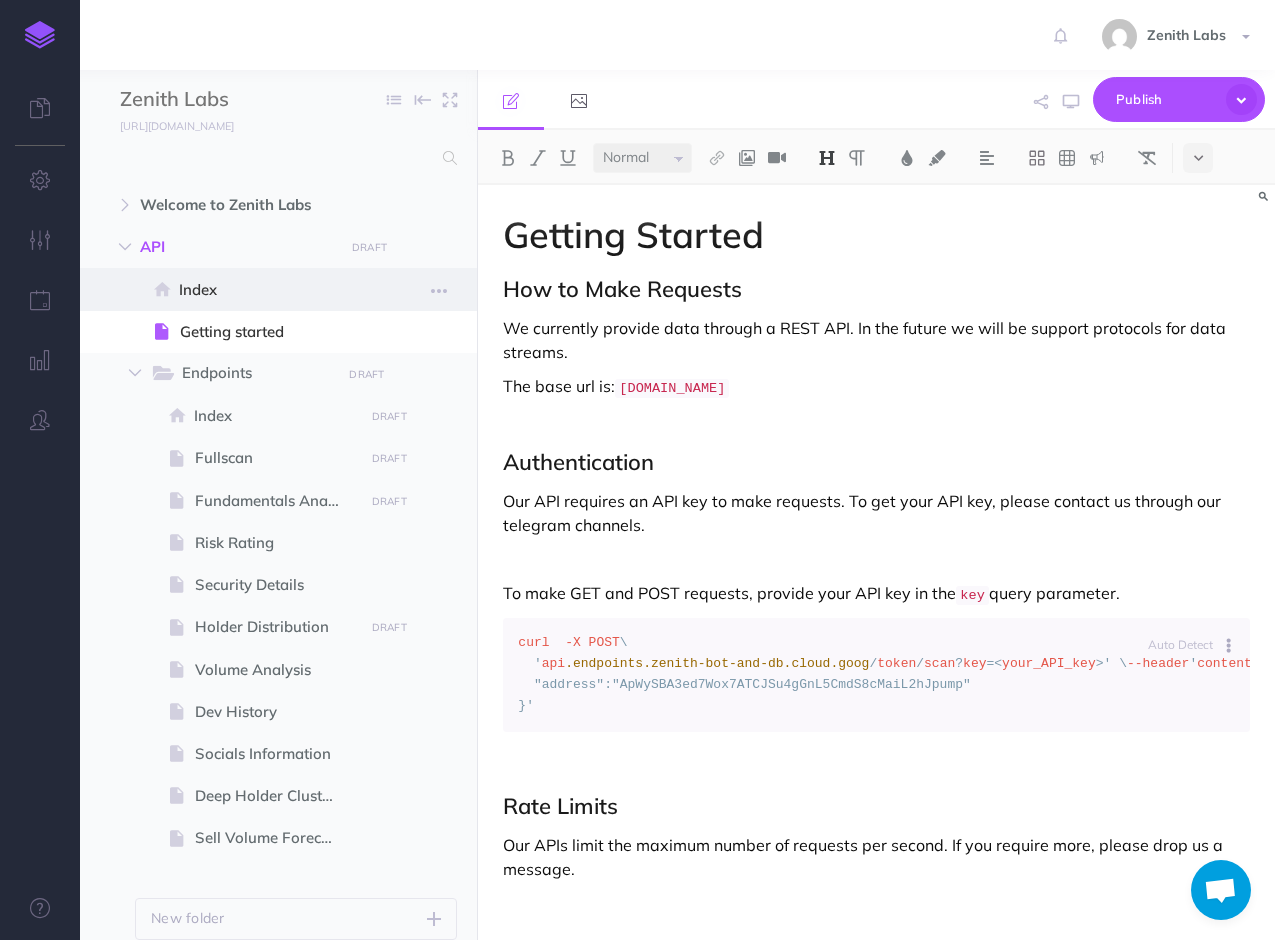 click on "Index" at bounding box center [268, 290] 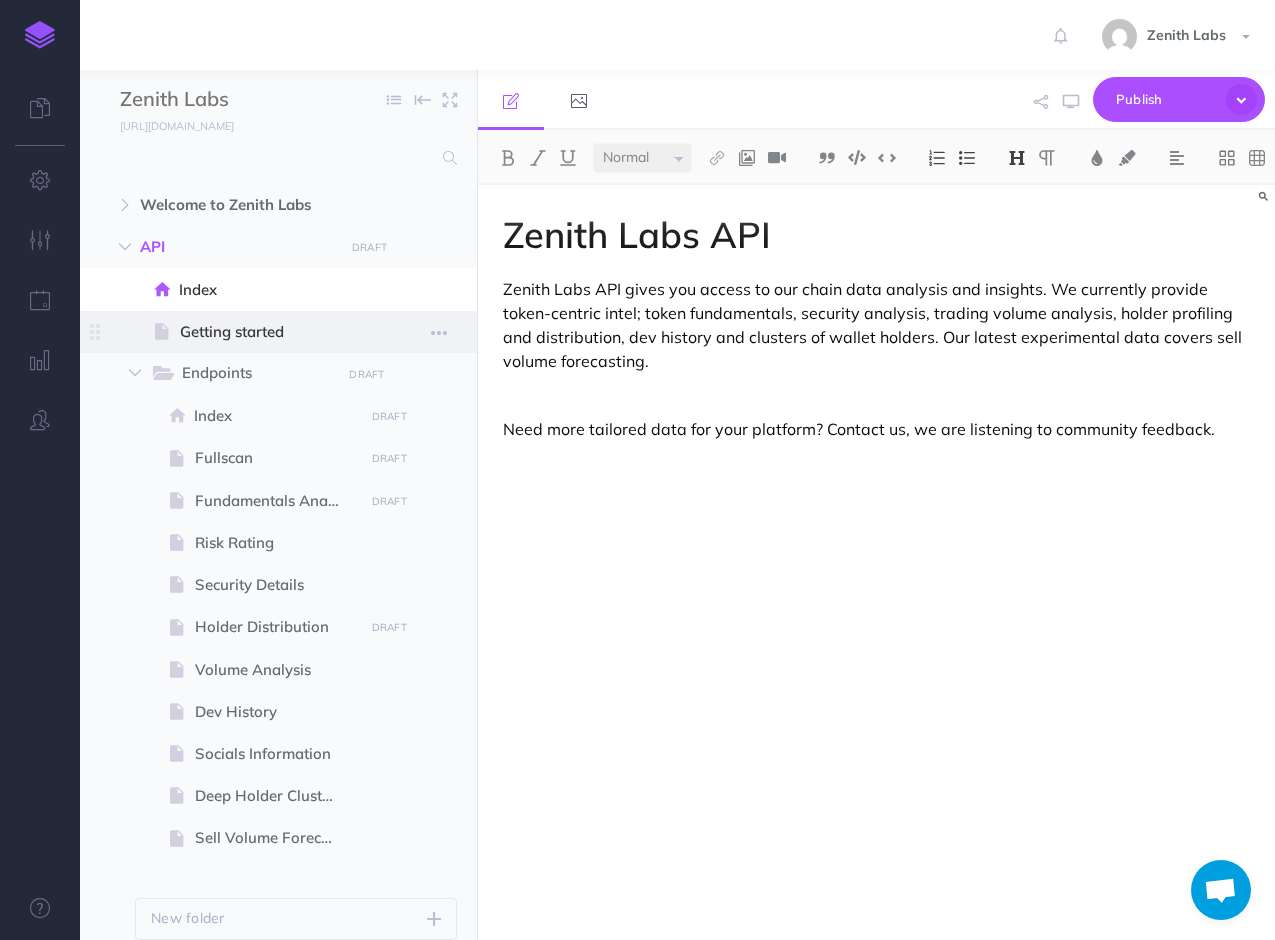click on "Getting started" at bounding box center (268, 332) 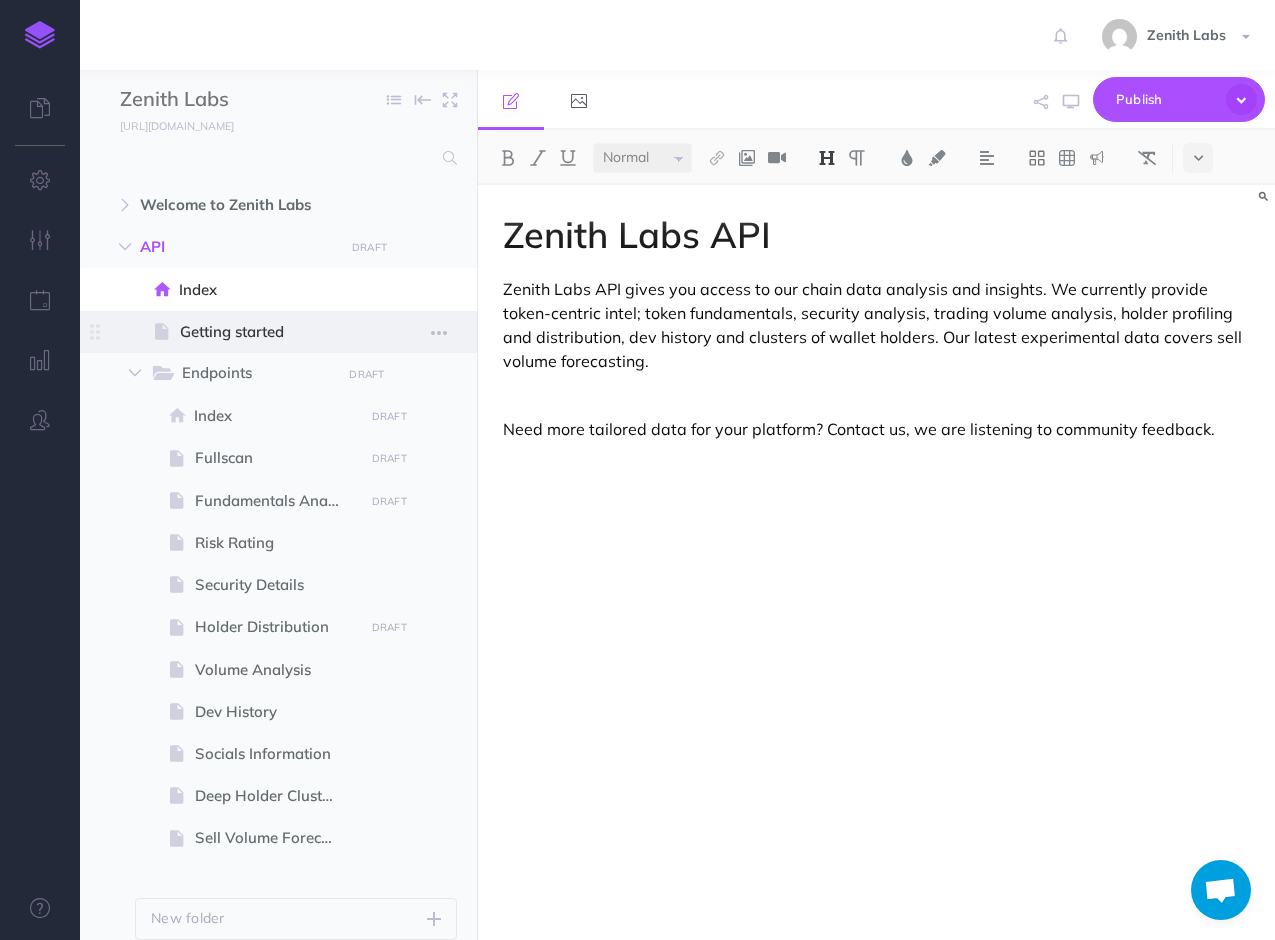 select on "null" 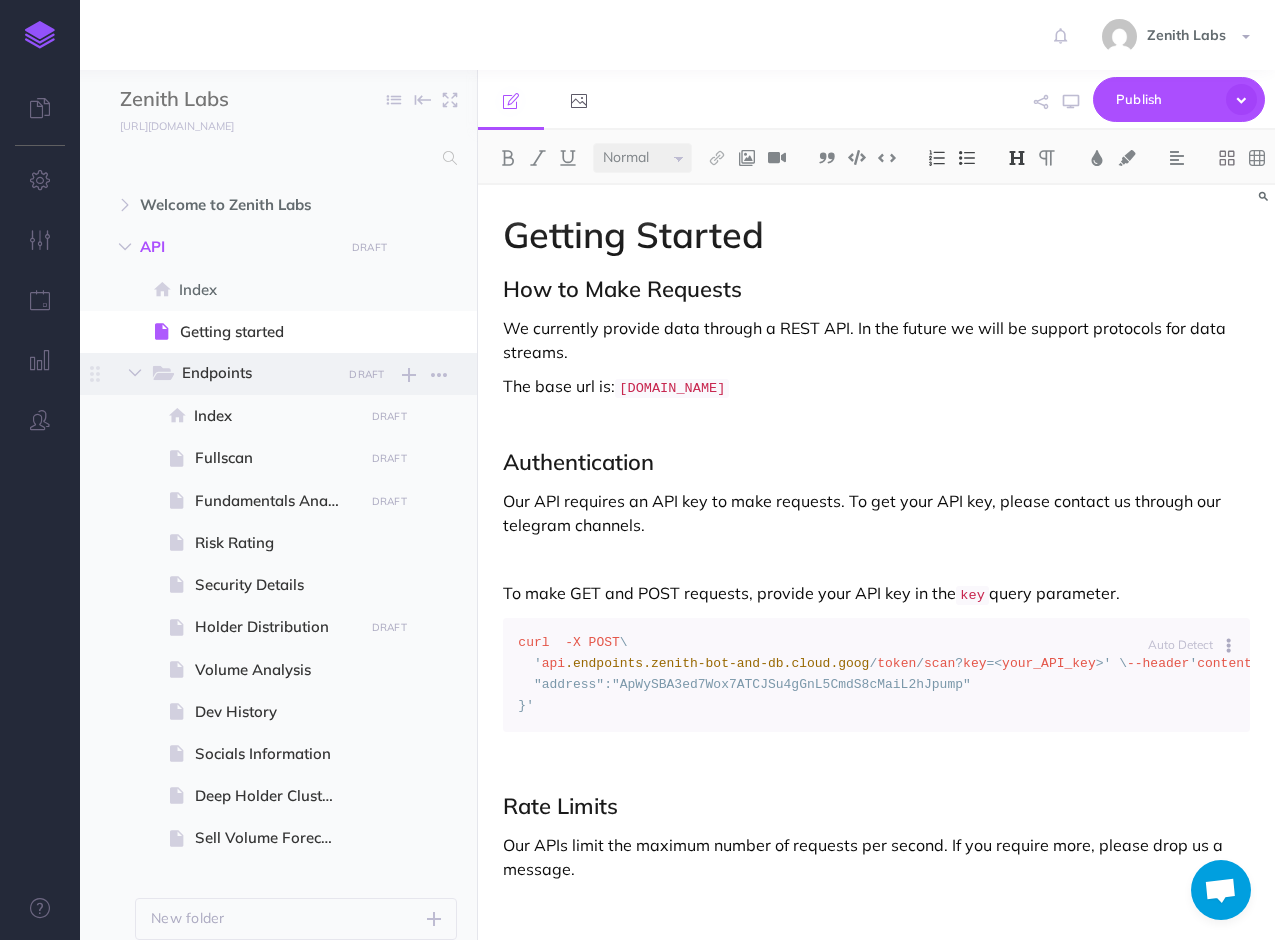 click on "Endpoints" at bounding box center [254, 374] 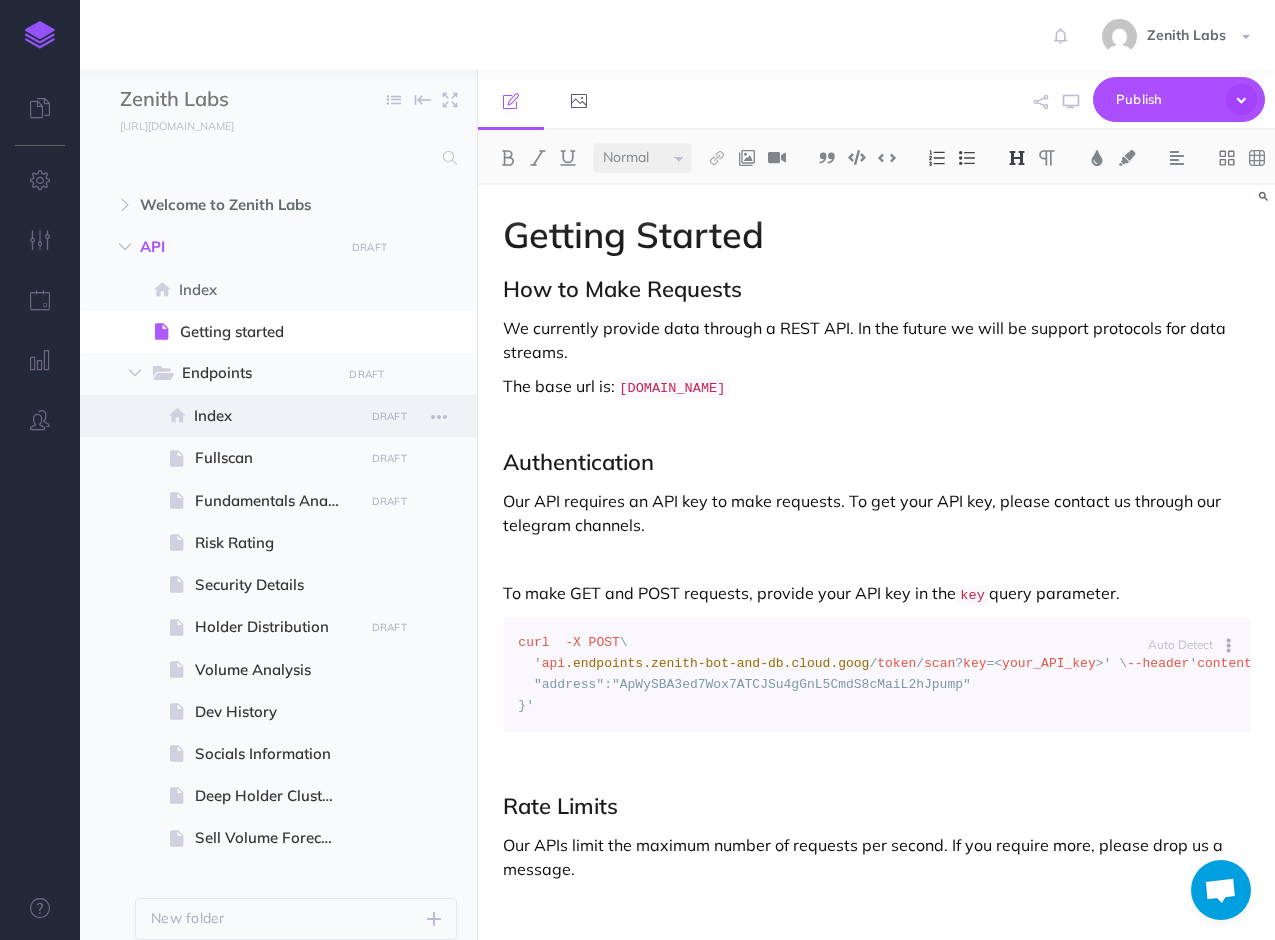 select on "null" 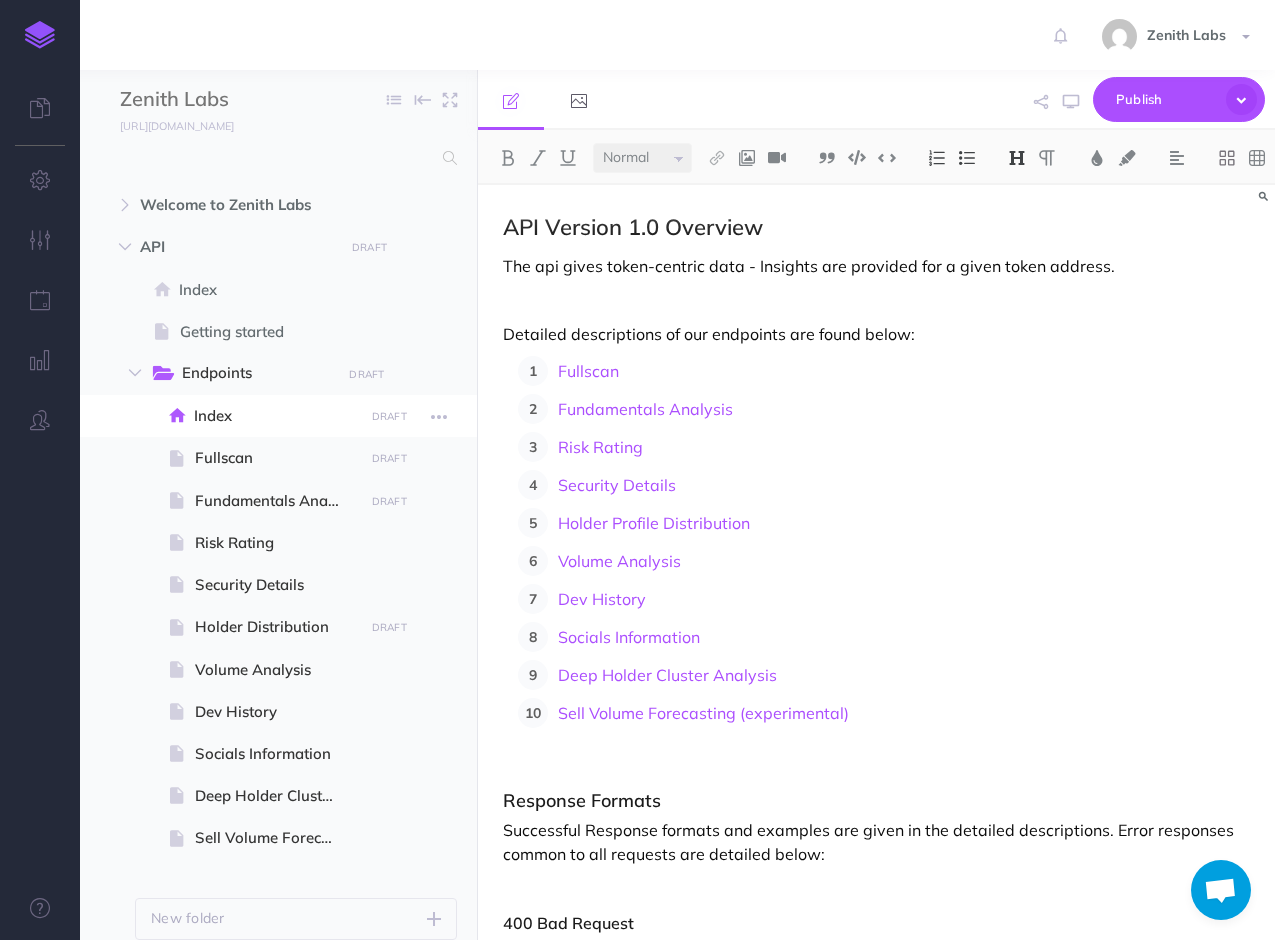 click on "Index" at bounding box center (275, 416) 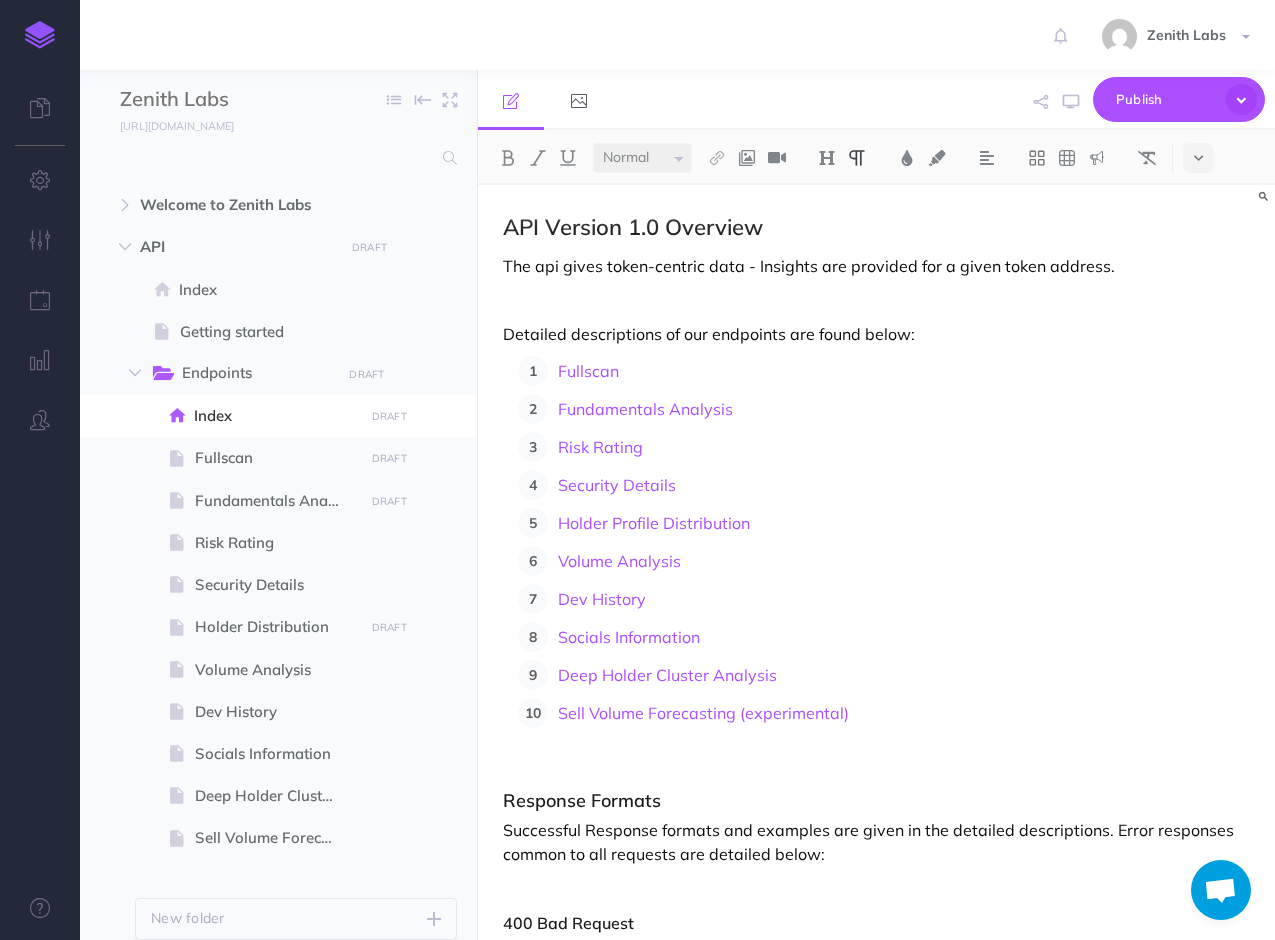 click on "Fullscan Fundamentals Analysis Risk Rating Security Details Holder Profile Distribution Volume Analysis Dev History Socials Information Deep Holder Cluster Analysis Sell Volume Forecasting (experimental)" at bounding box center (884, 542) 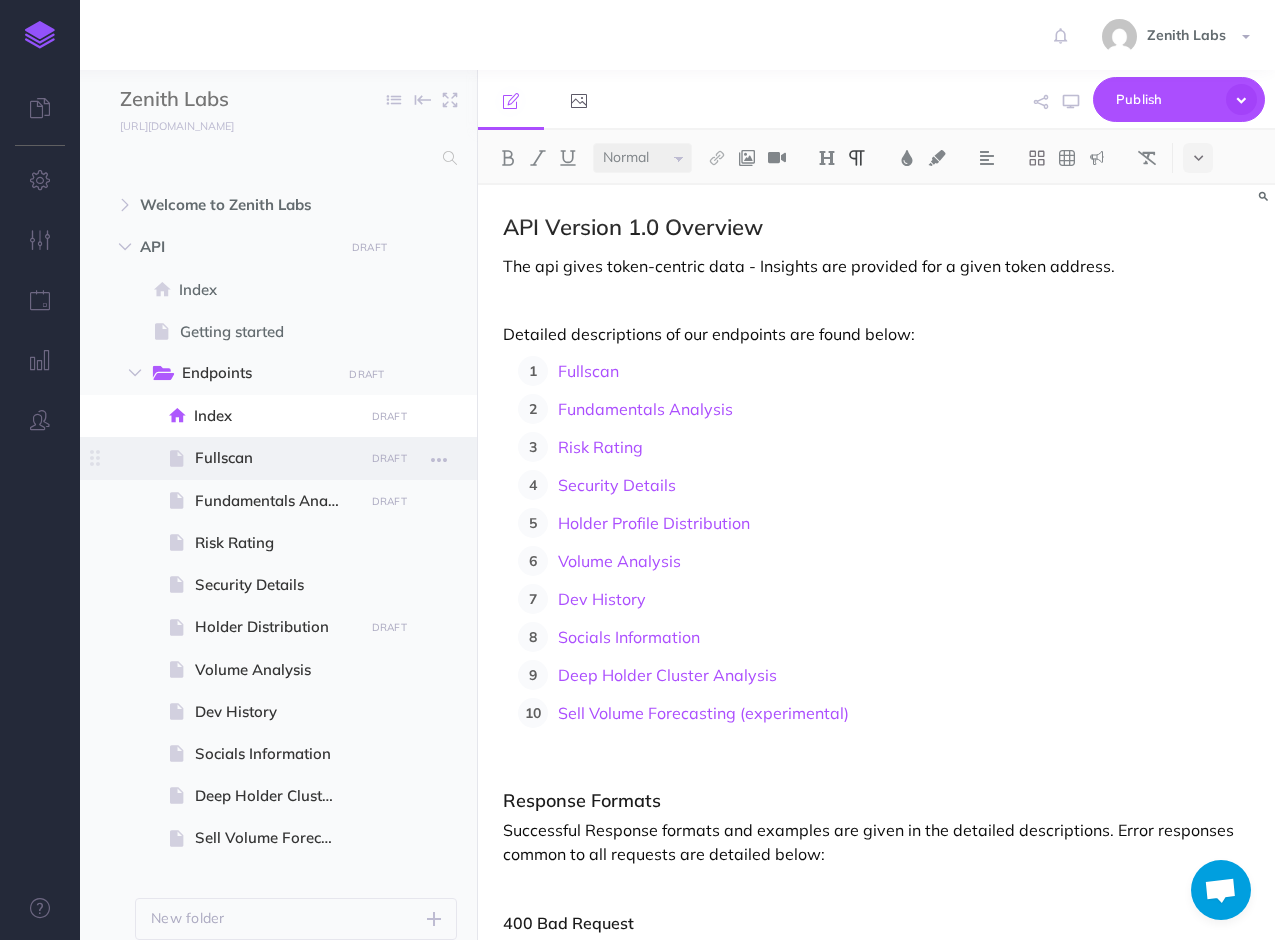 click on "Fullscan" at bounding box center (276, 458) 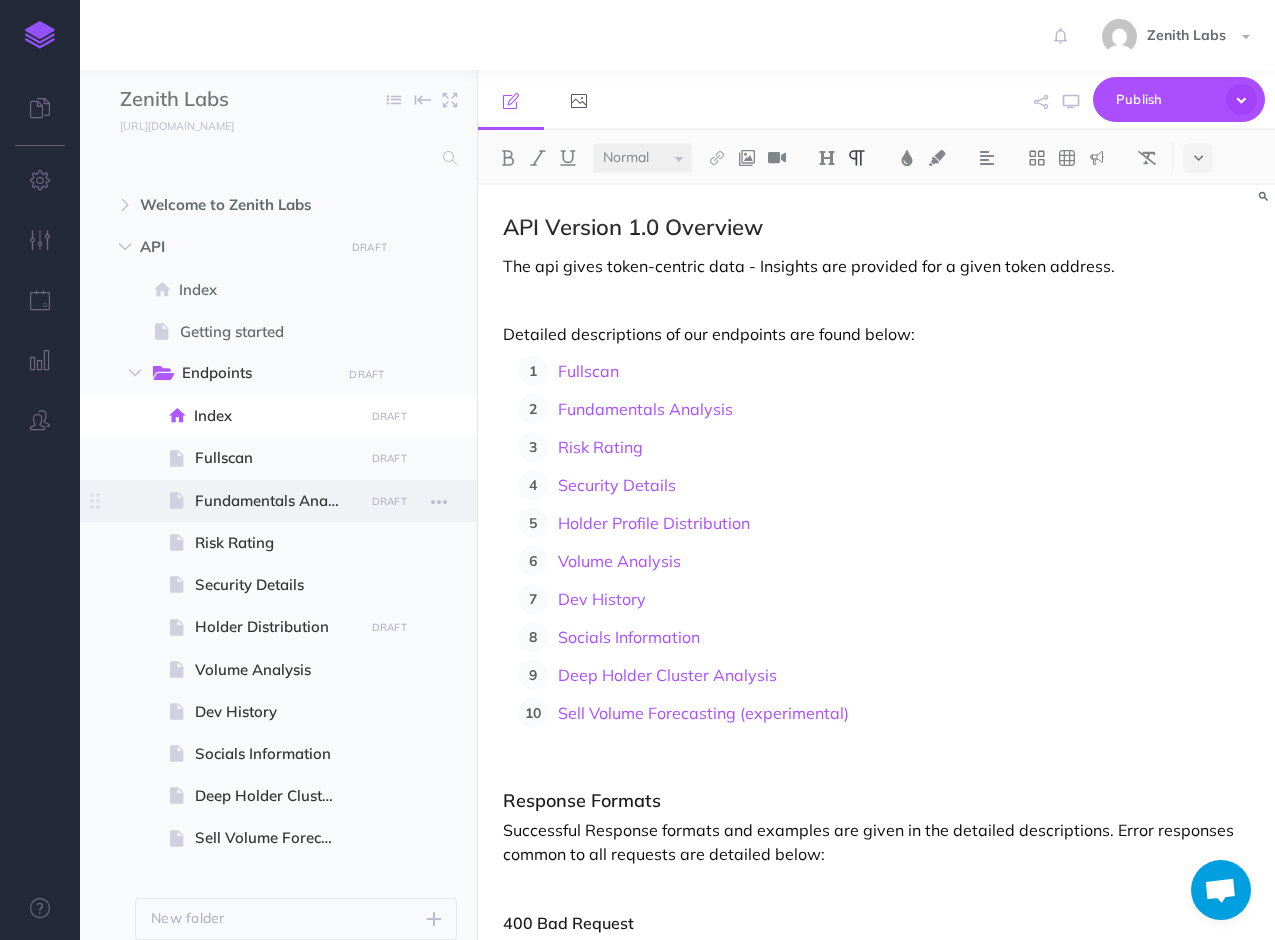 select on "null" 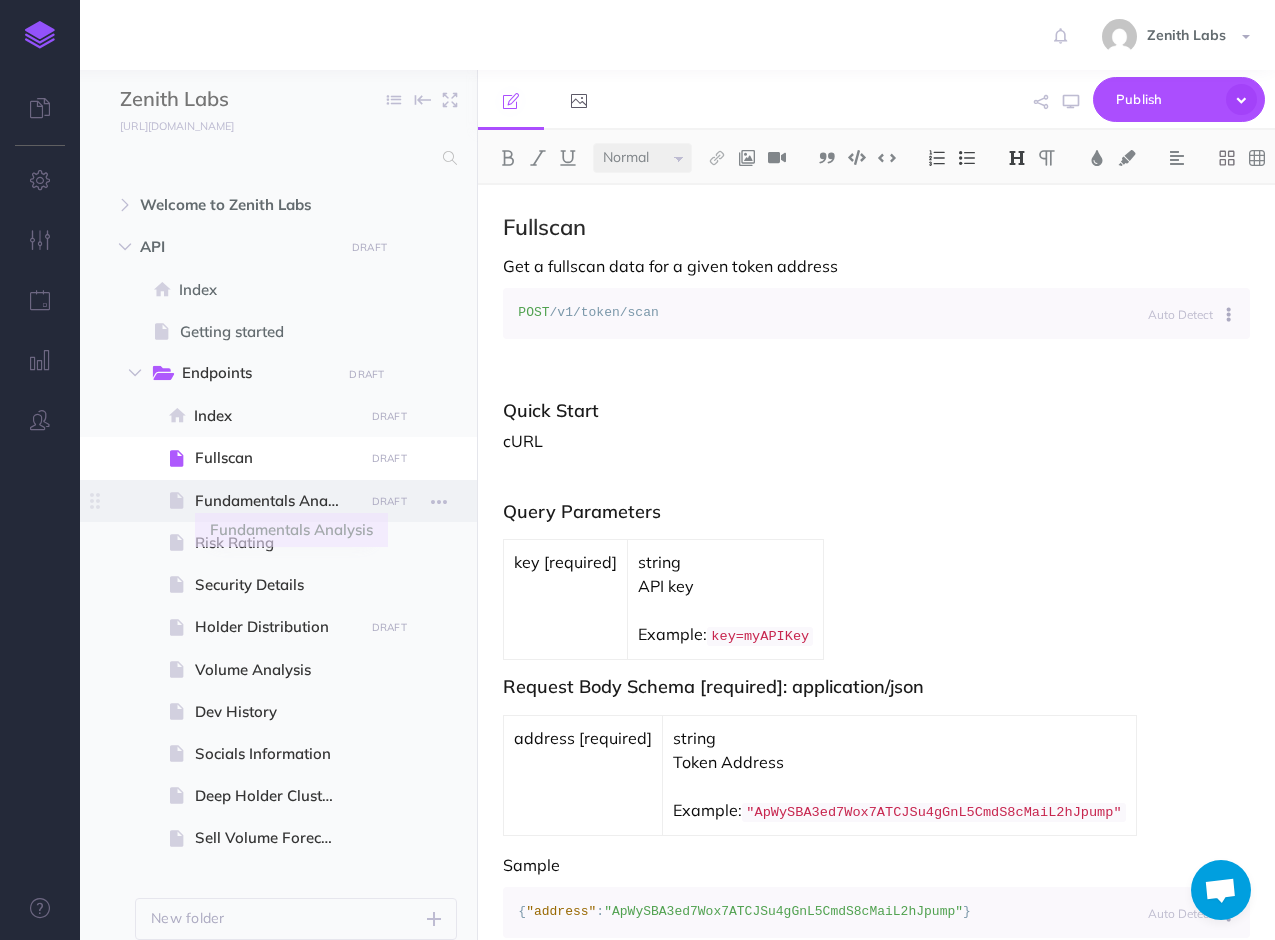click on "Fundamentals Analysis" at bounding box center [276, 501] 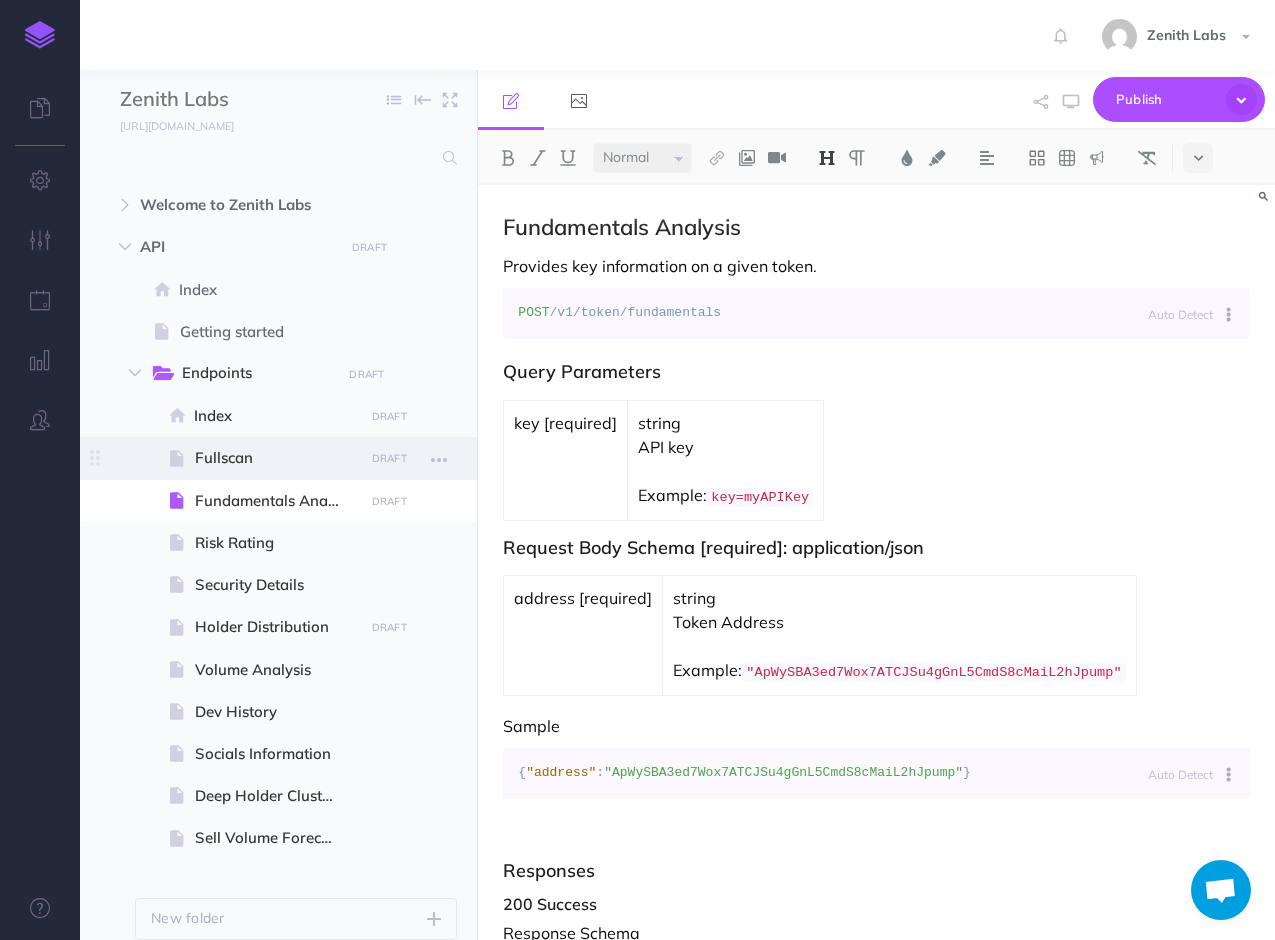 click on "Fullscan" at bounding box center (276, 458) 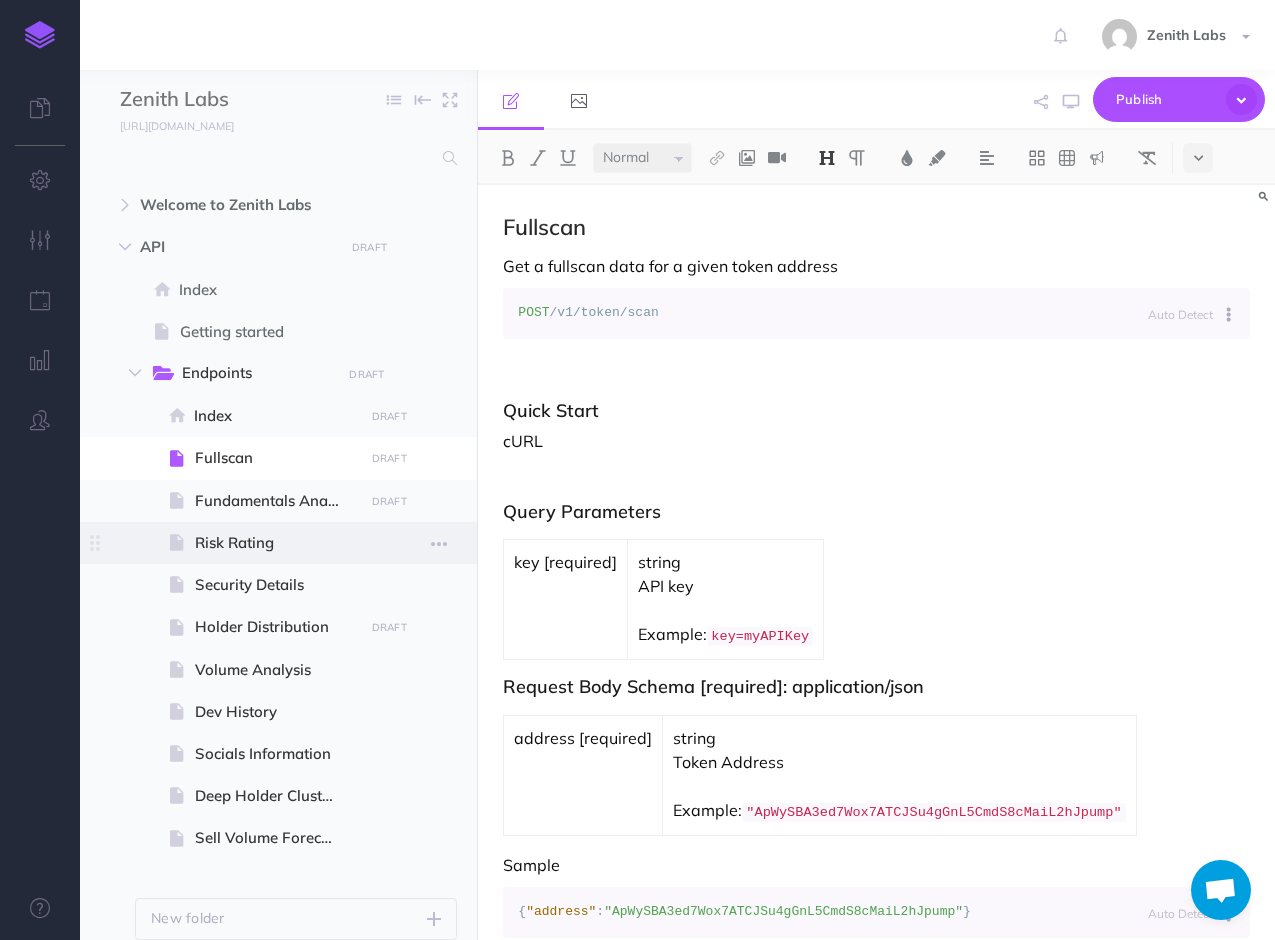 drag, startPoint x: 232, startPoint y: 459, endPoint x: 299, endPoint y: 541, distance: 105.89146 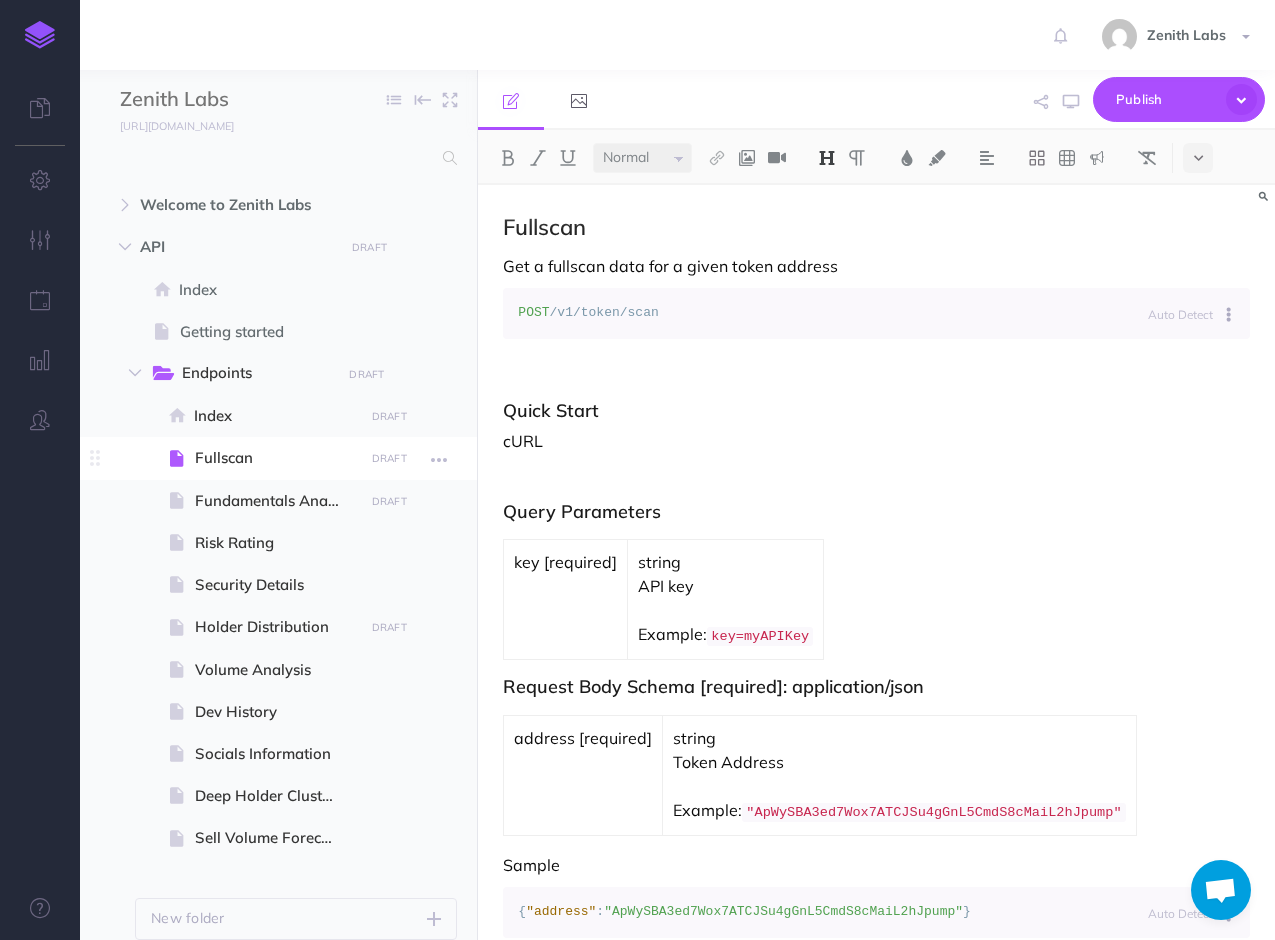 select on "null" 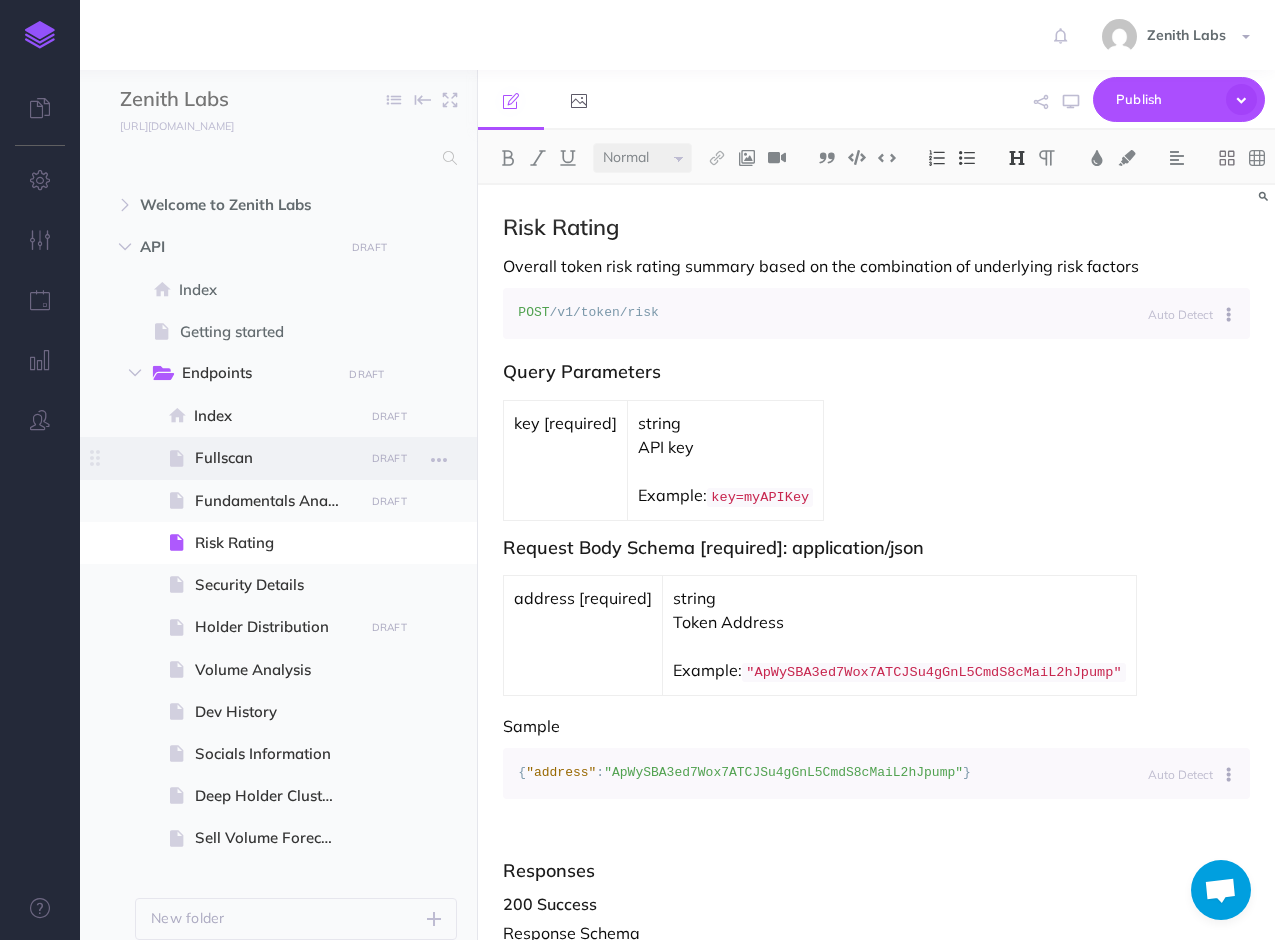 click on "Fullscan" at bounding box center [276, 458] 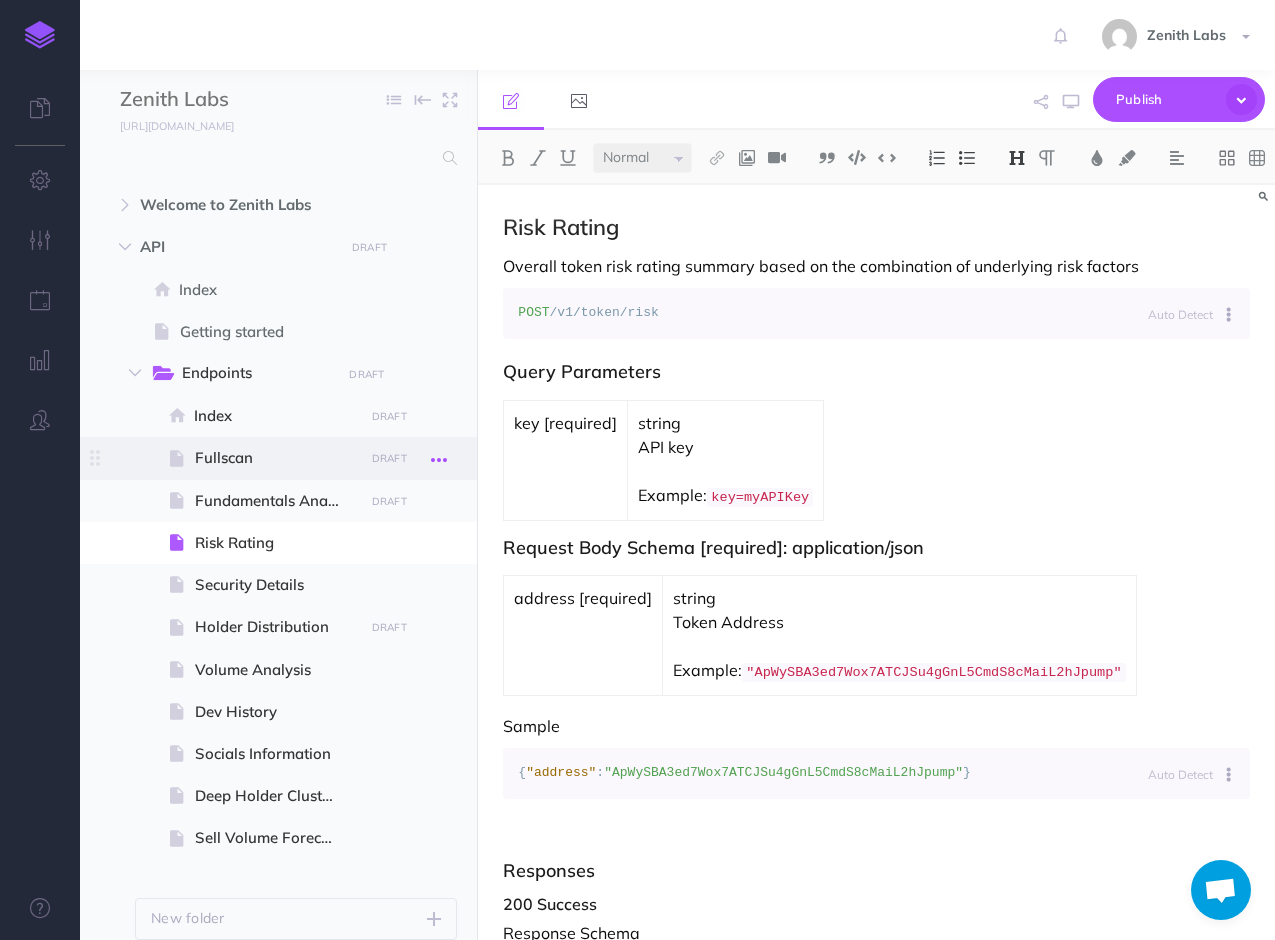 select on "null" 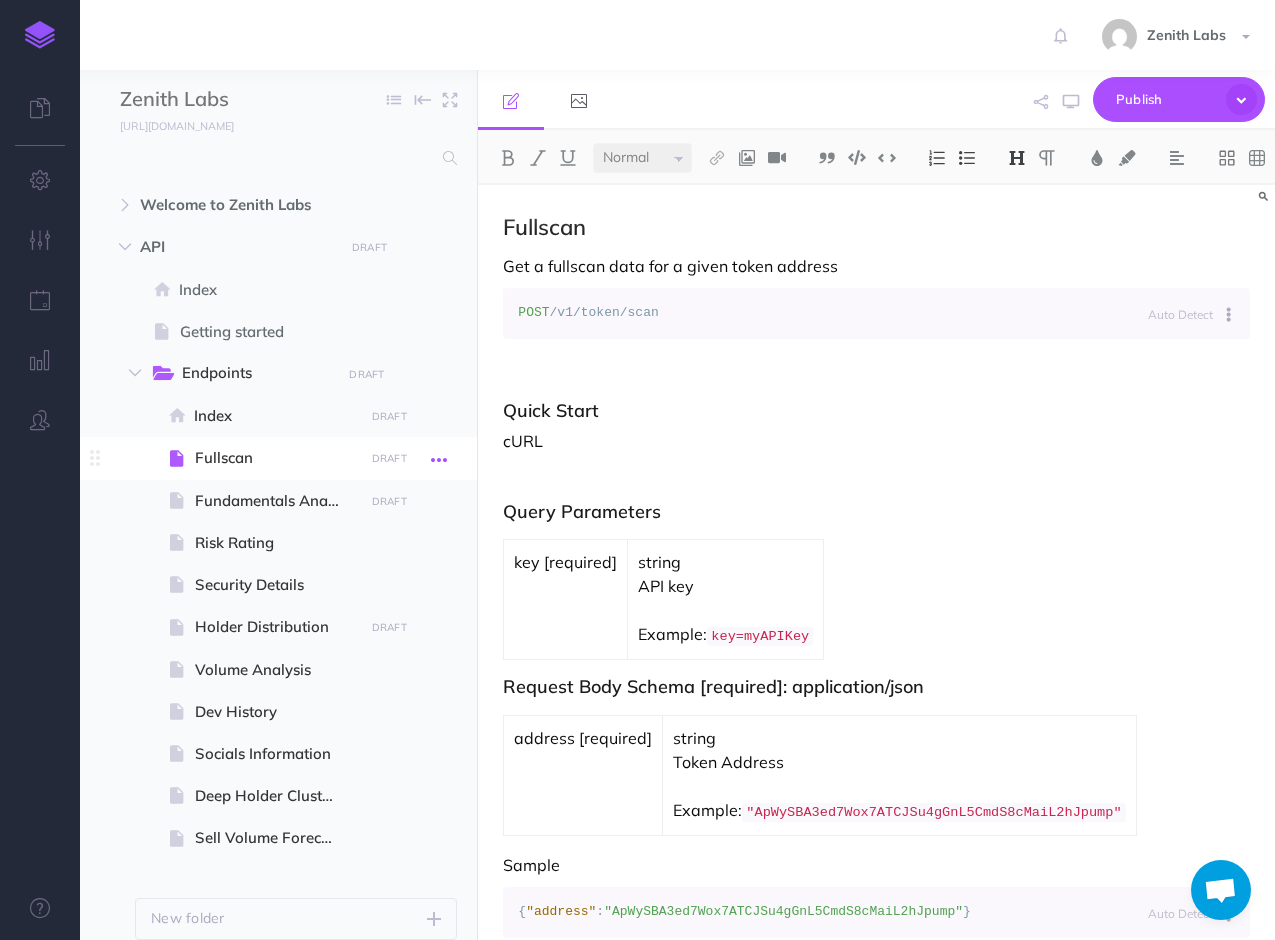 click at bounding box center (439, 460) 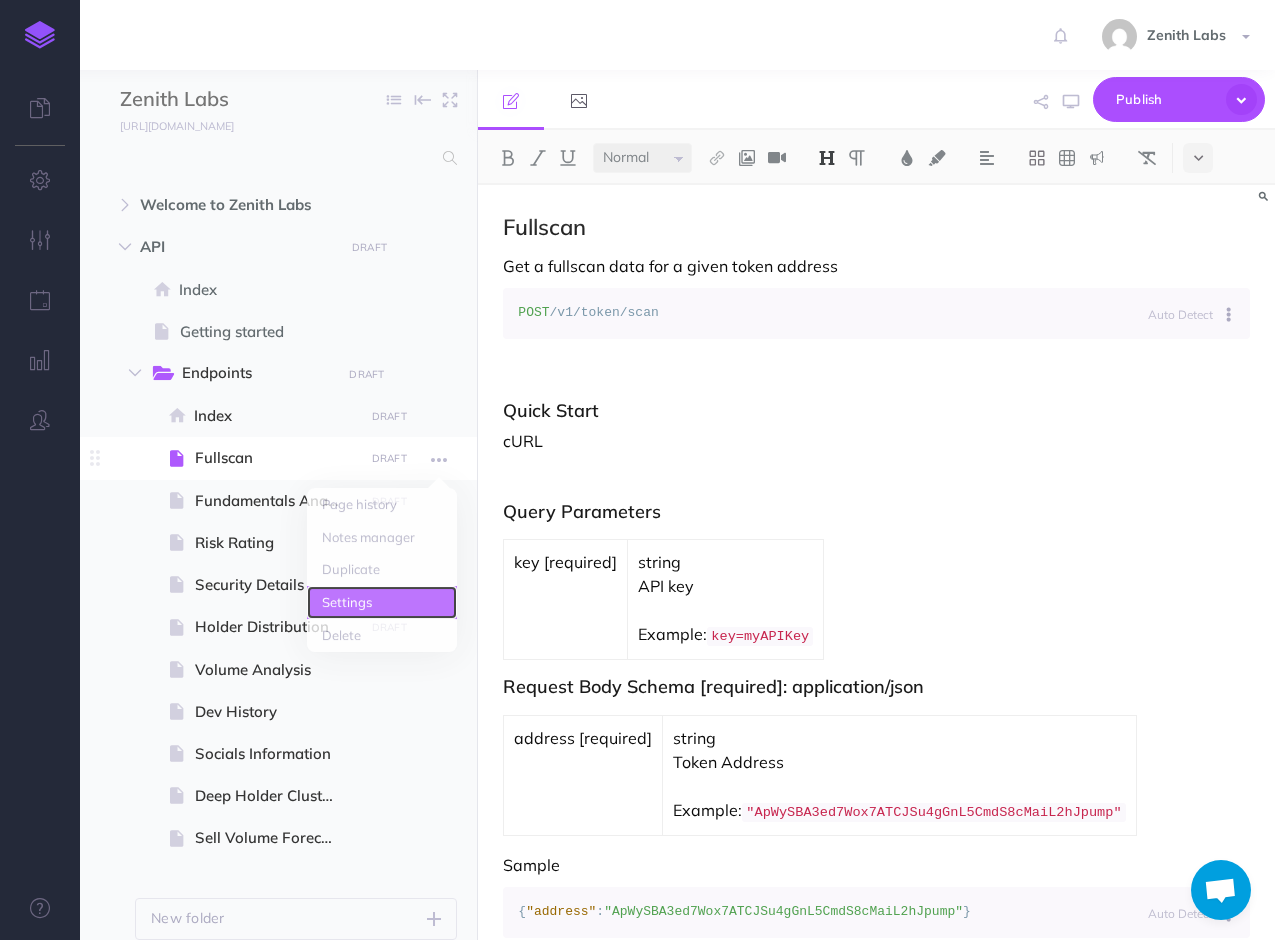 click on "Settings" at bounding box center (382, 593) 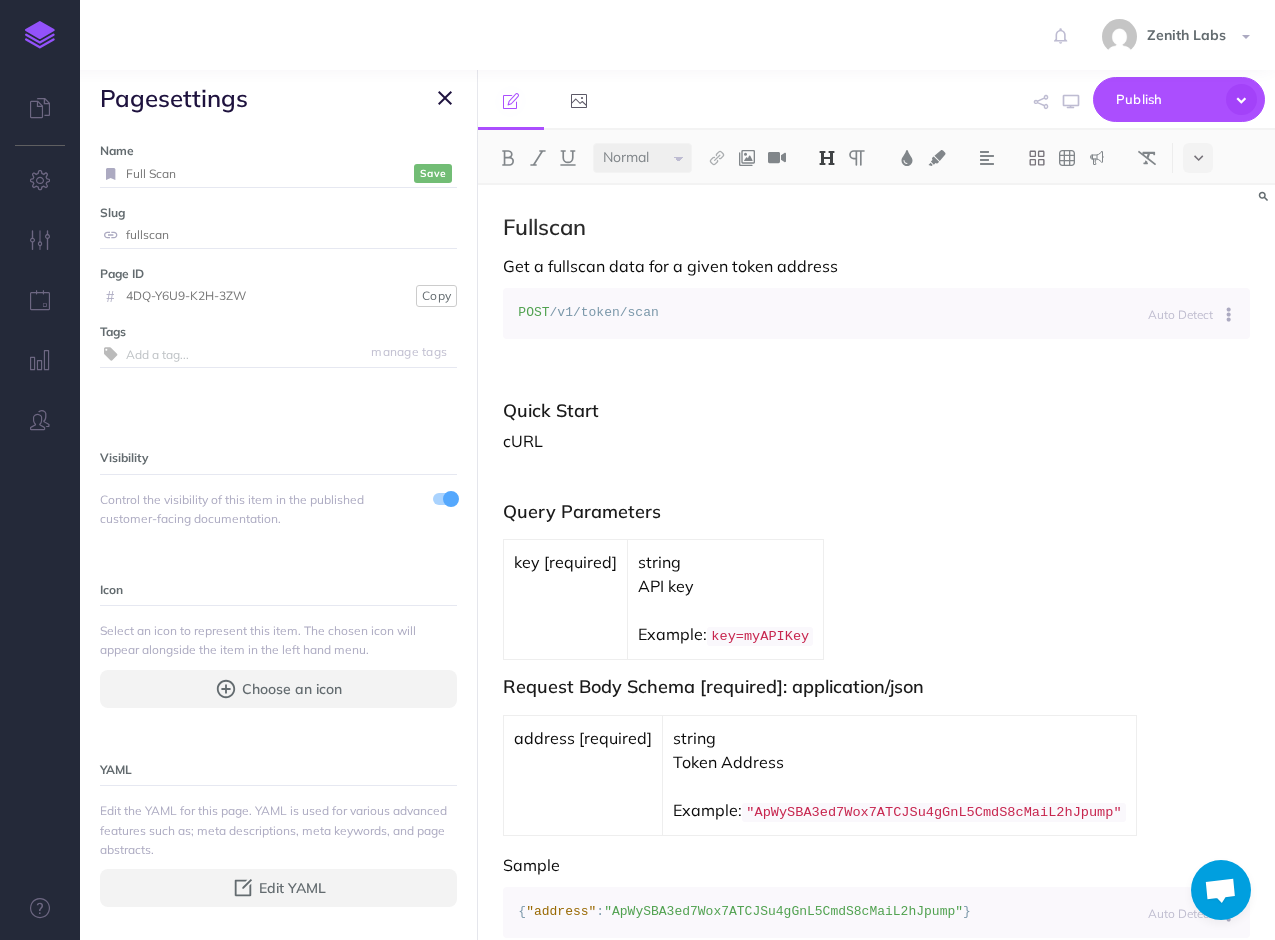 type on "Full Scan" 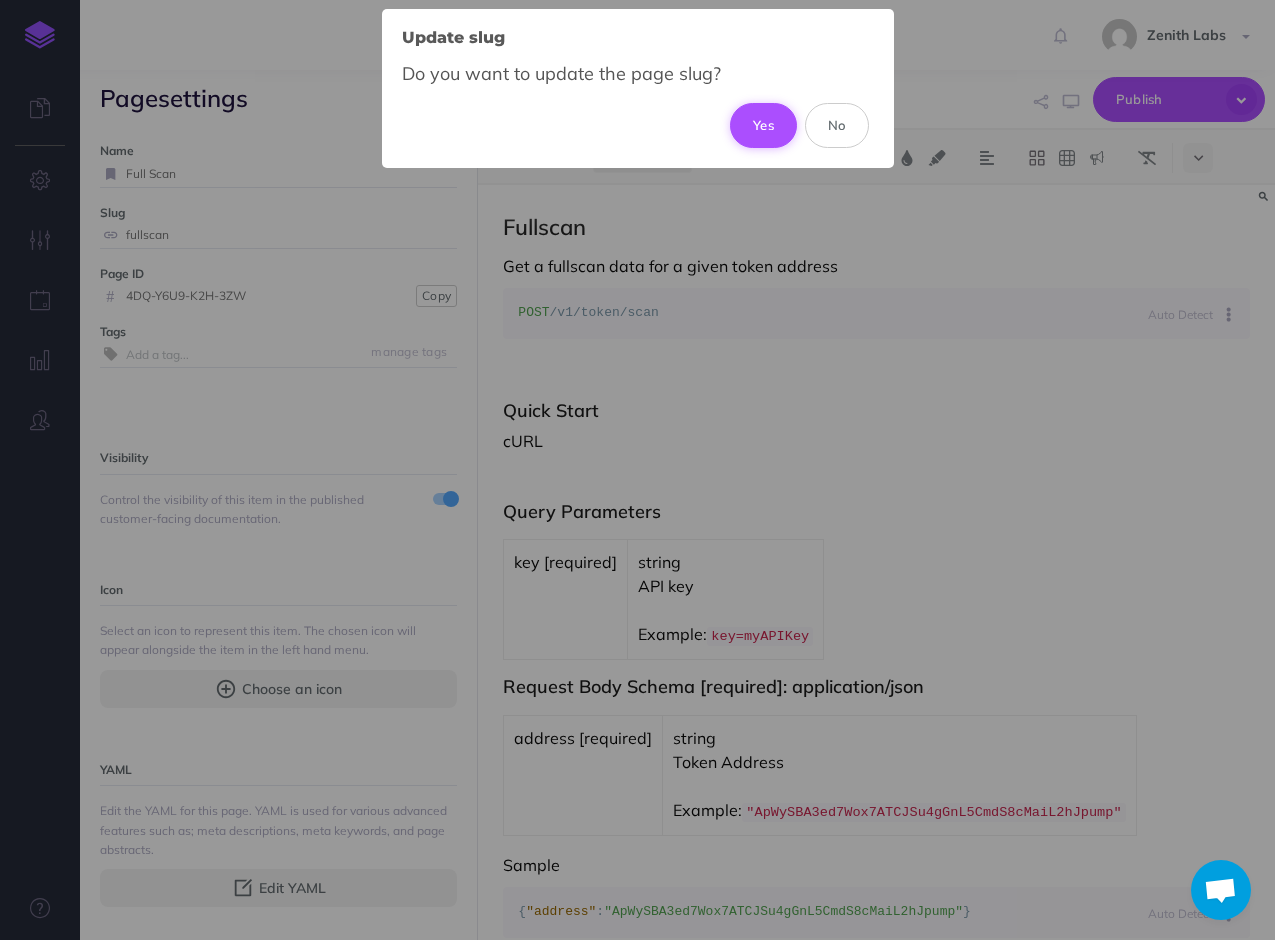 click on "Yes" at bounding box center [763, 125] 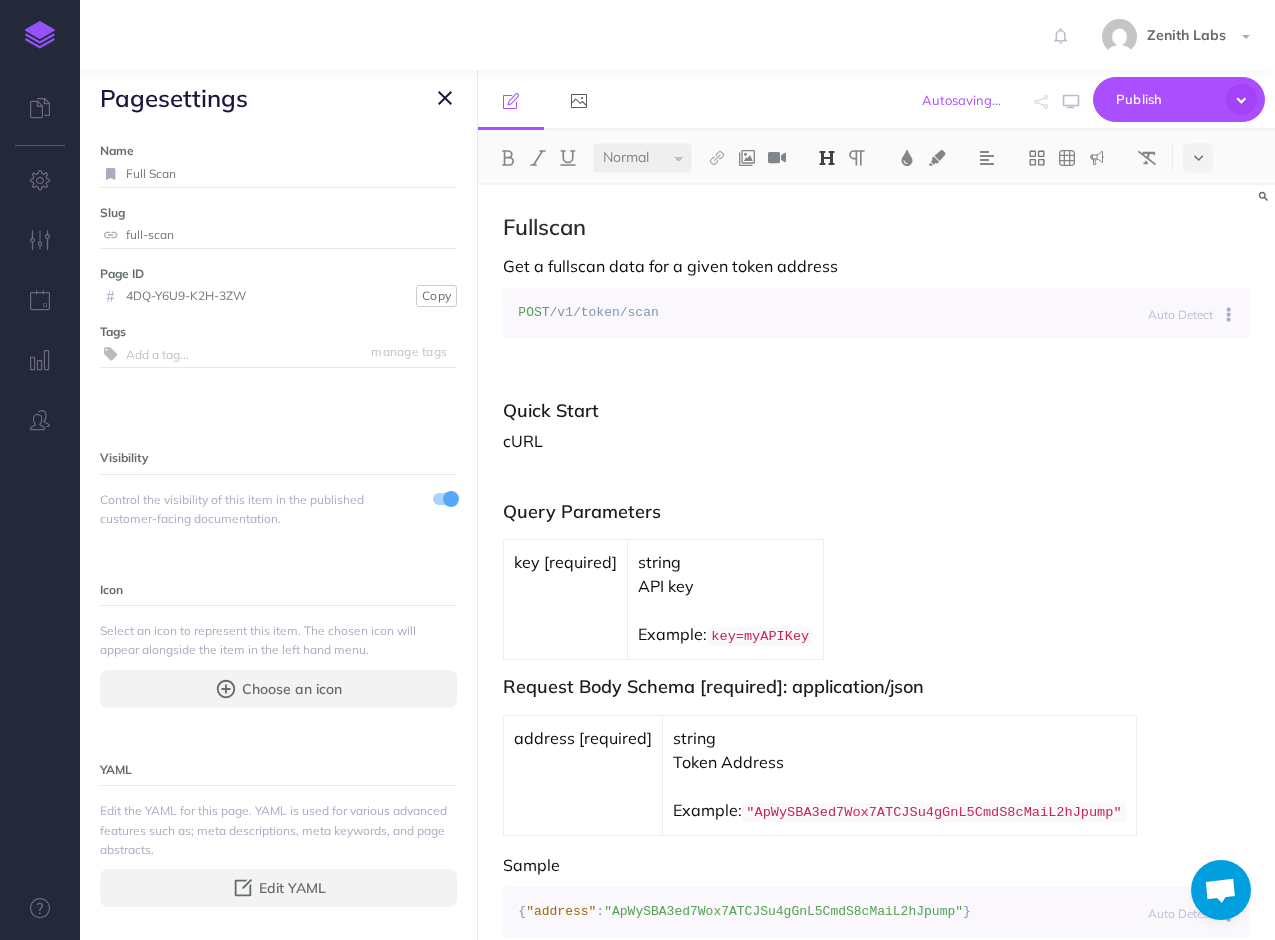 drag, startPoint x: 545, startPoint y: 227, endPoint x: 651, endPoint y: 200, distance: 109.38464 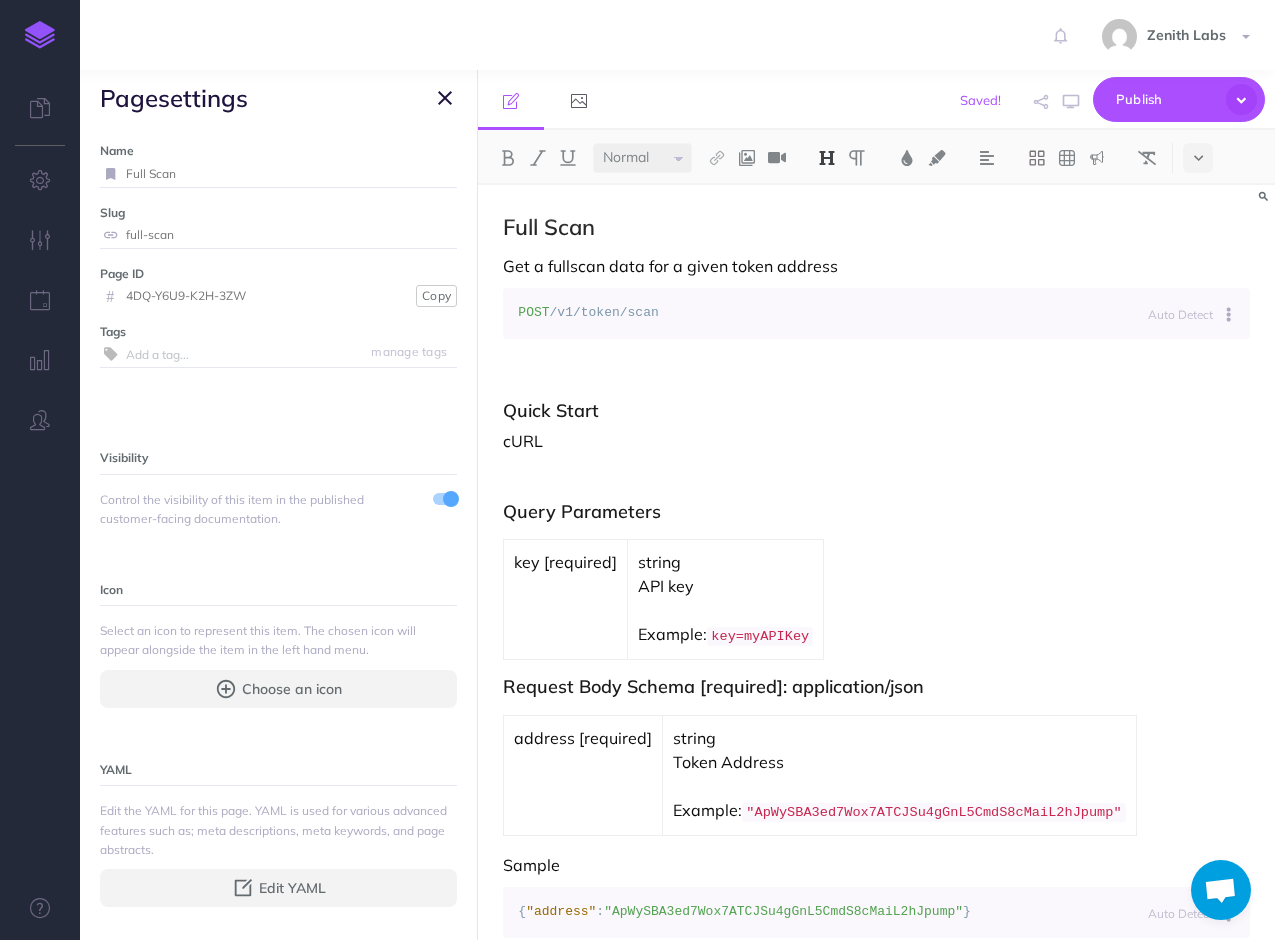 click on "Full Scan" at bounding box center [876, 227] 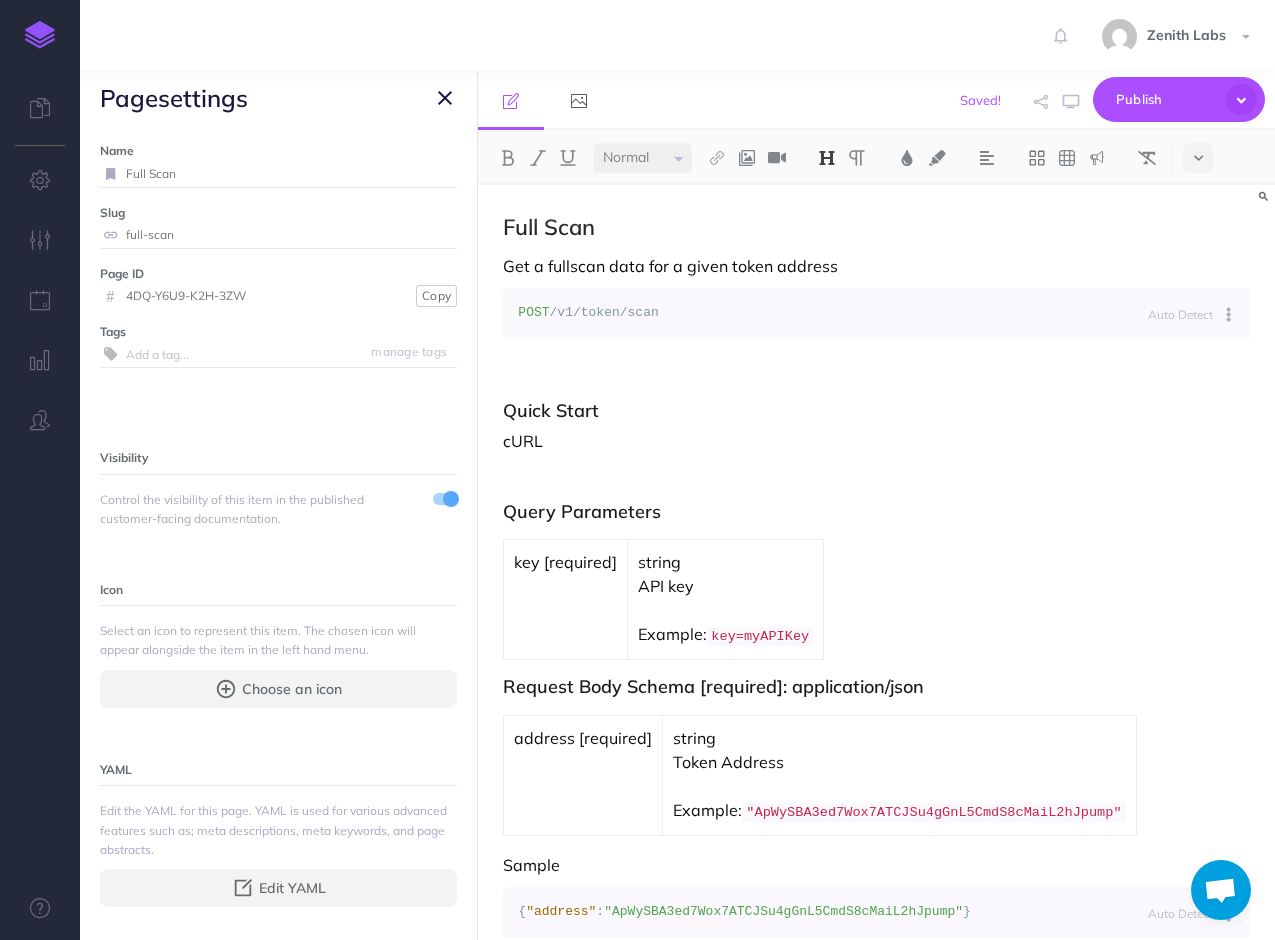click at bounding box center [445, 98] 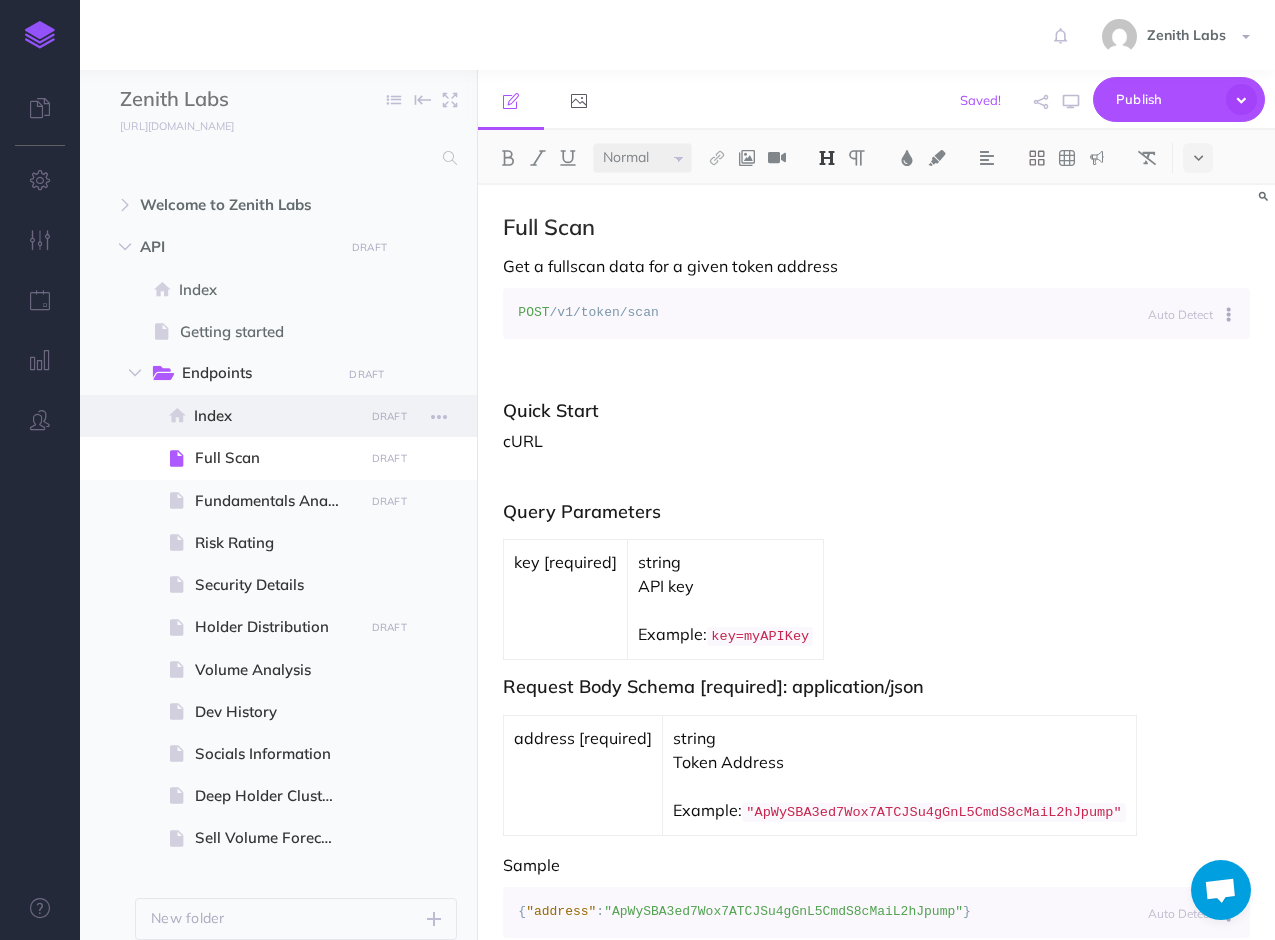 click on "Index" at bounding box center (275, 416) 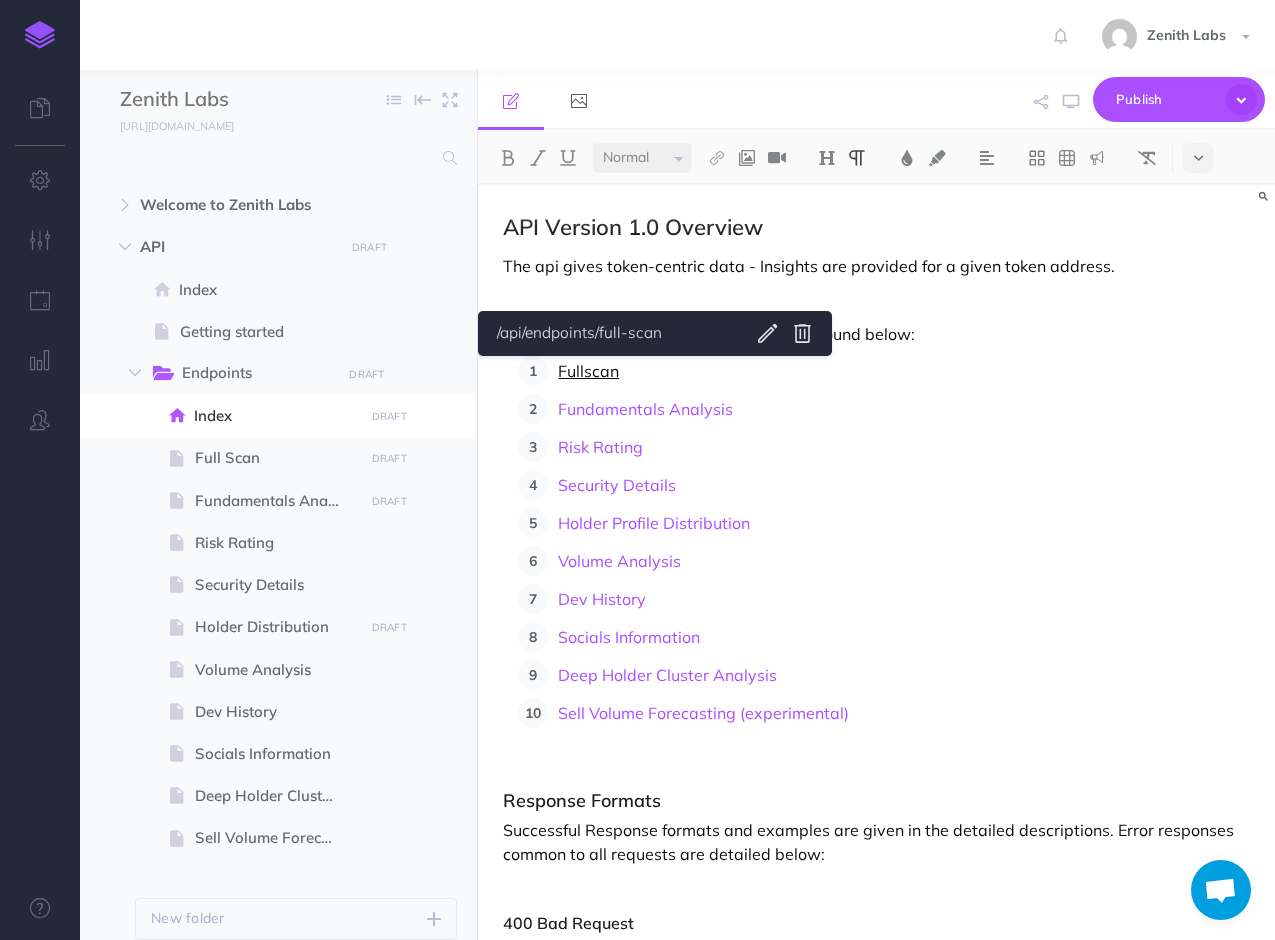 click on "Fullscan" at bounding box center [588, 371] 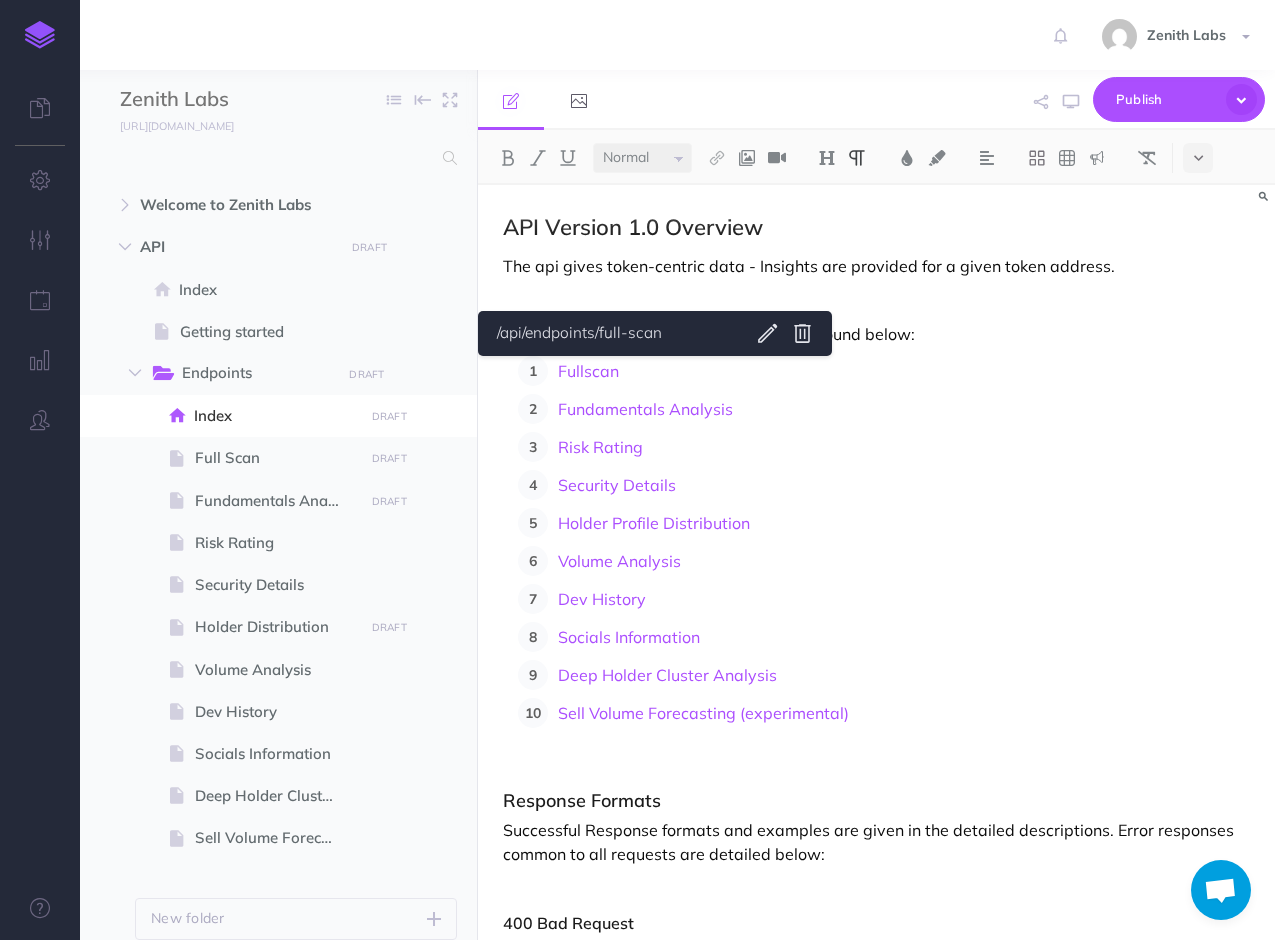 type 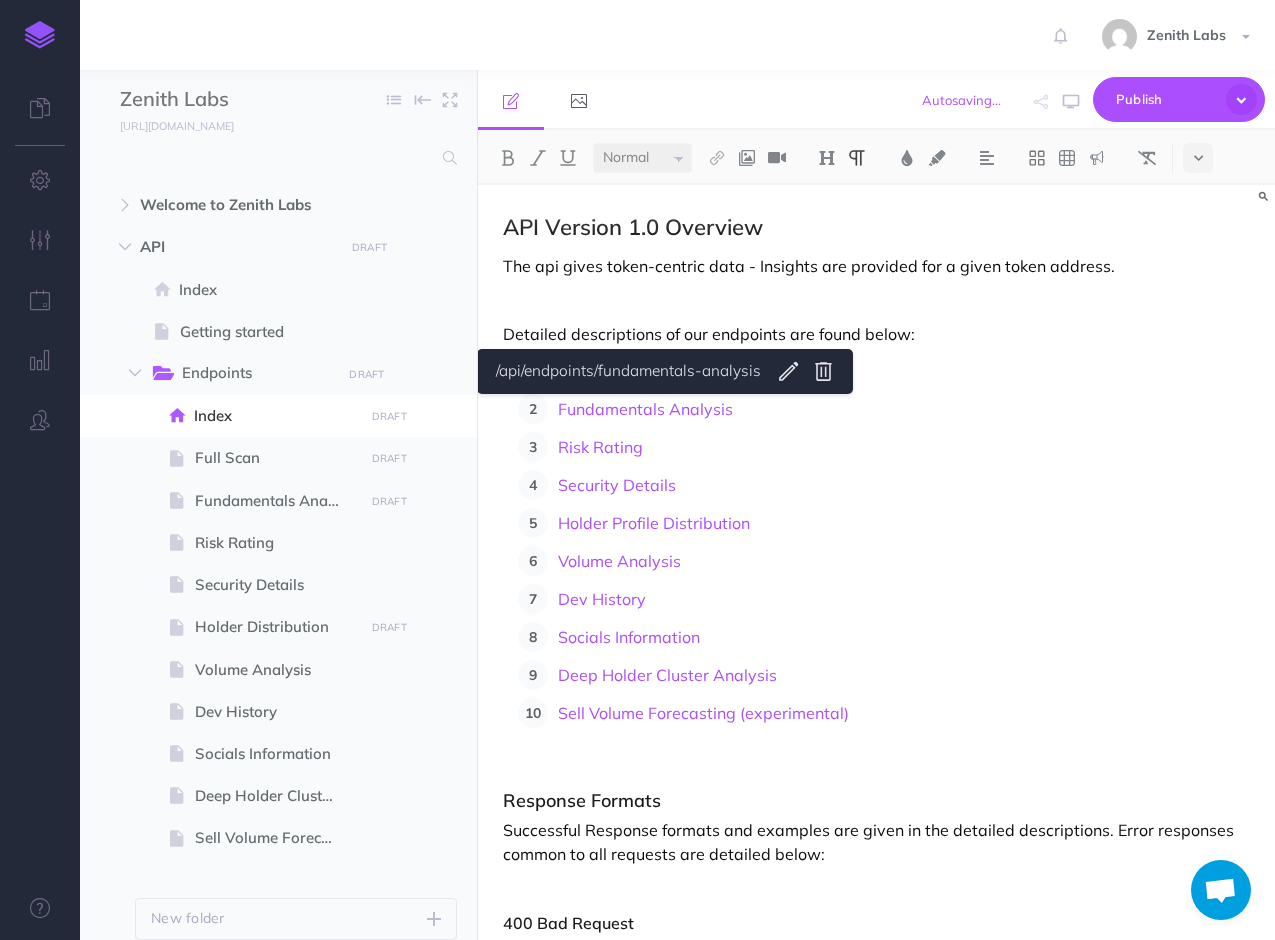 click on "Full Scan Fundamentals Analysis Risk Rating Security Details Holder Profile Distribution Volume Analysis Dev History Socials Information Deep Holder Cluster Analysis Sell Volume Forecasting (experimental)" at bounding box center [884, 542] 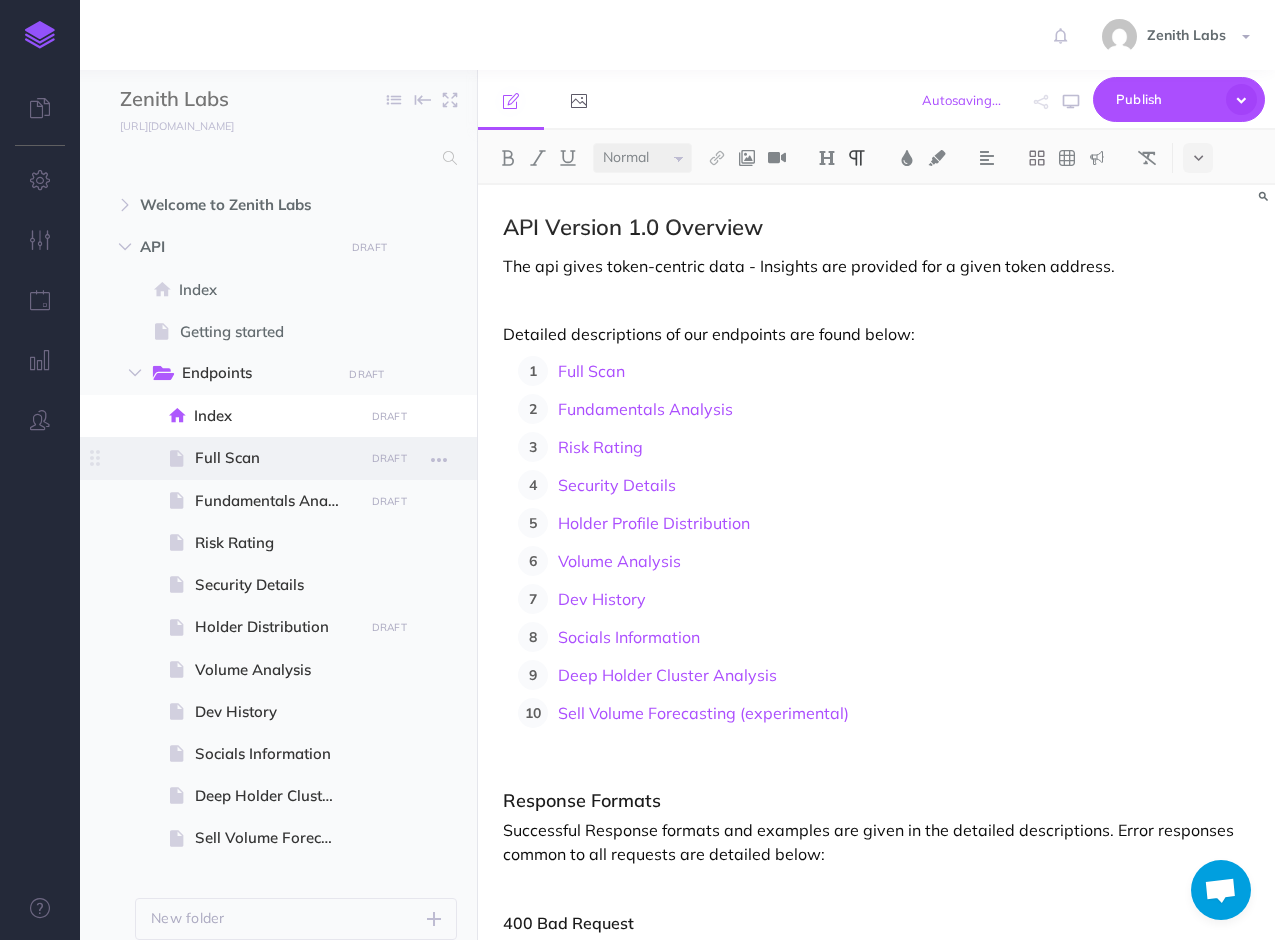 click on "Full Scan" at bounding box center (276, 458) 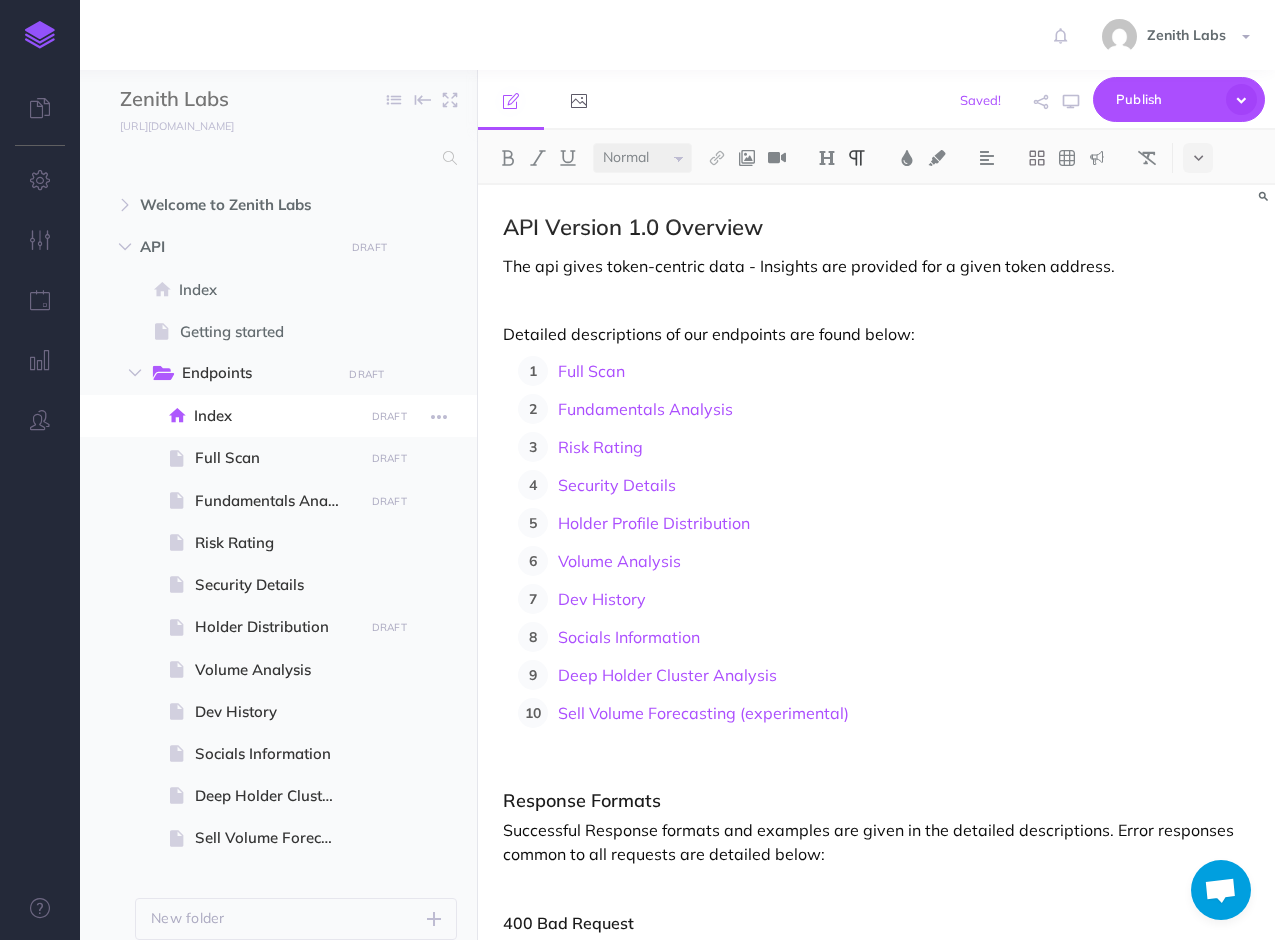 click on "Index" at bounding box center [275, 416] 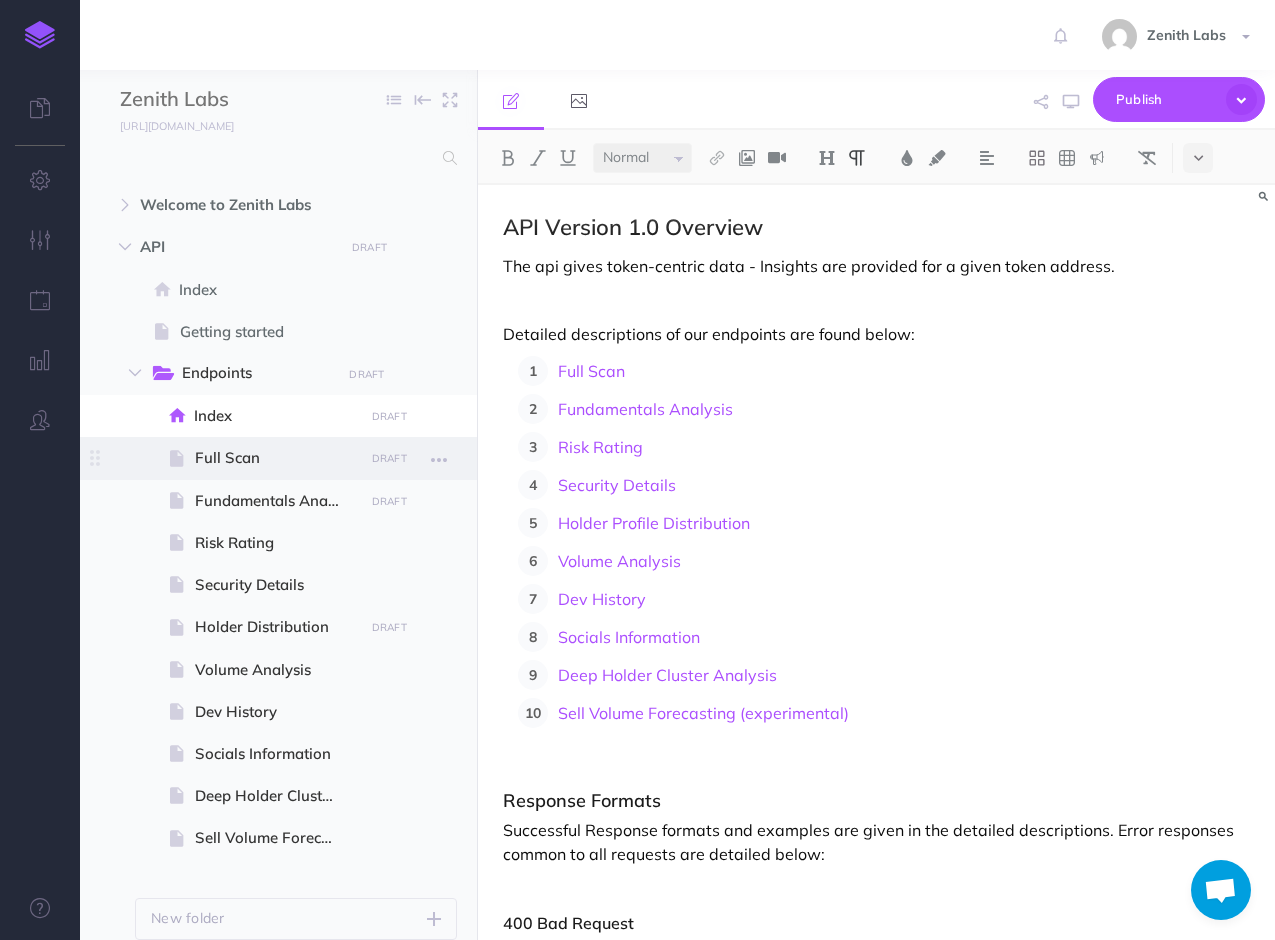 click on "Full Scan" at bounding box center (276, 458) 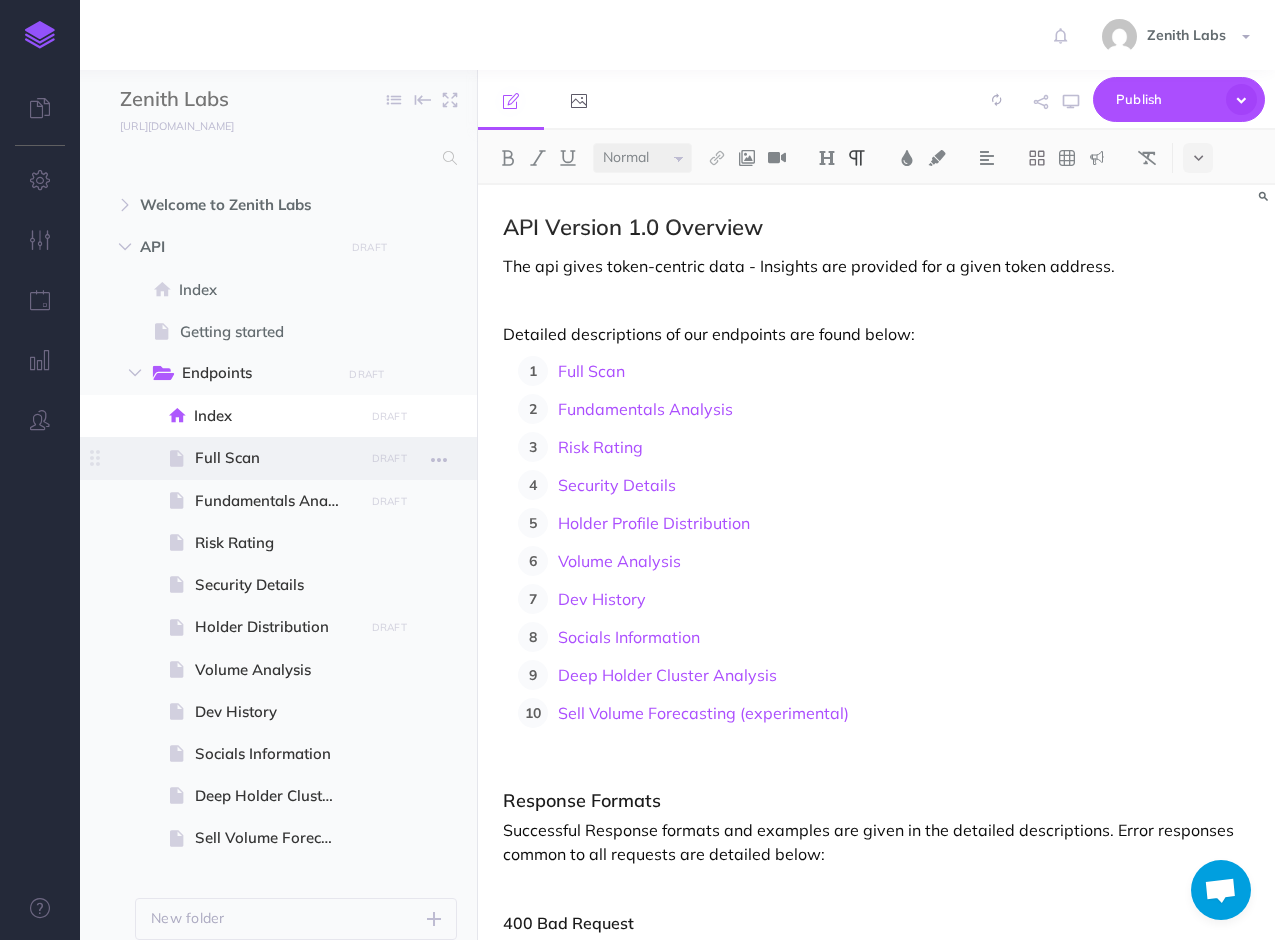 select on "null" 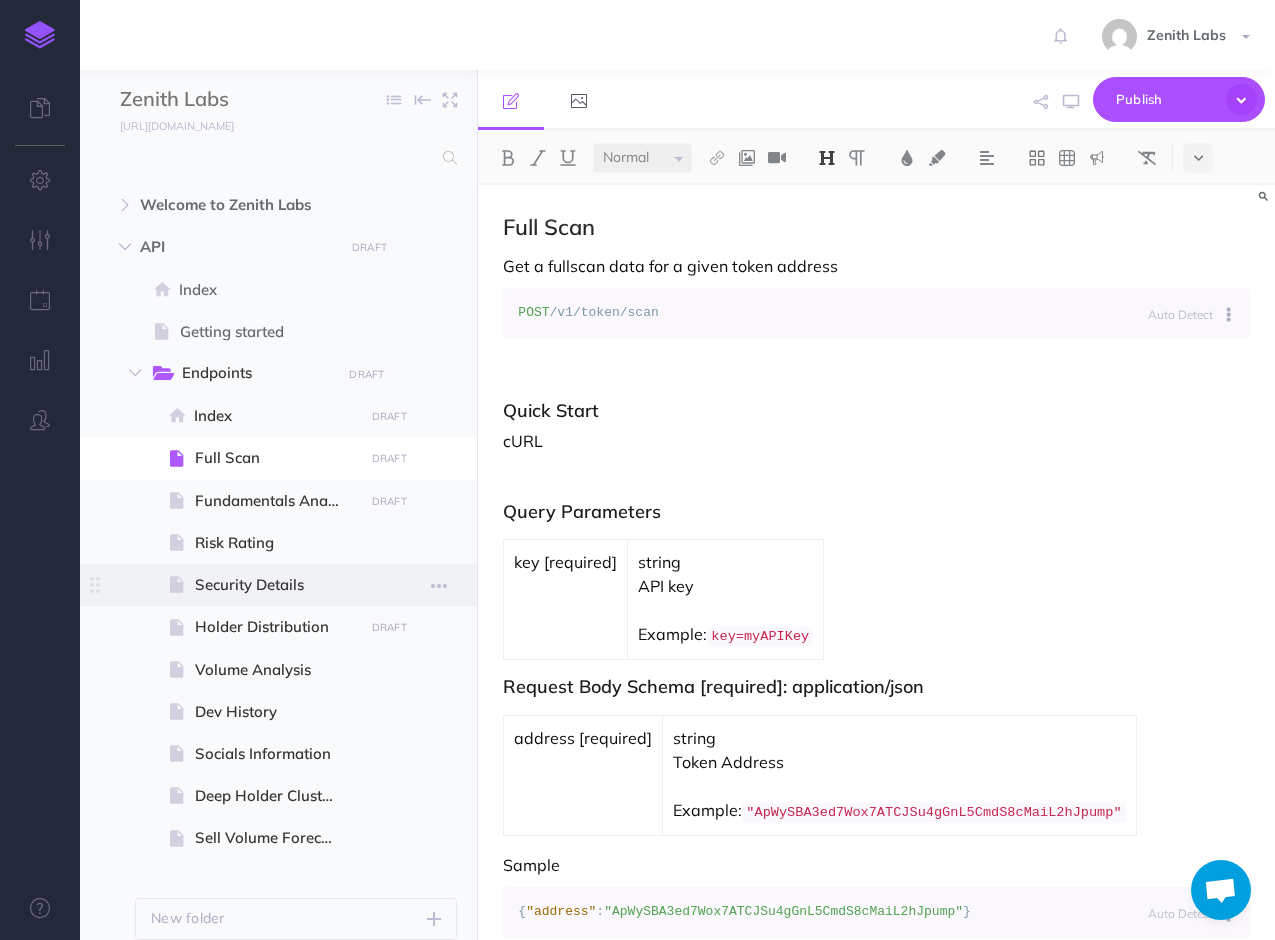 click on "Security Details" at bounding box center [276, 585] 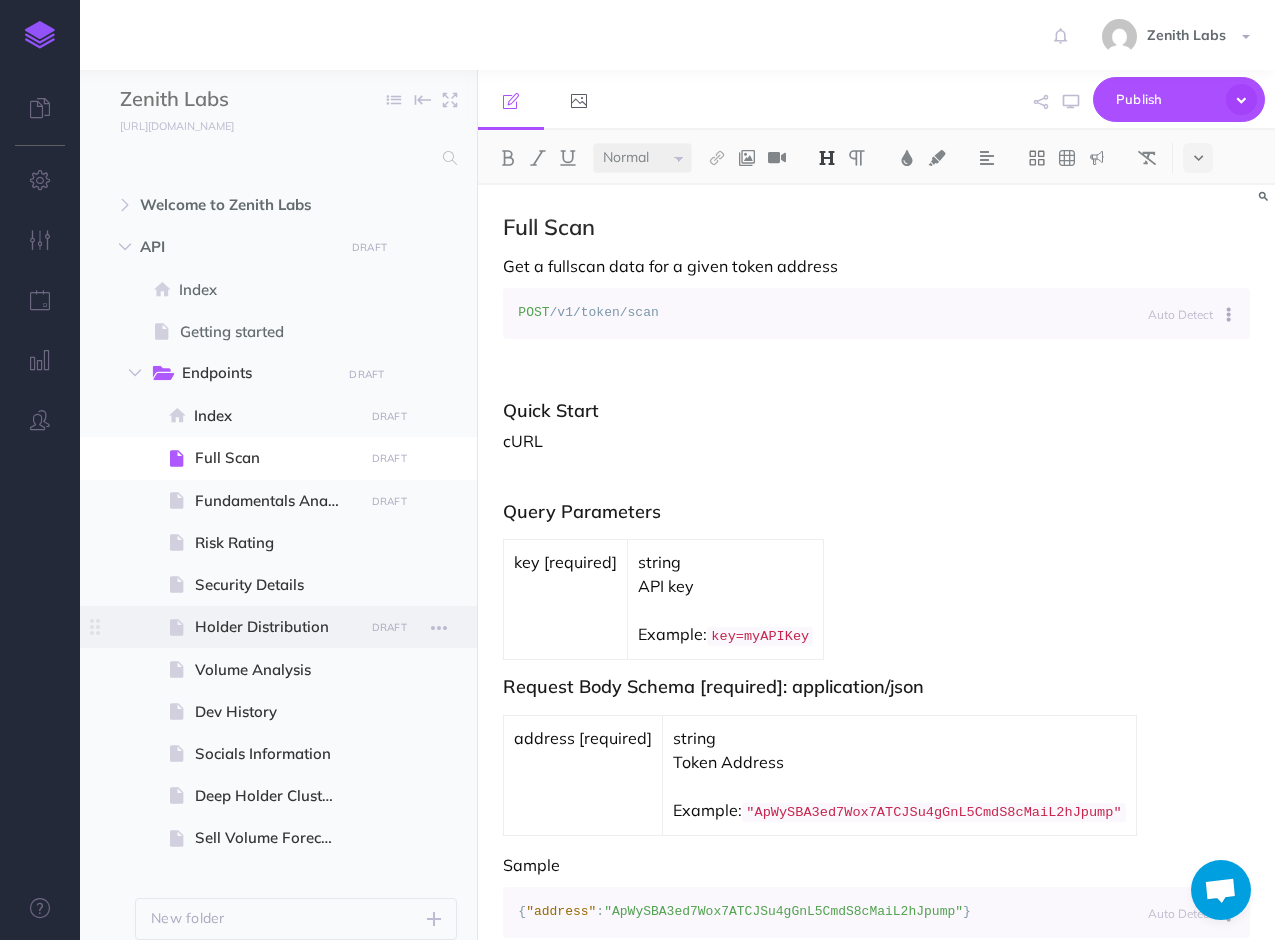 select on "null" 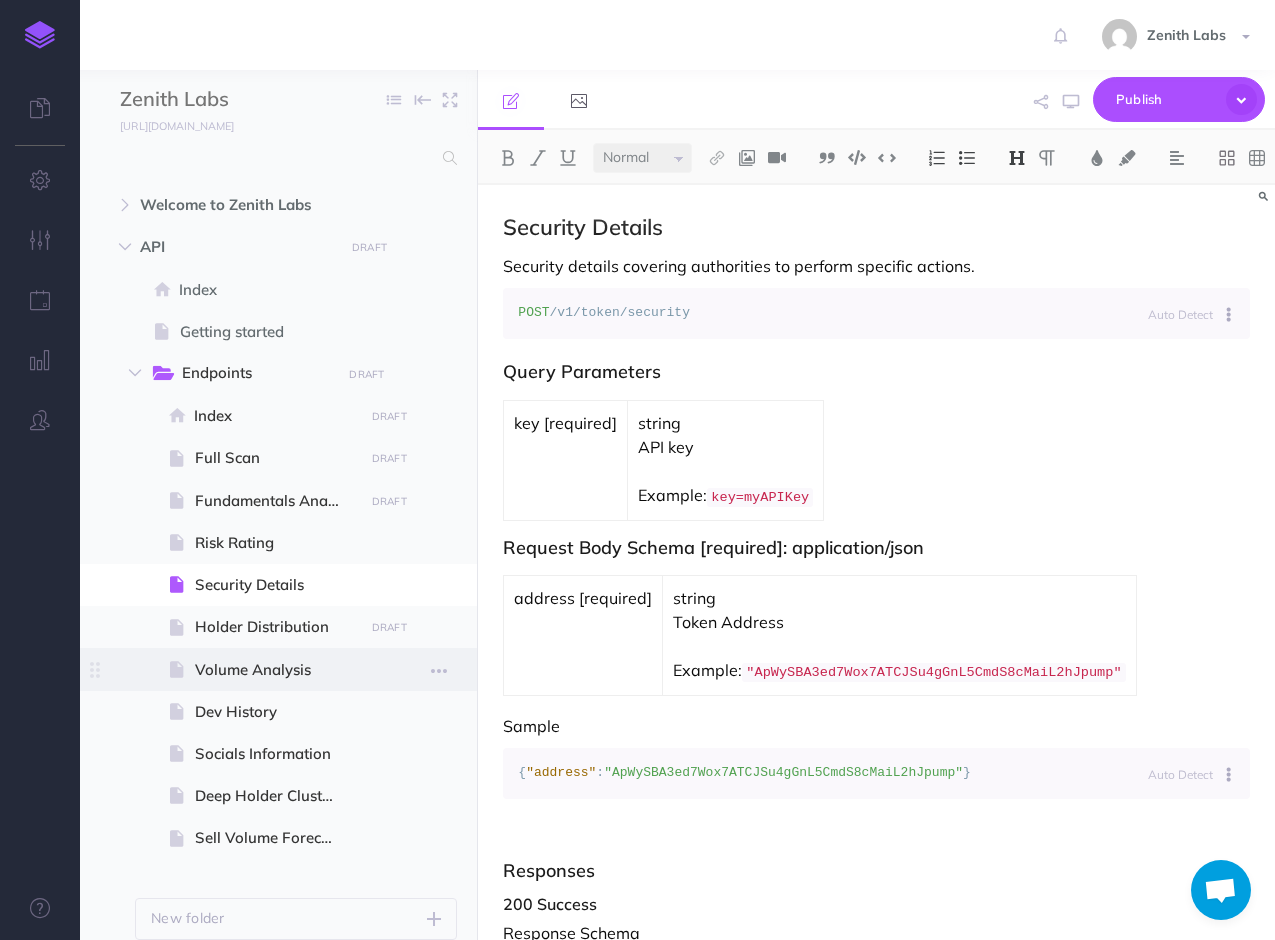 click on "Volume Analysis" at bounding box center [276, 670] 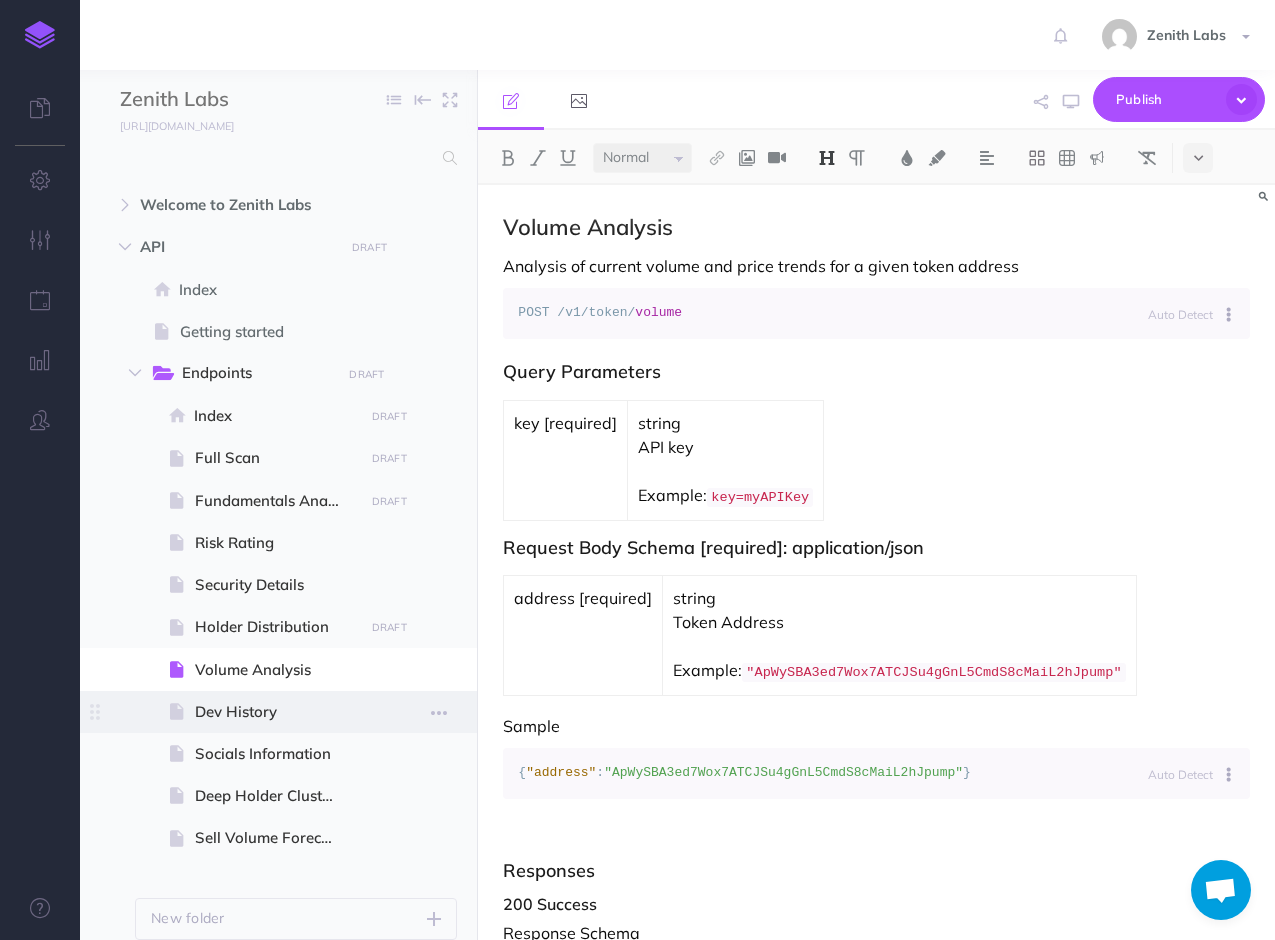 drag, startPoint x: 314, startPoint y: 671, endPoint x: 451, endPoint y: 728, distance: 148.38463 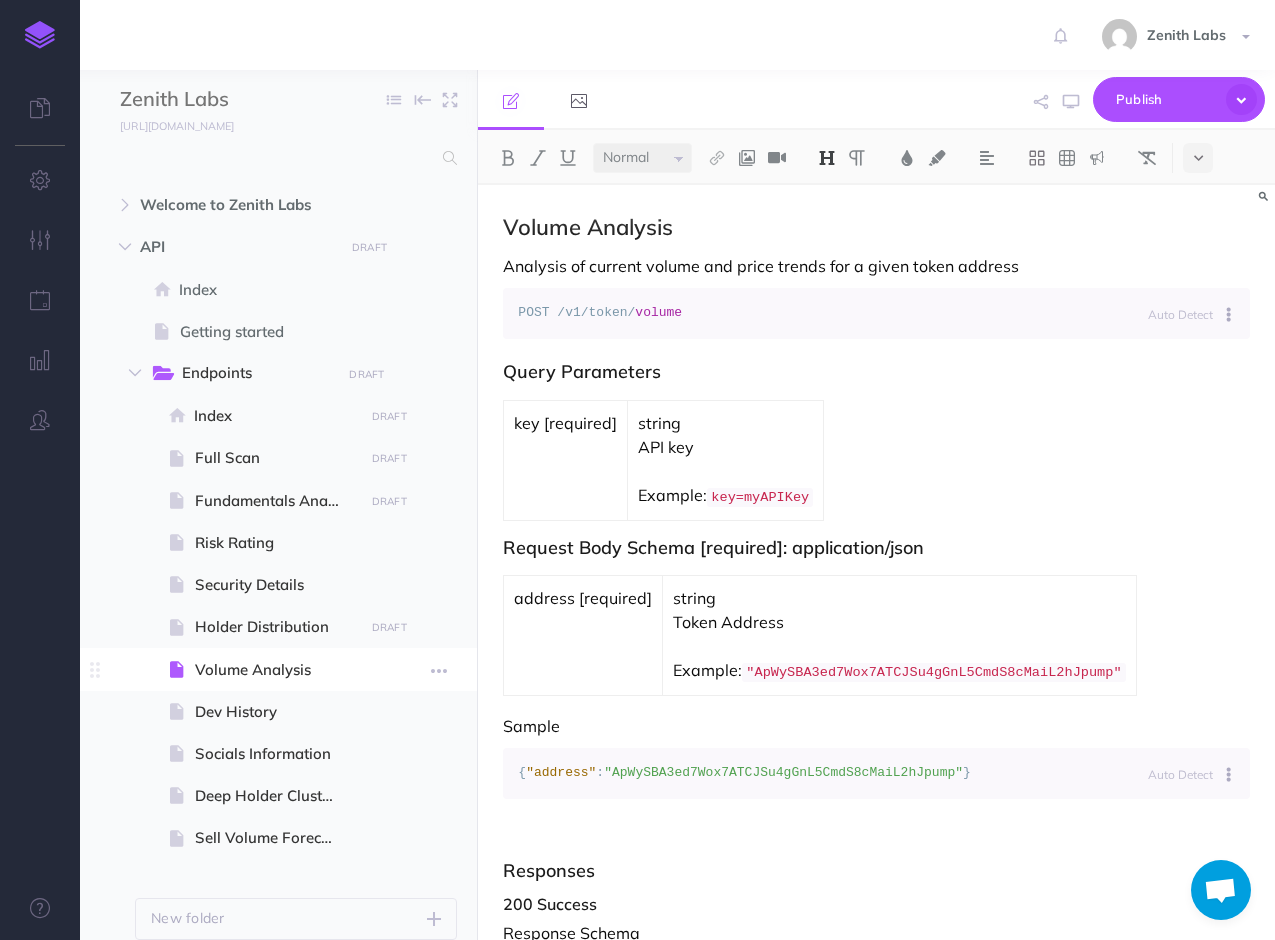 click on "Volume Analysis" at bounding box center [276, 670] 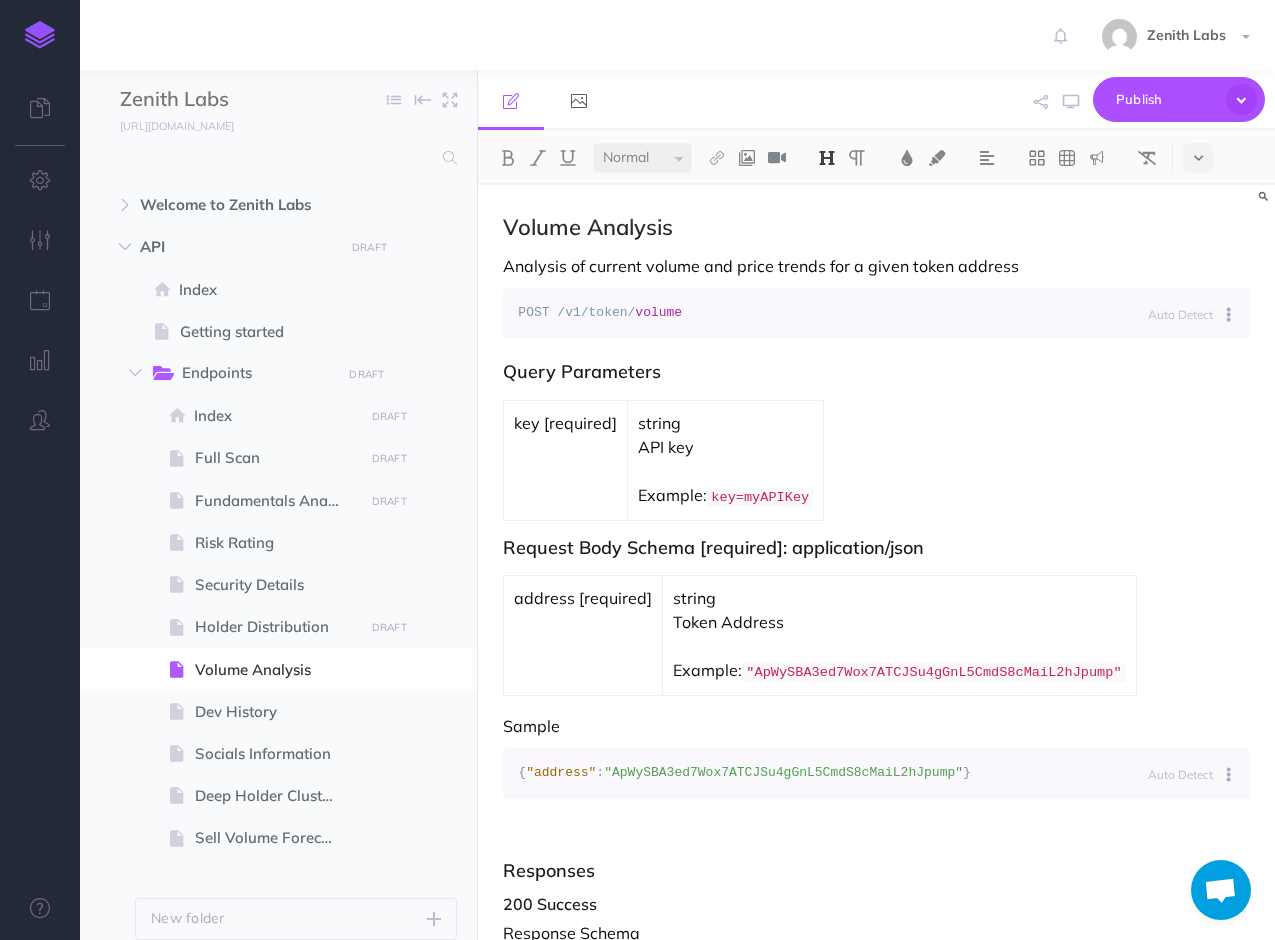 click on "Volume Analysis" at bounding box center (876, 227) 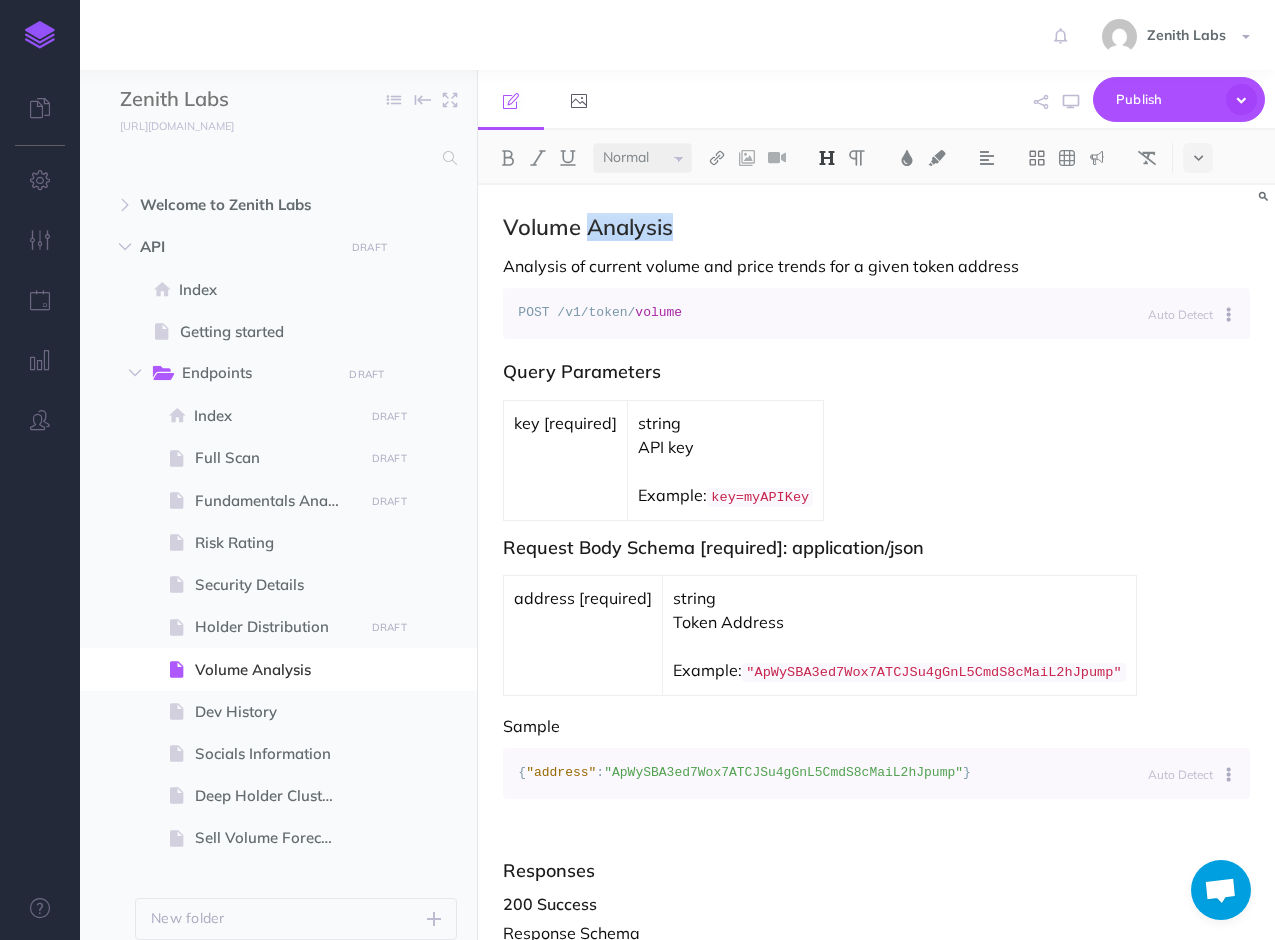 click on "Volume Analysis" at bounding box center [876, 227] 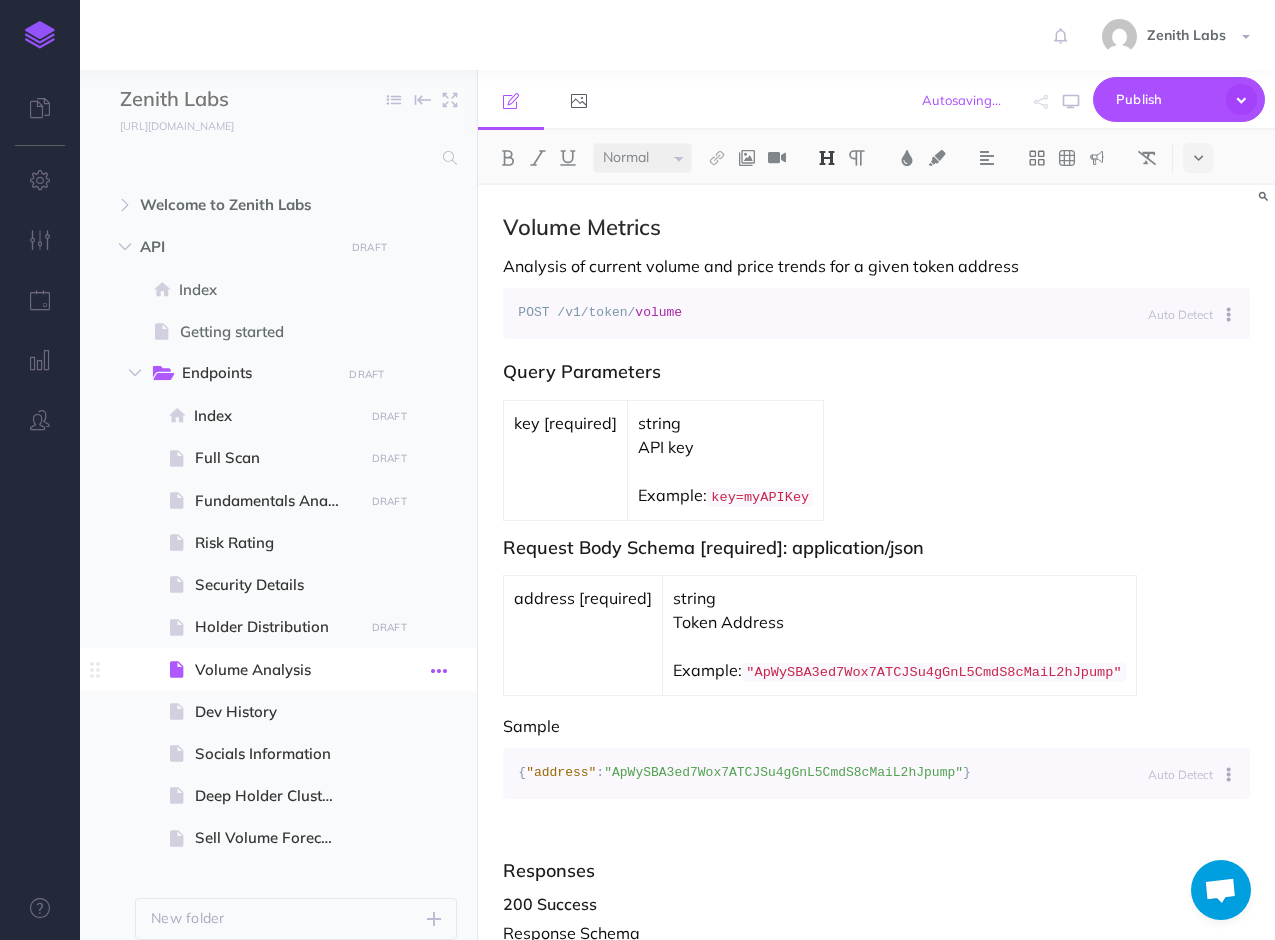 click at bounding box center [439, 671] 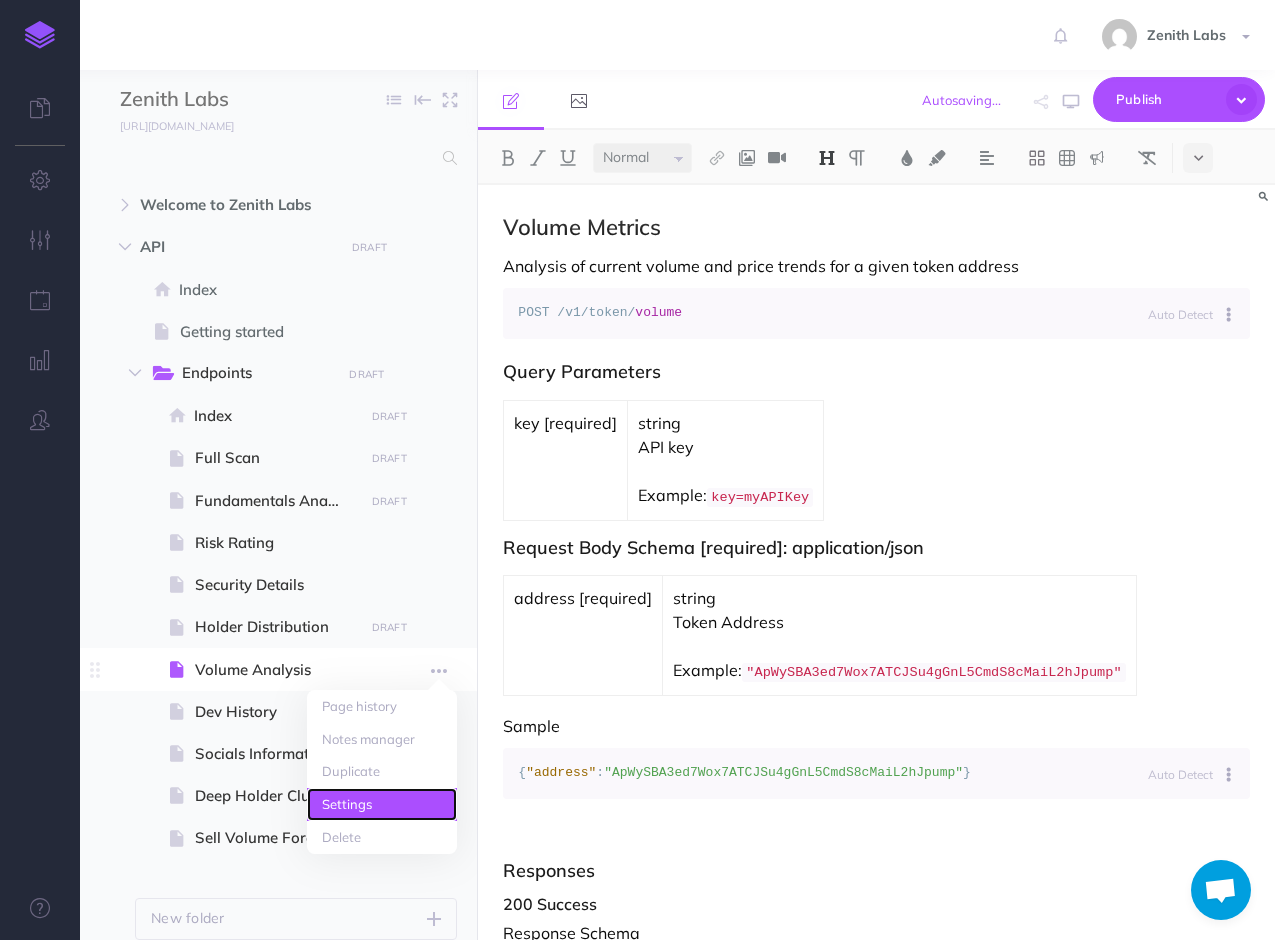 click on "Settings" at bounding box center [382, 804] 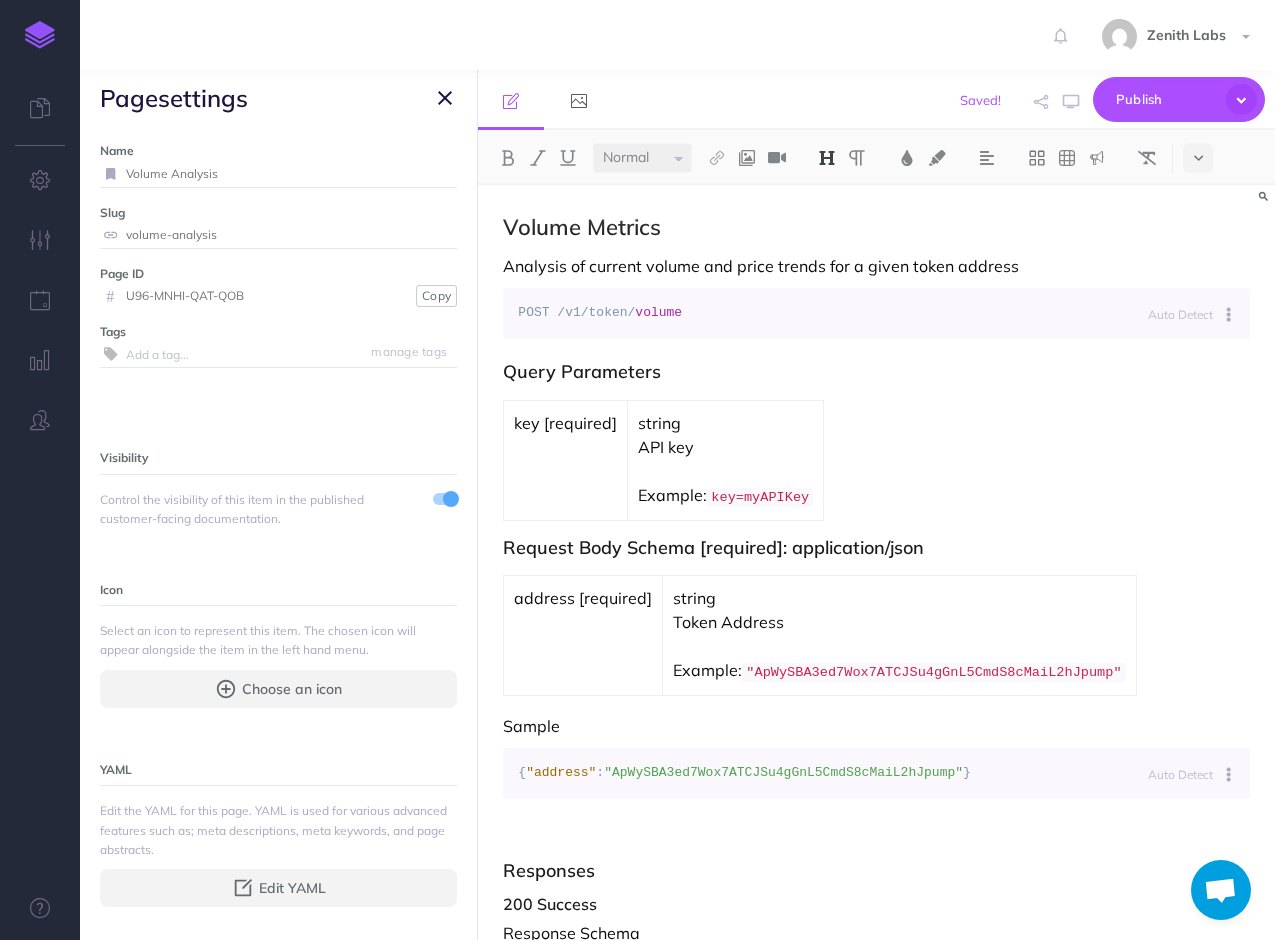 click on "Volume Analysis" at bounding box center (291, 174) 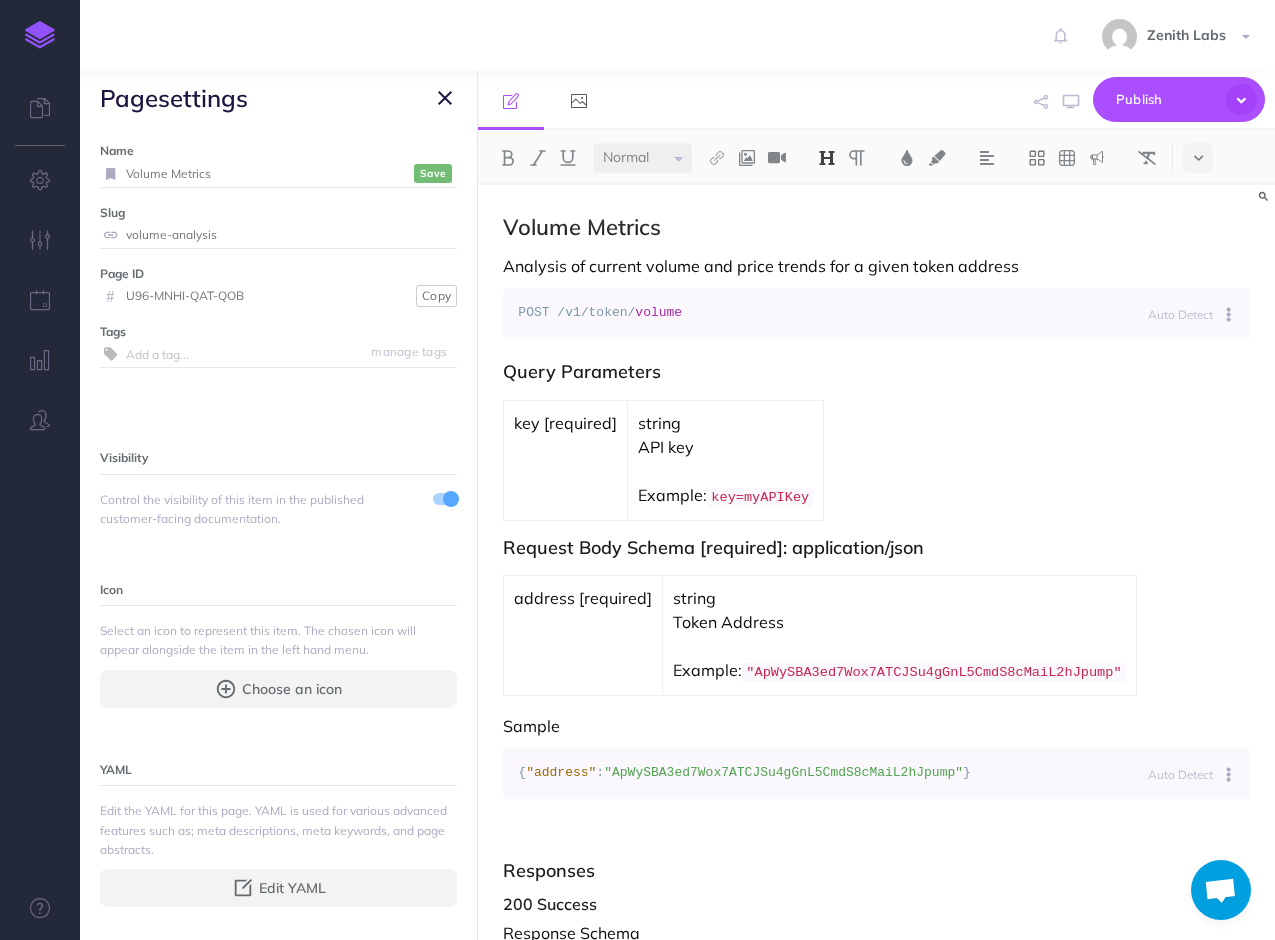 type on "Volume Metrics" 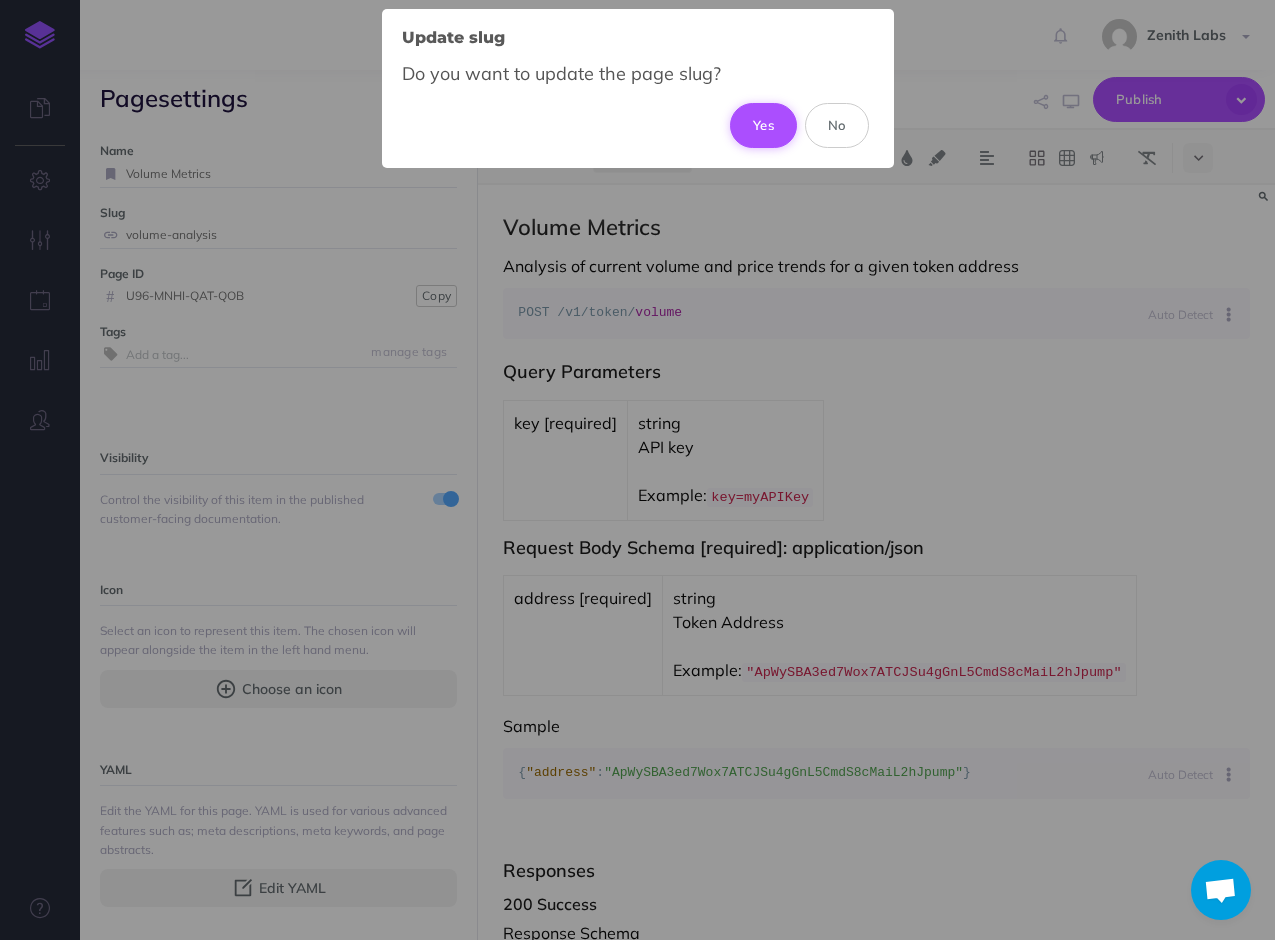 click on "Yes" at bounding box center (763, 125) 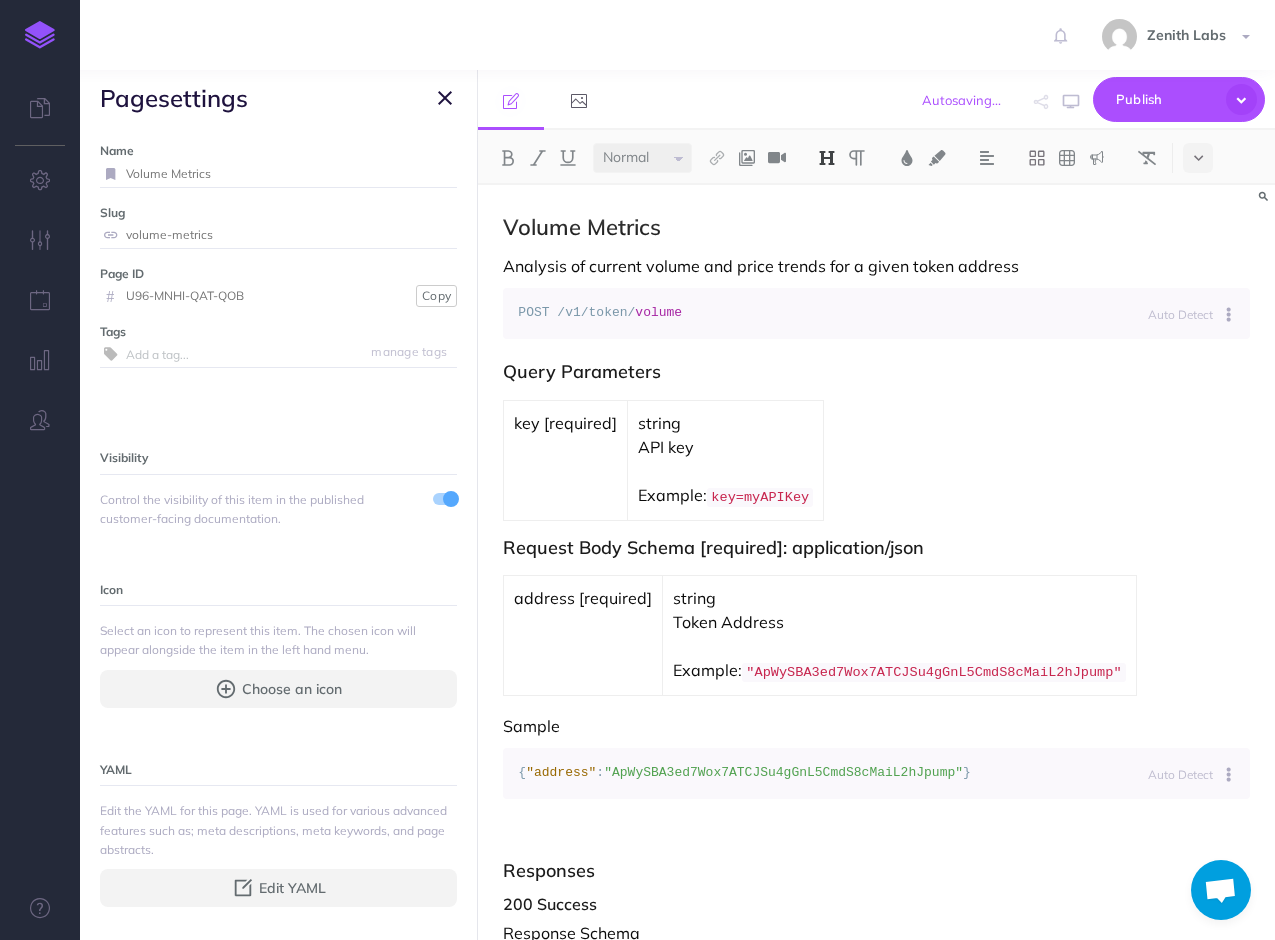 click at bounding box center [445, 98] 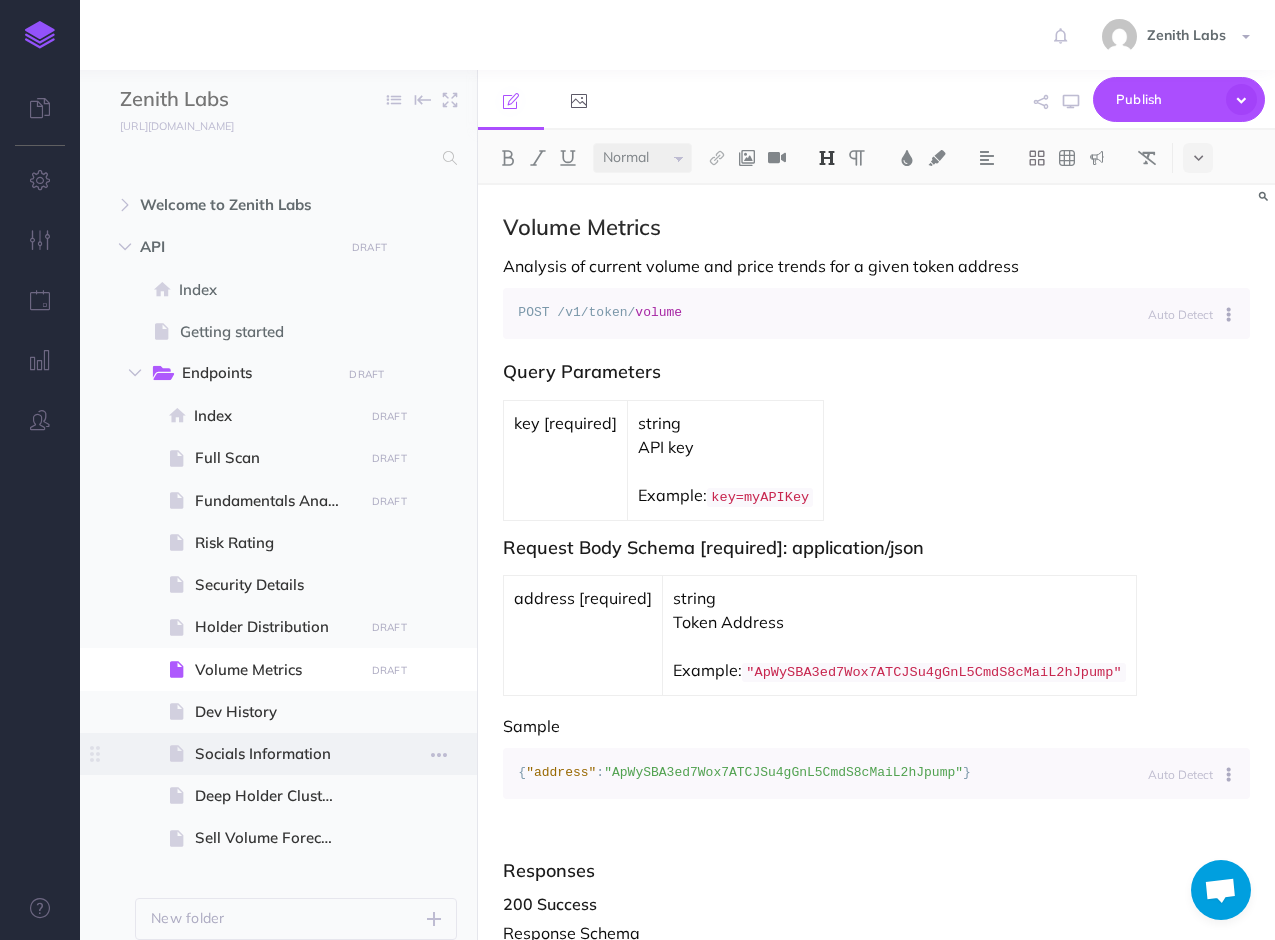 click on "Socials Information" at bounding box center (276, 754) 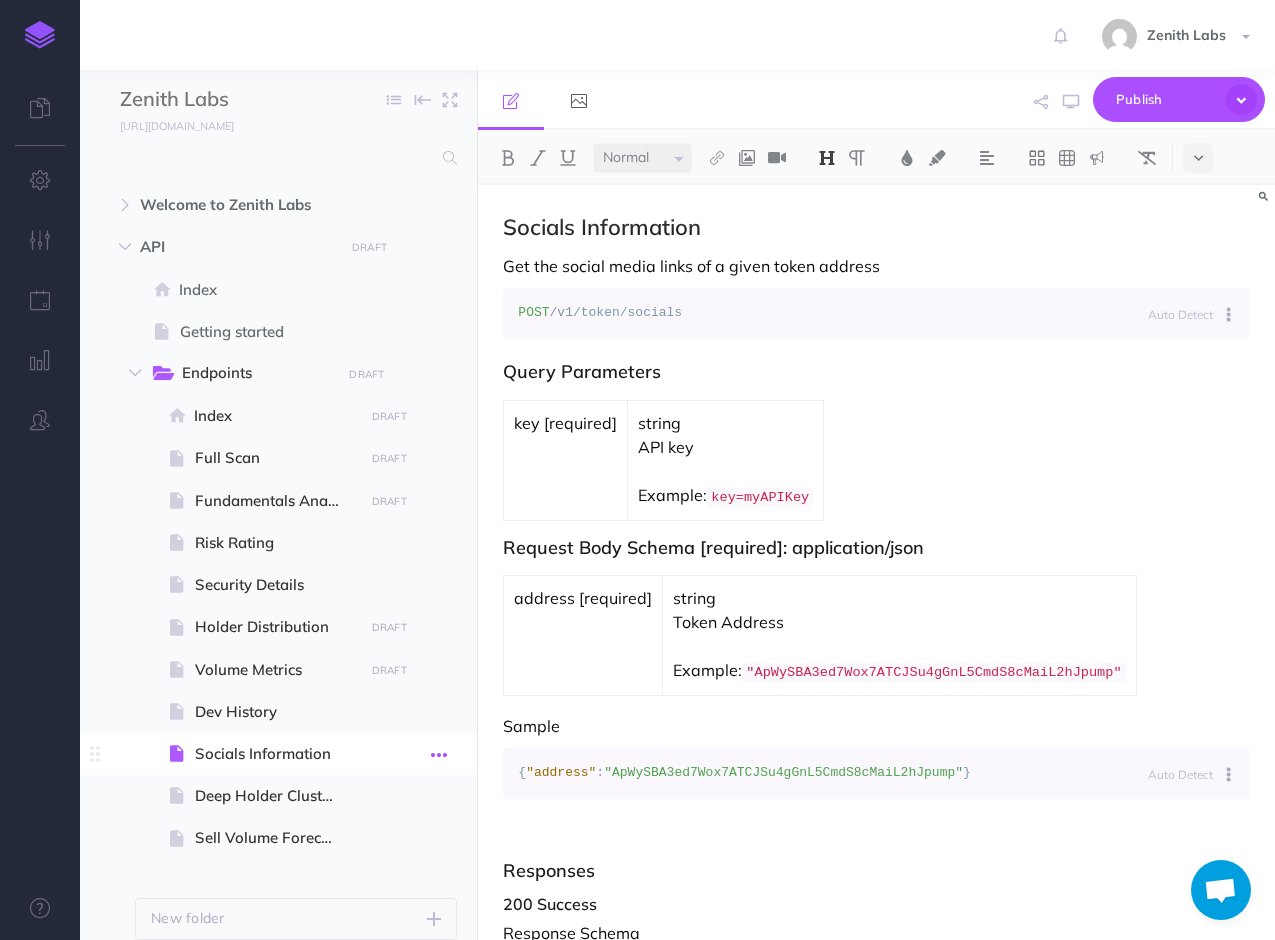 click at bounding box center (439, 755) 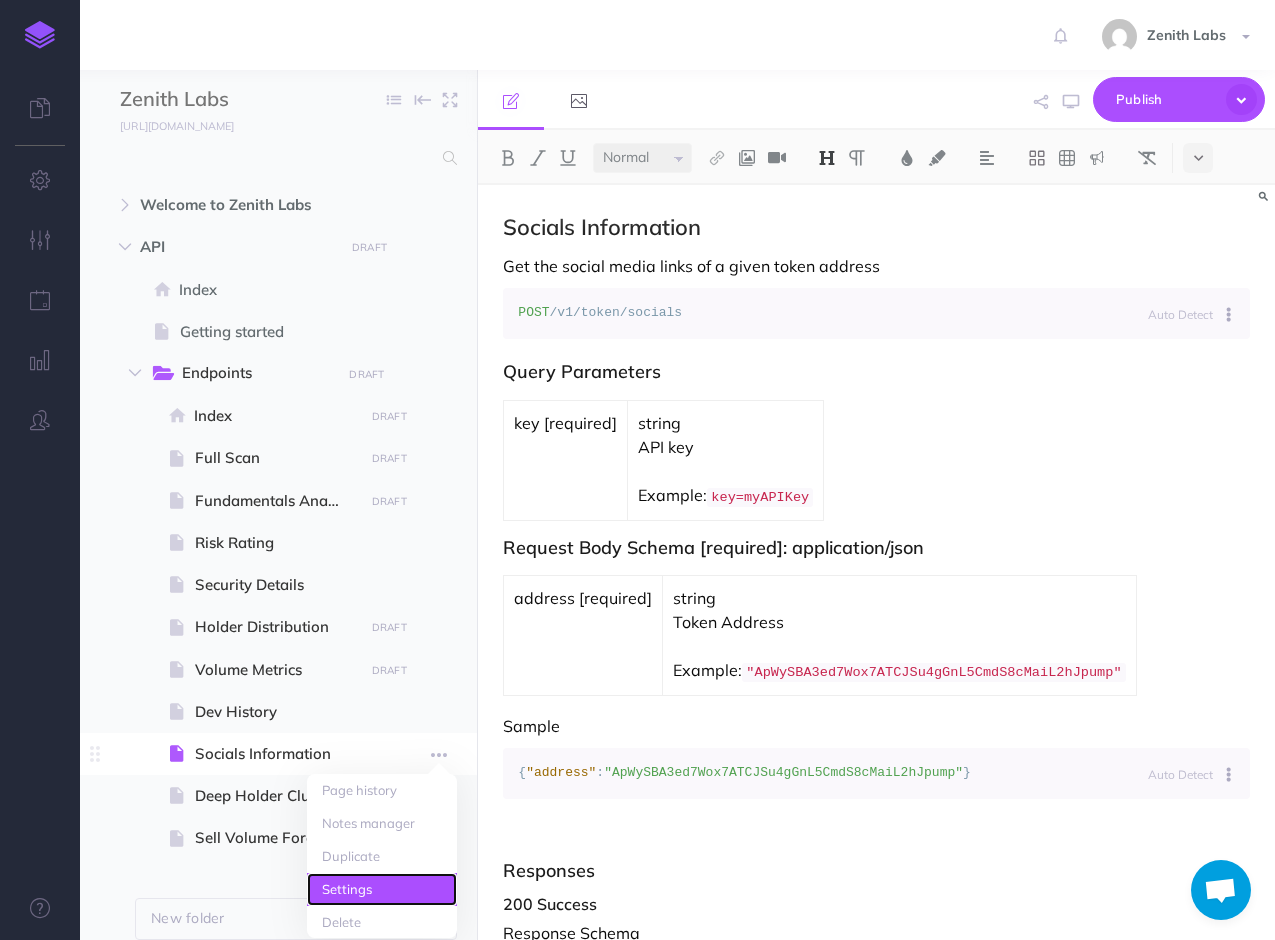 click on "Settings" at bounding box center [382, 889] 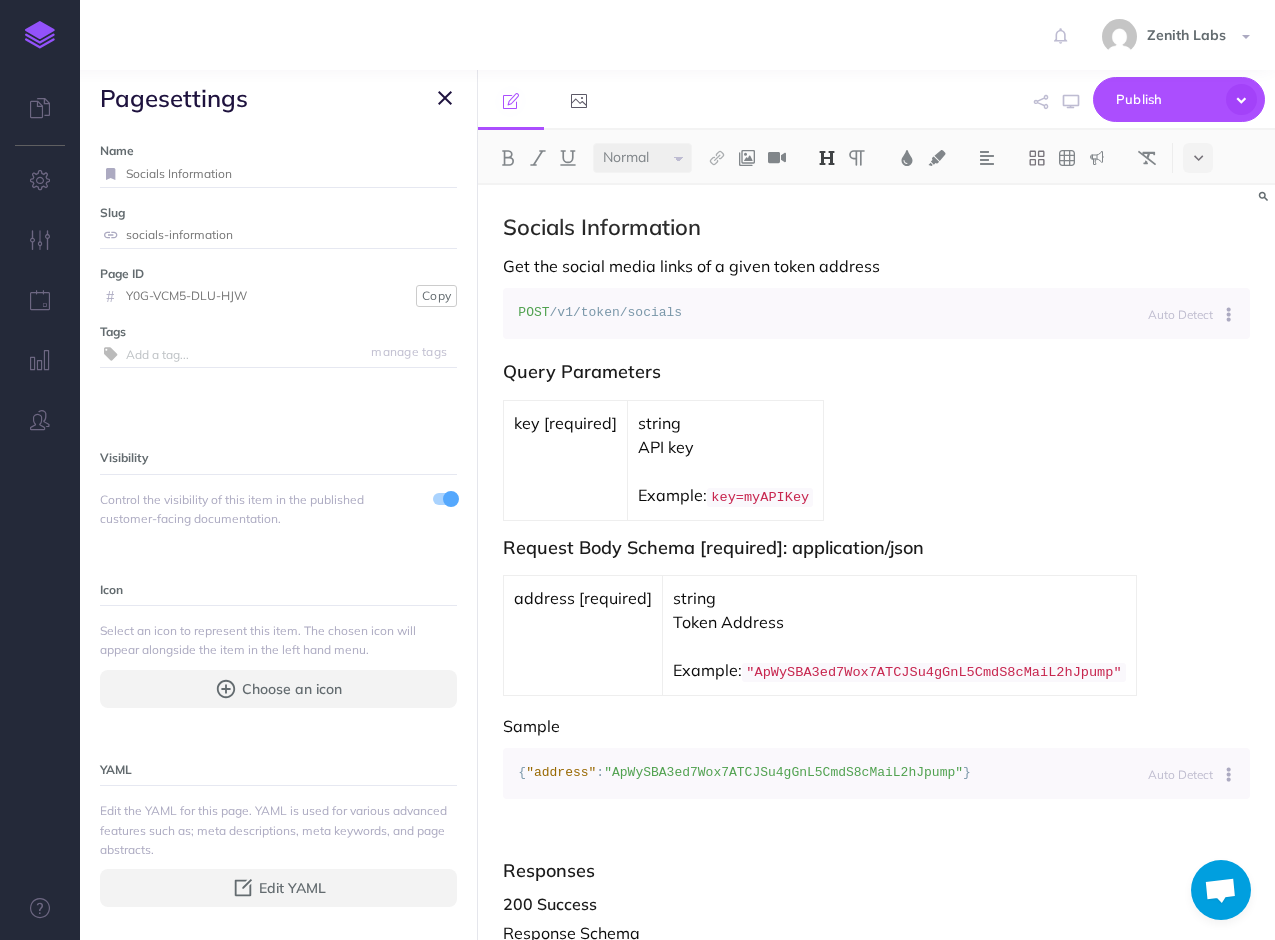 drag, startPoint x: 165, startPoint y: 172, endPoint x: 349, endPoint y: 168, distance: 184.04347 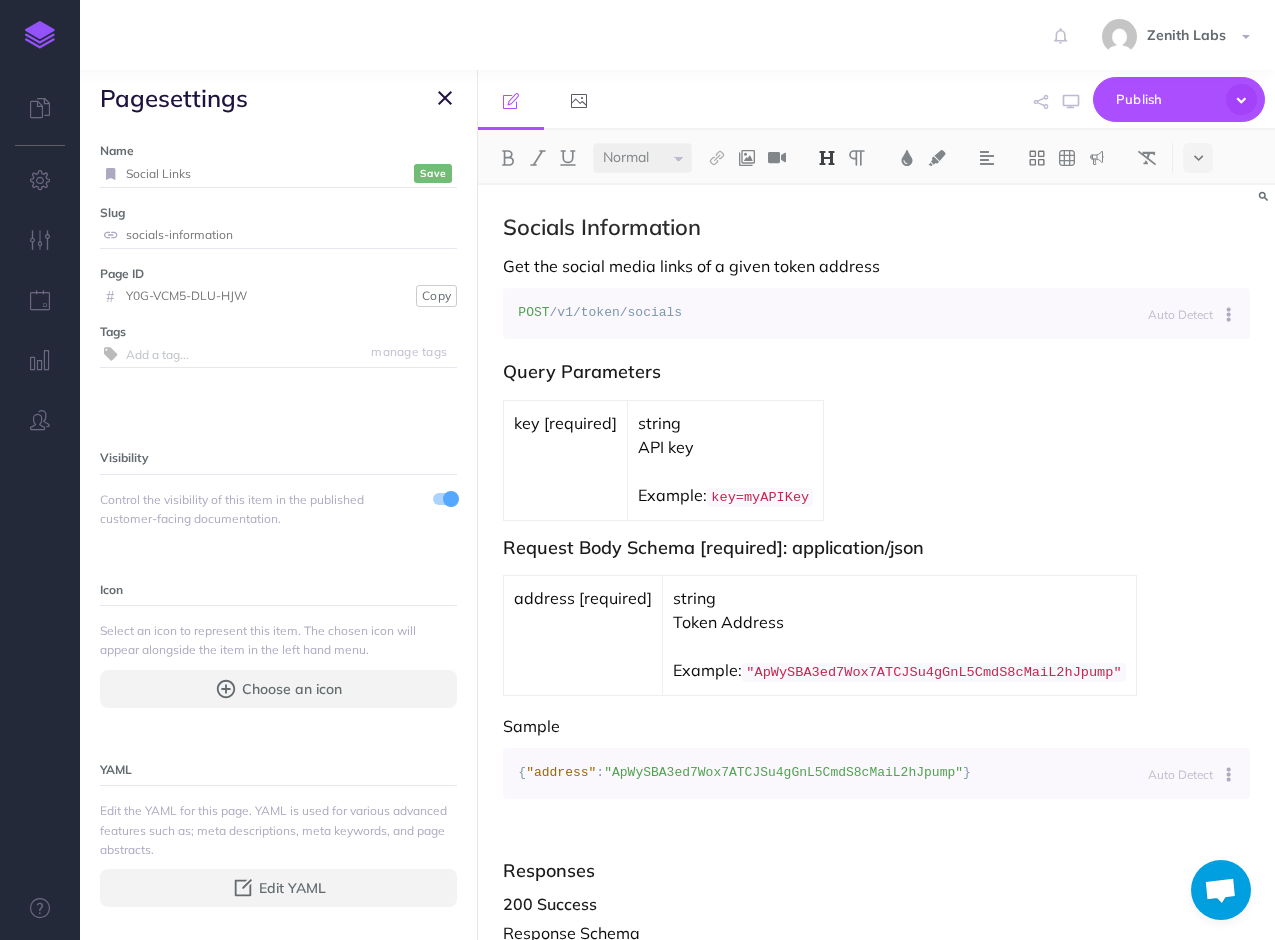 click on "Social Links" at bounding box center (267, 174) 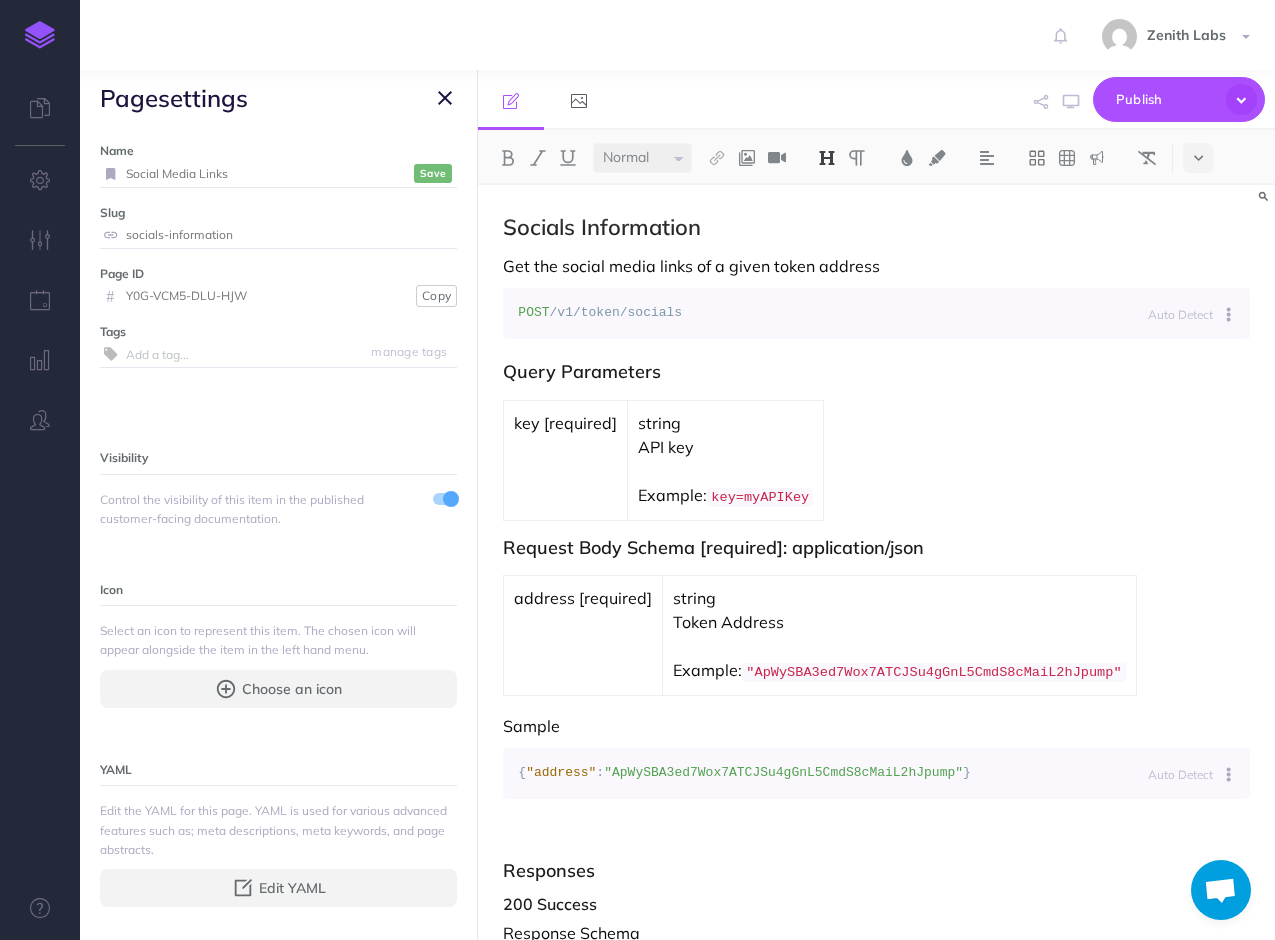 type on "Social Media Links" 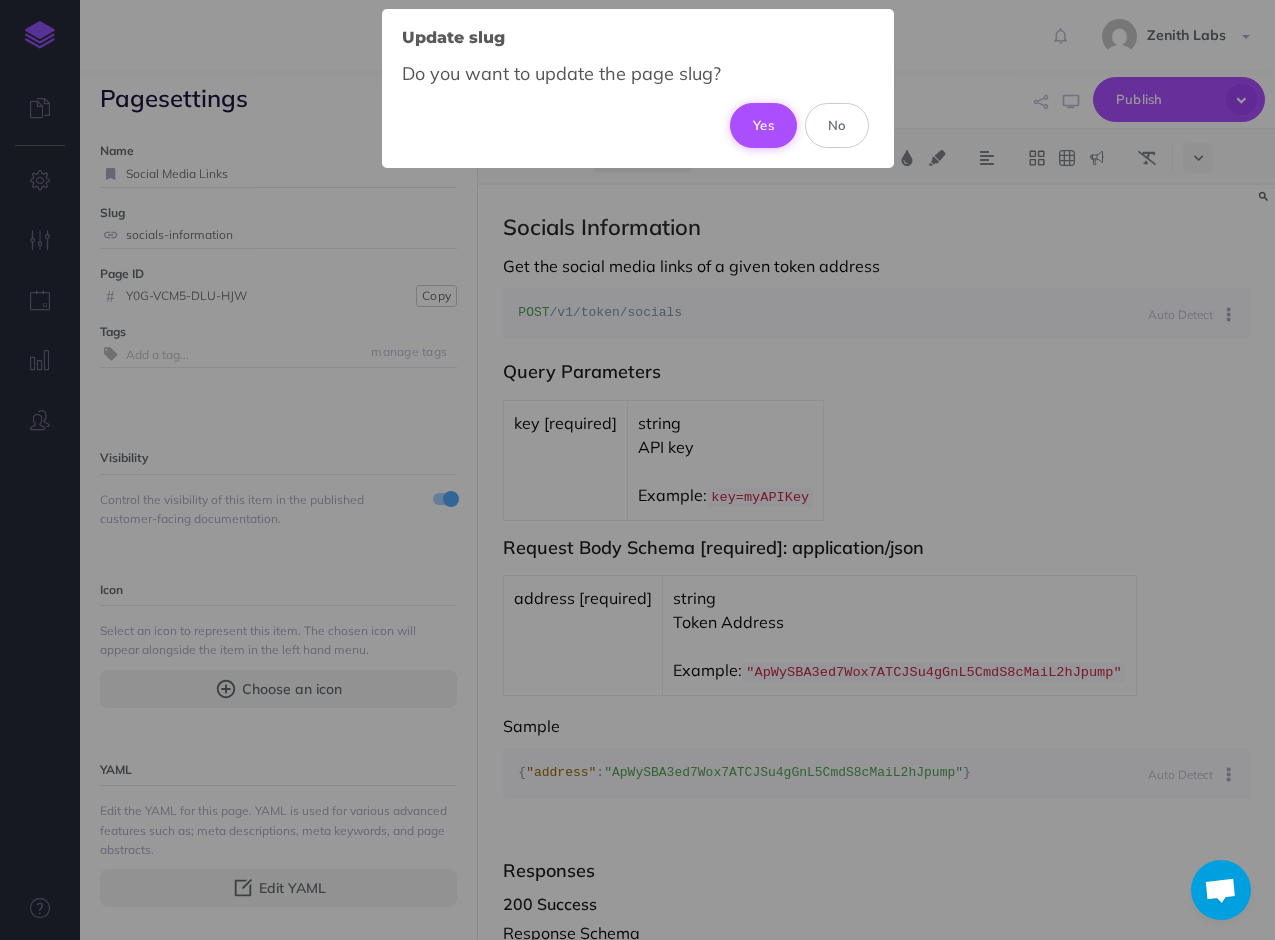 click on "Yes" at bounding box center [763, 125] 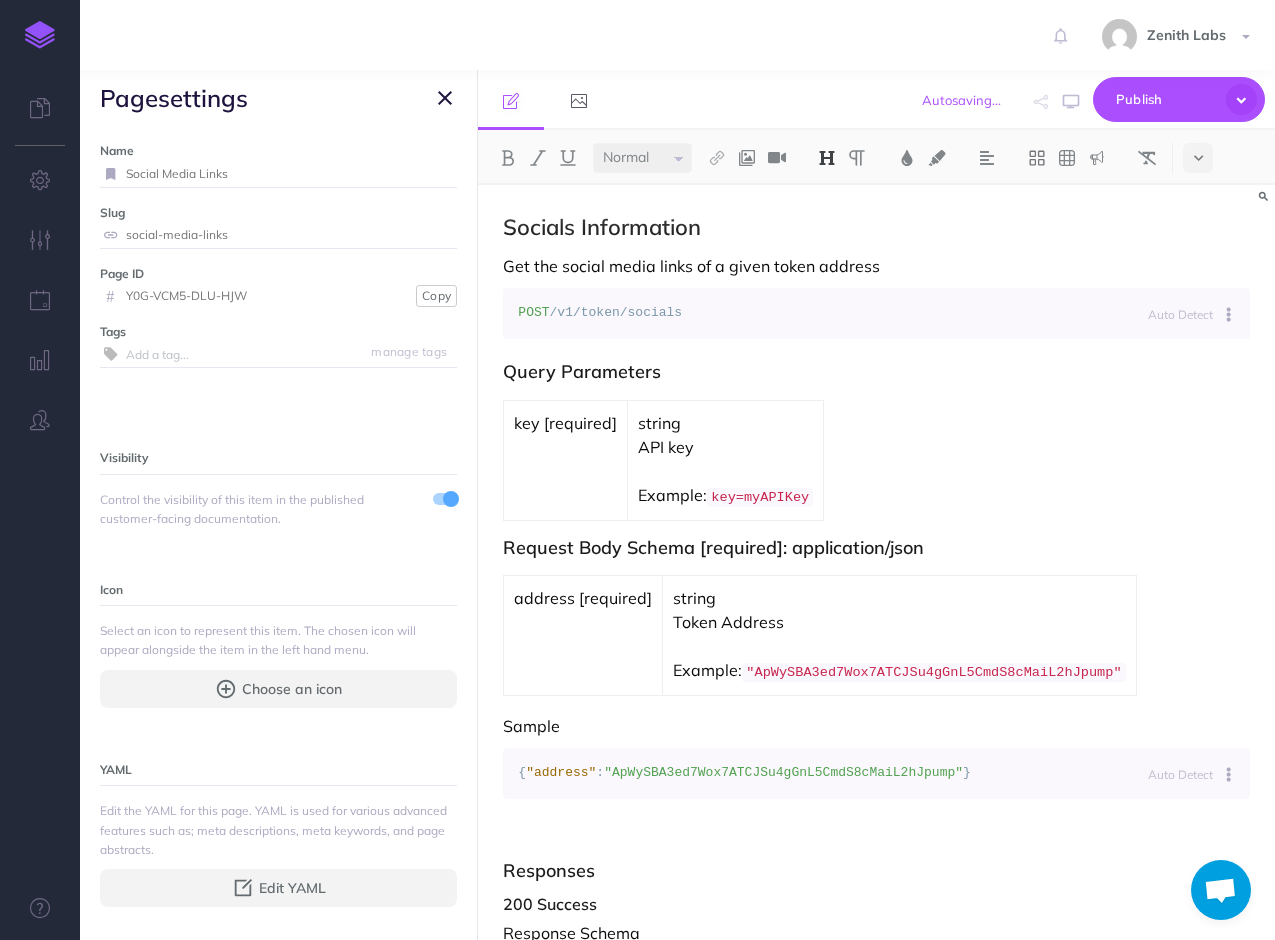 click at bounding box center [445, 98] 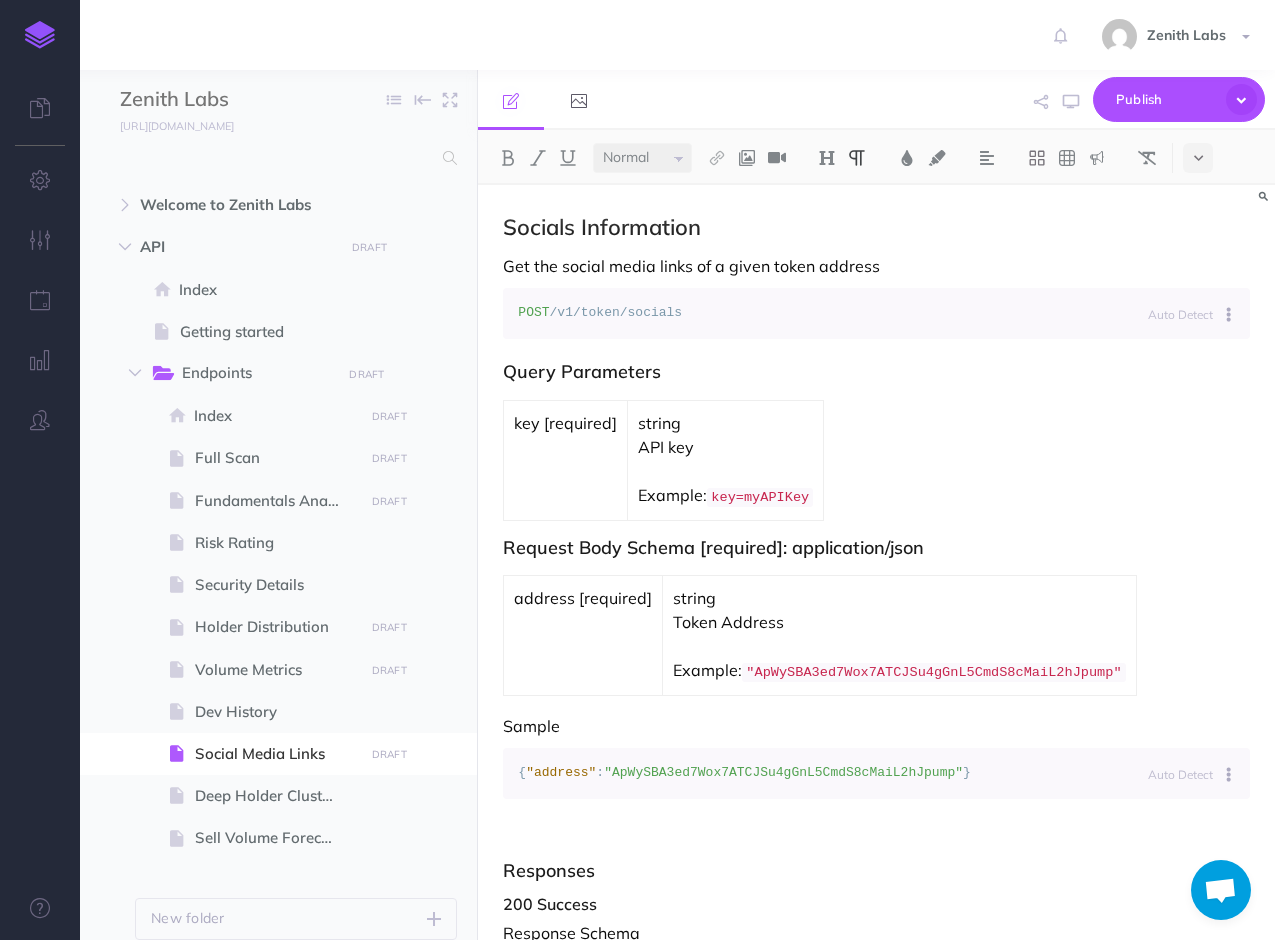 click on "Get the social media links of a given token address" at bounding box center [876, 266] 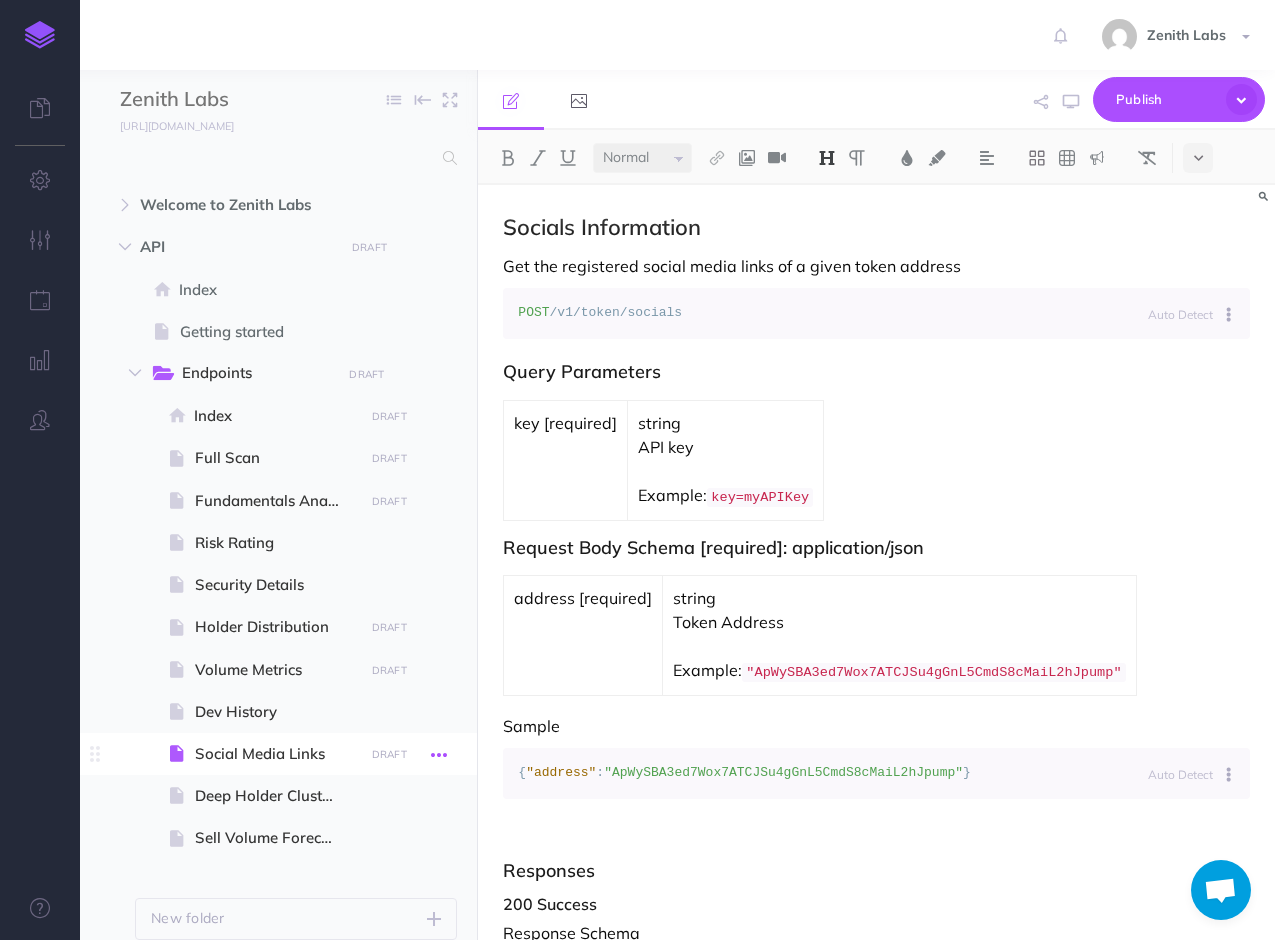 click at bounding box center (439, 755) 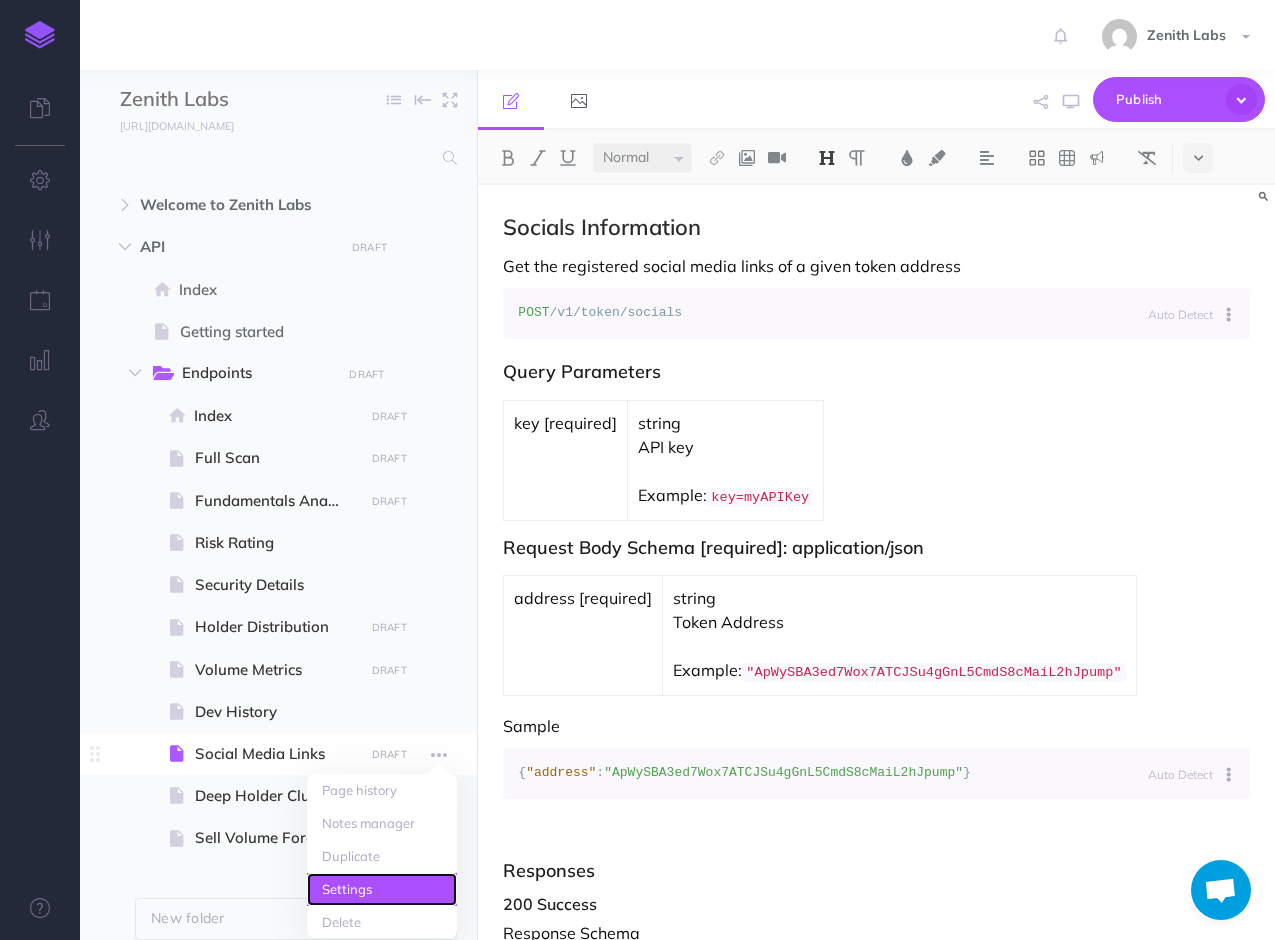 click on "Settings" at bounding box center [382, 889] 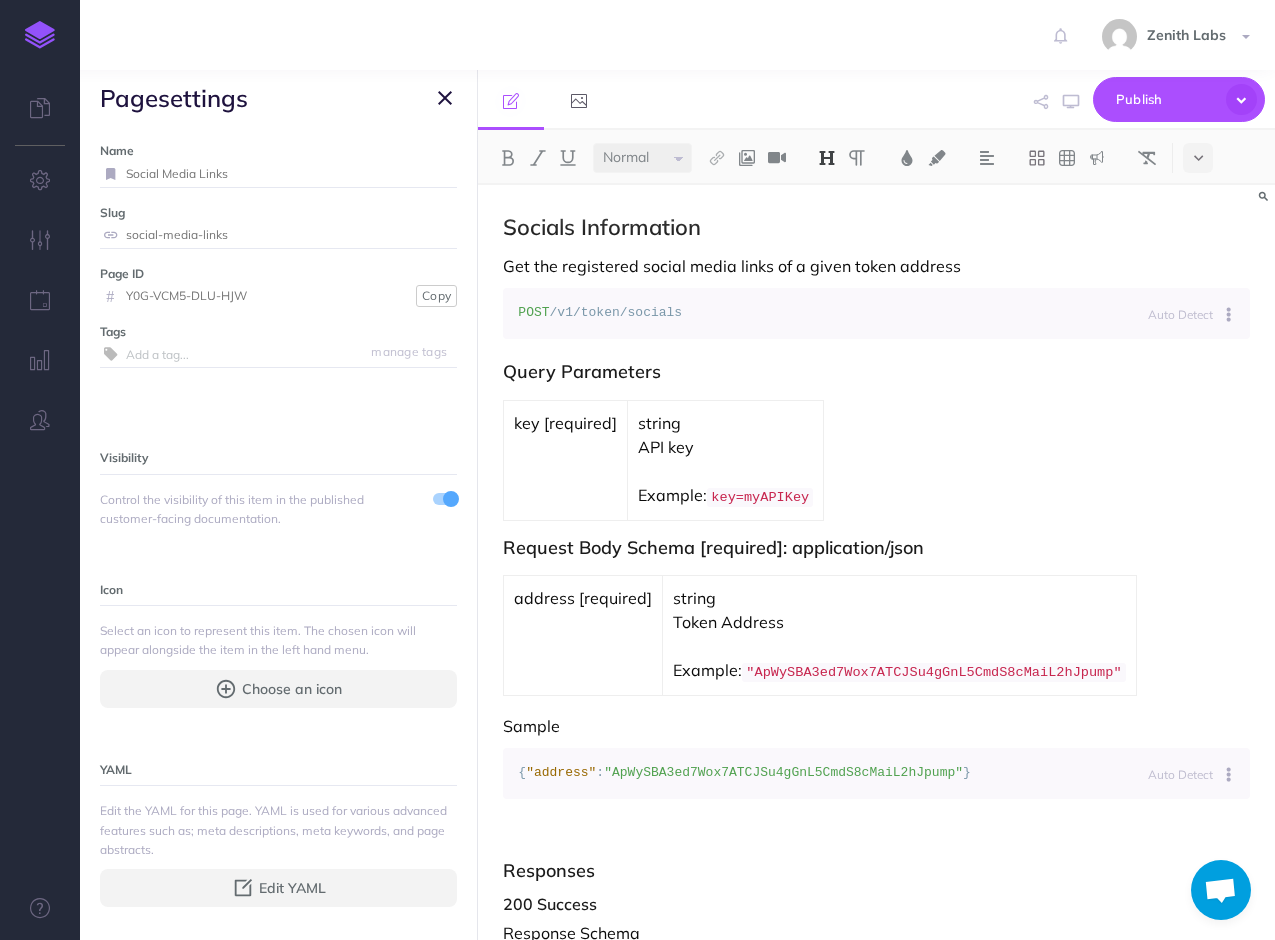 drag, startPoint x: 235, startPoint y: 172, endPoint x: 270, endPoint y: 195, distance: 41.880783 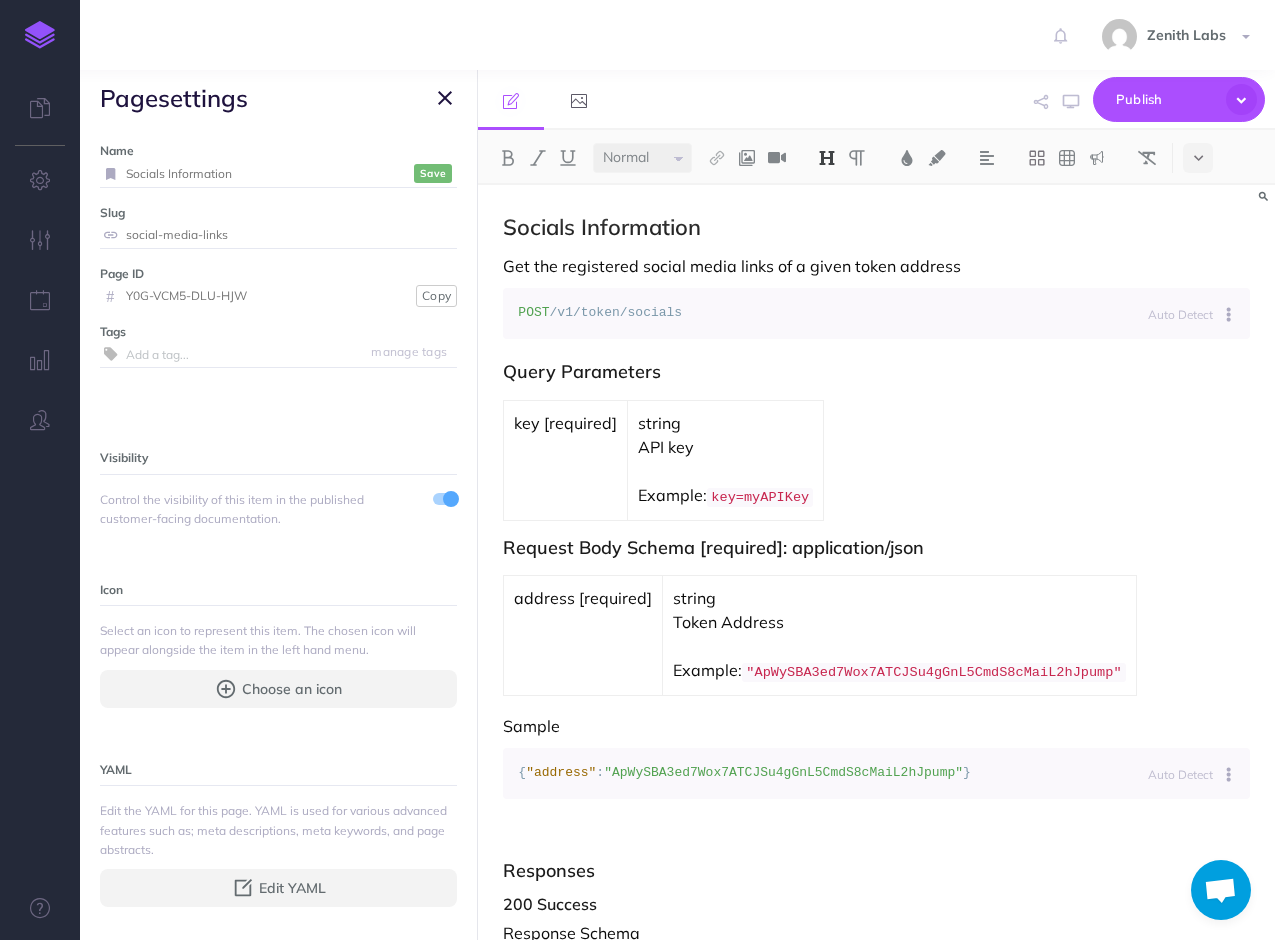 type on "Socials Information" 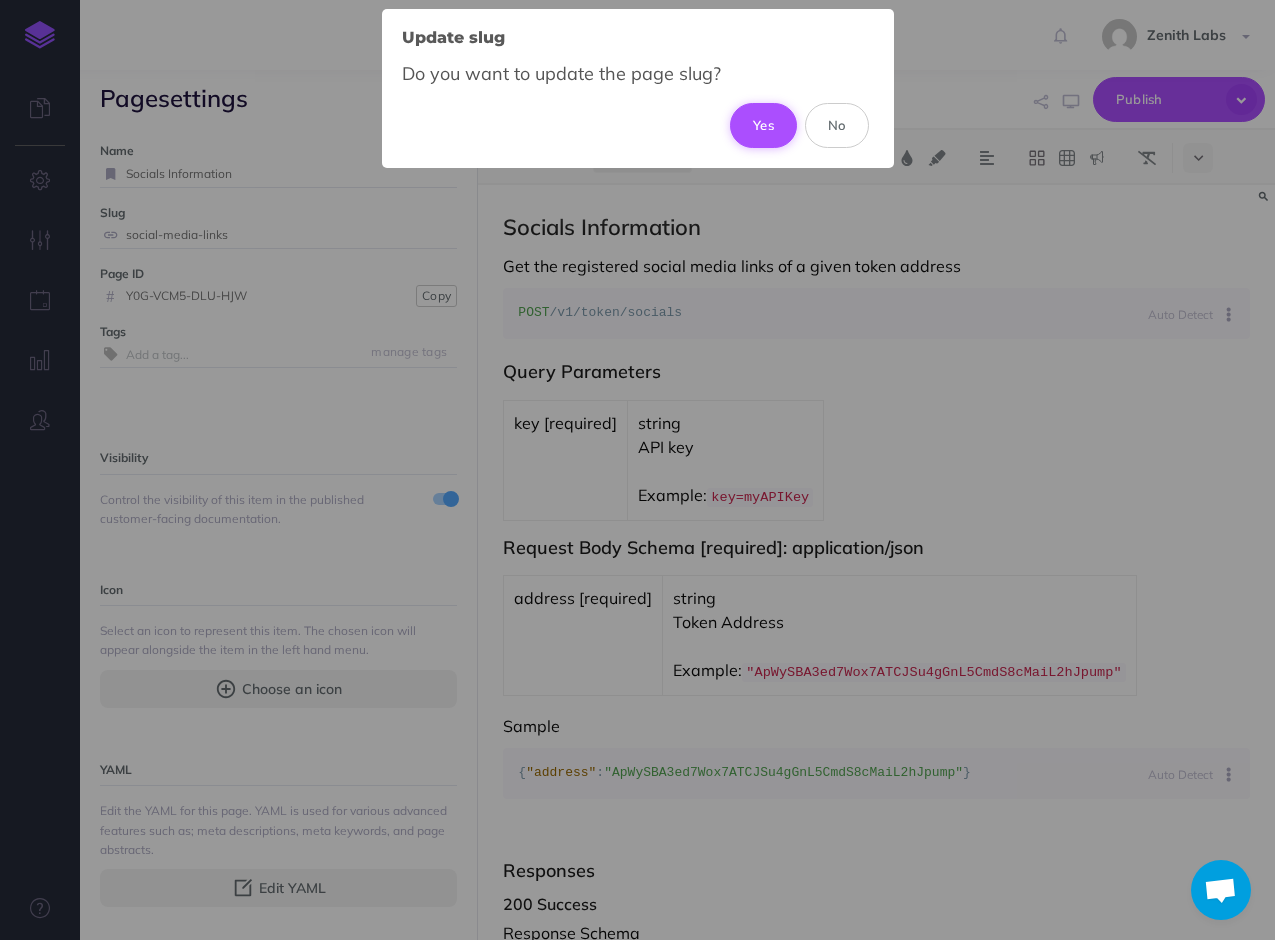 click on "Yes" at bounding box center (763, 125) 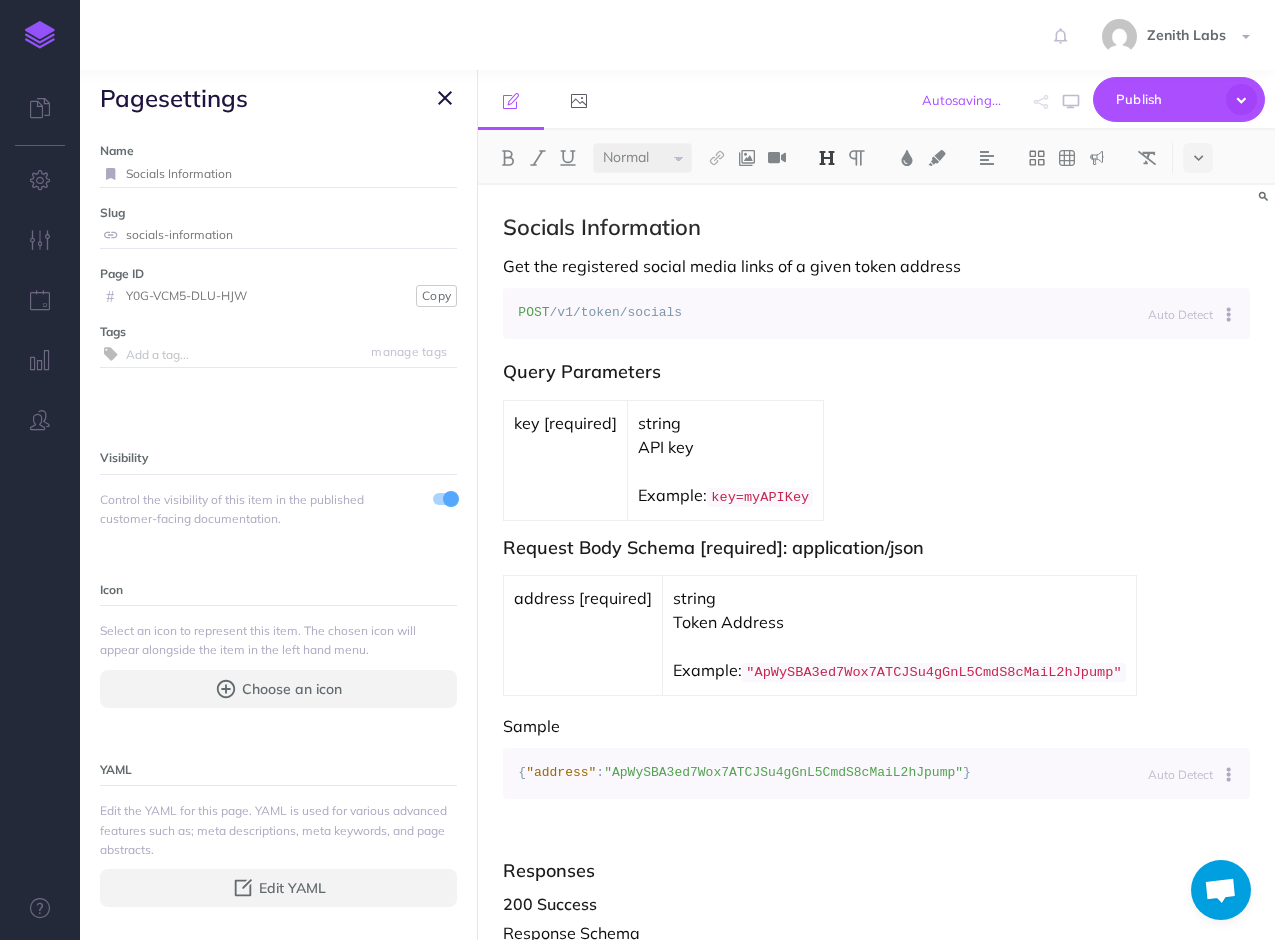 click at bounding box center (445, 98) 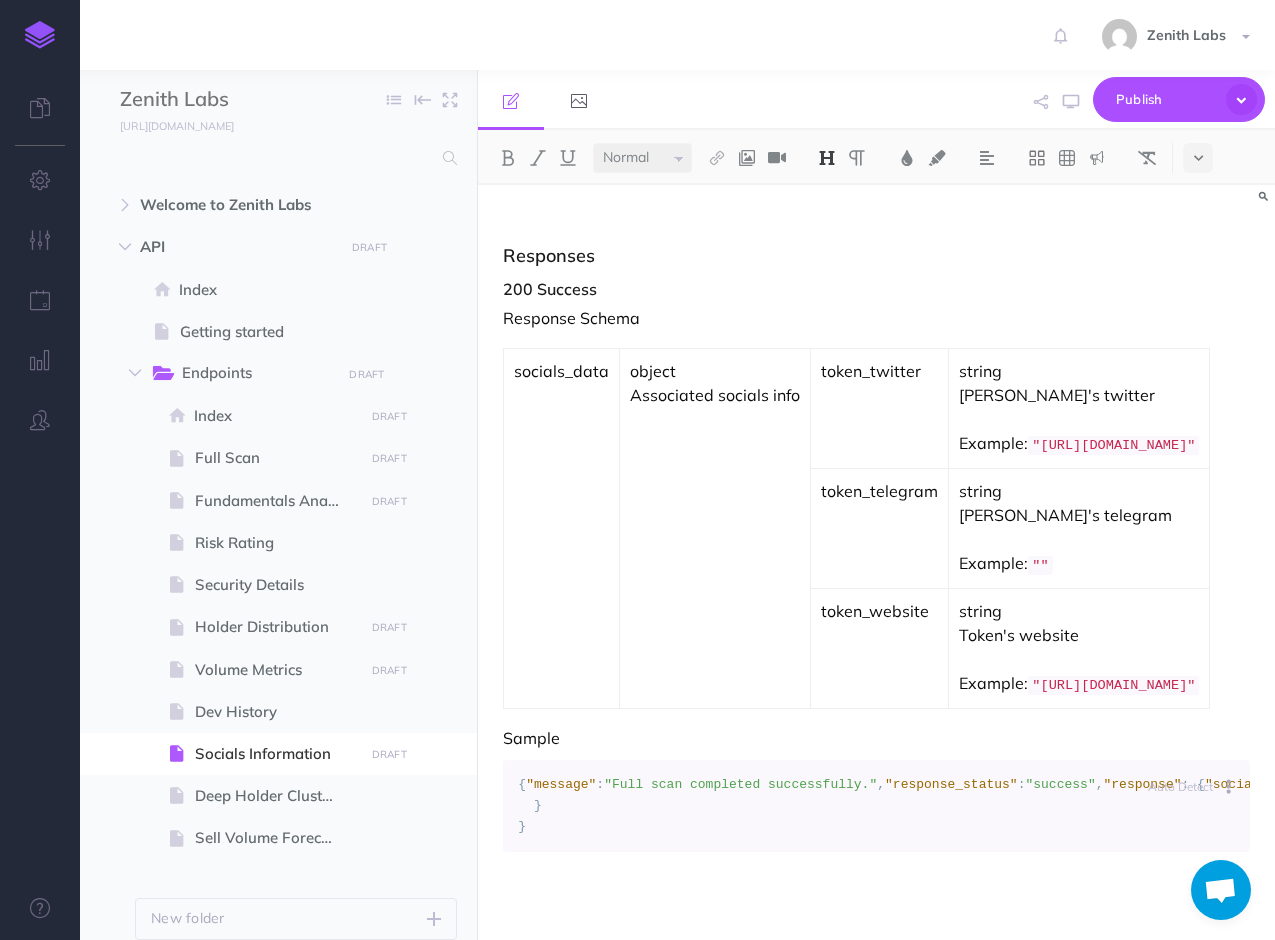 scroll, scrollTop: 700, scrollLeft: 0, axis: vertical 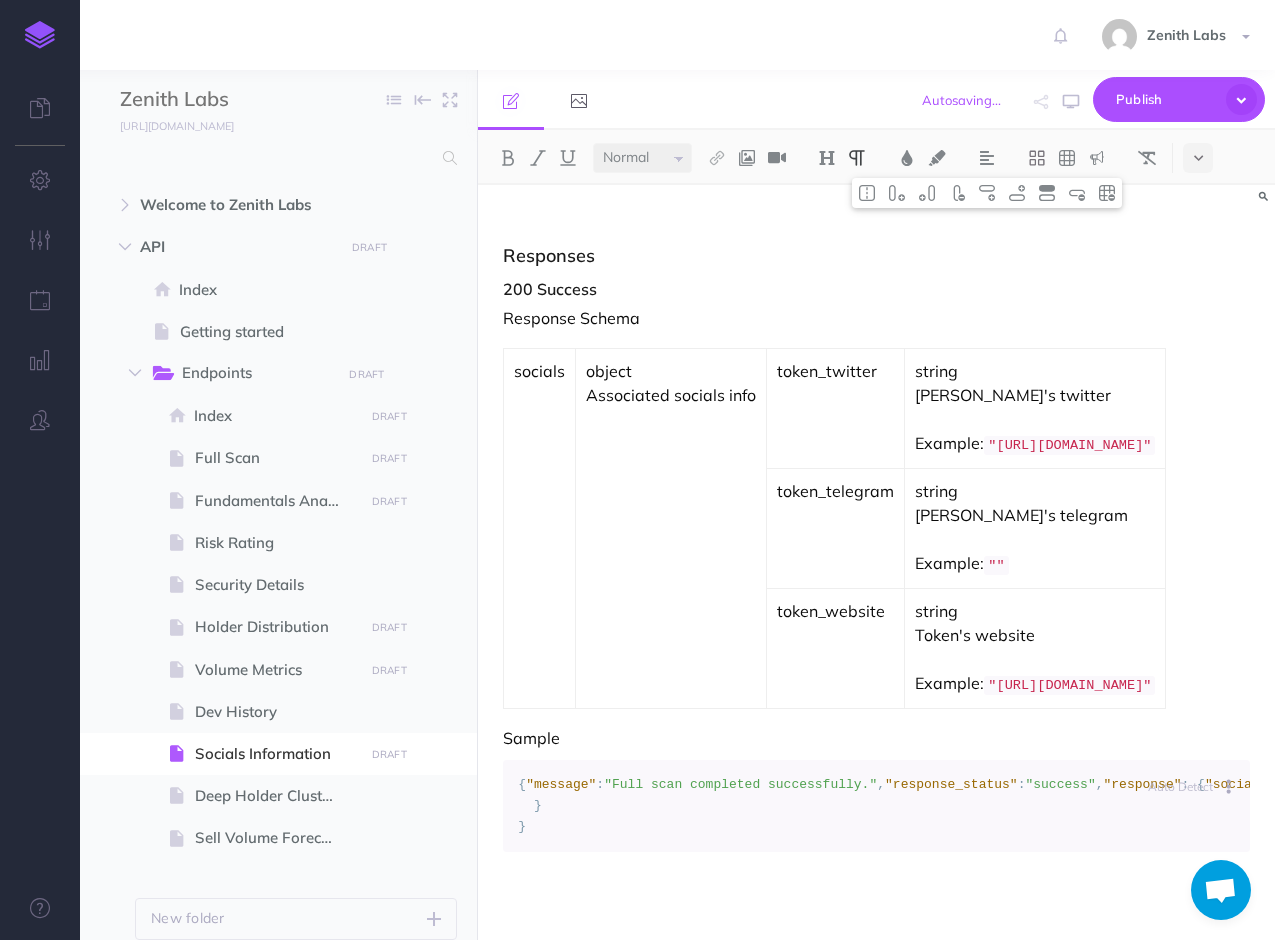 click on "Response Schema" at bounding box center (876, 318) 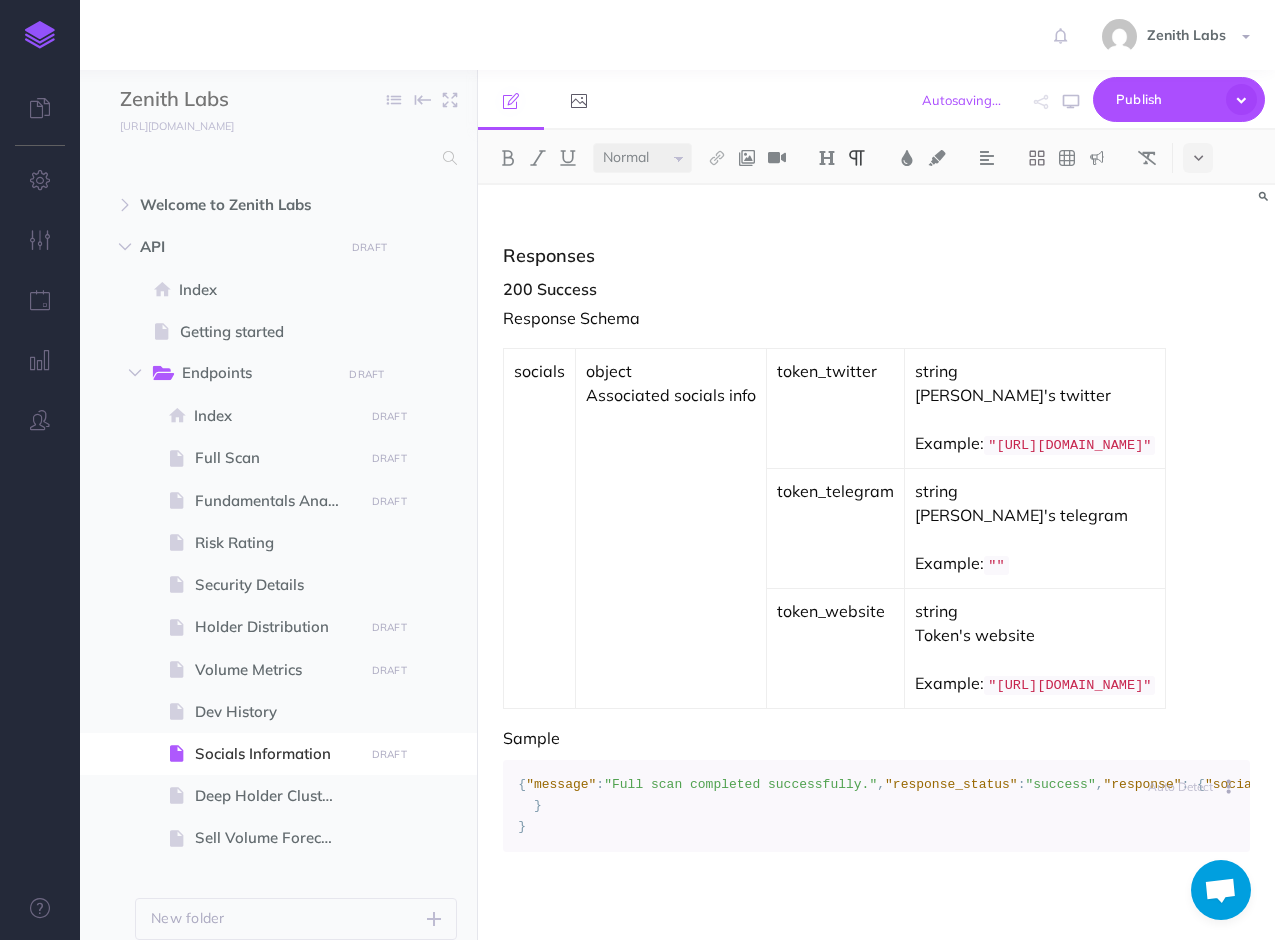 click on "200 Success" at bounding box center [876, 290] 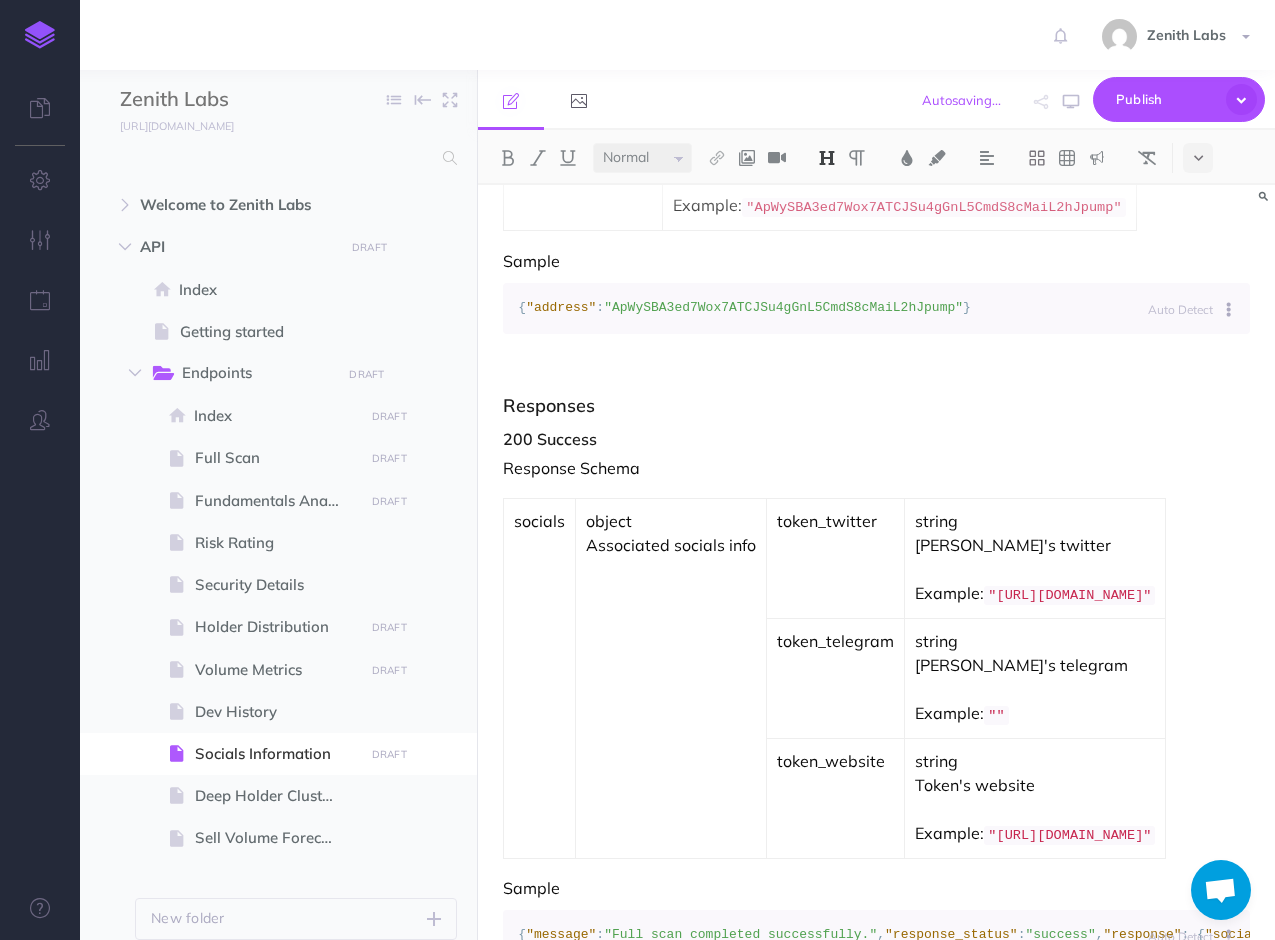 scroll, scrollTop: 462, scrollLeft: 0, axis: vertical 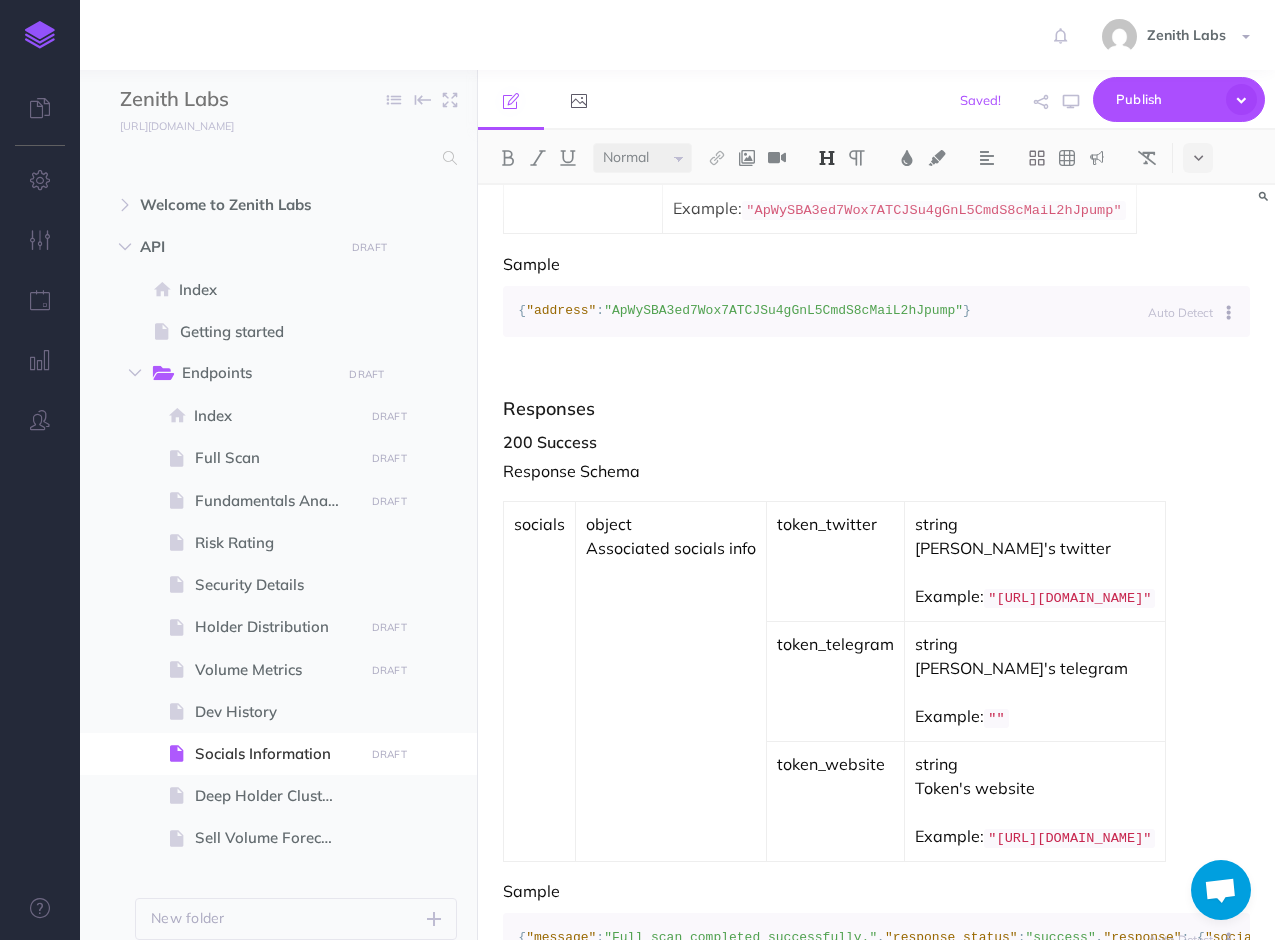 click at bounding box center (876, 372) 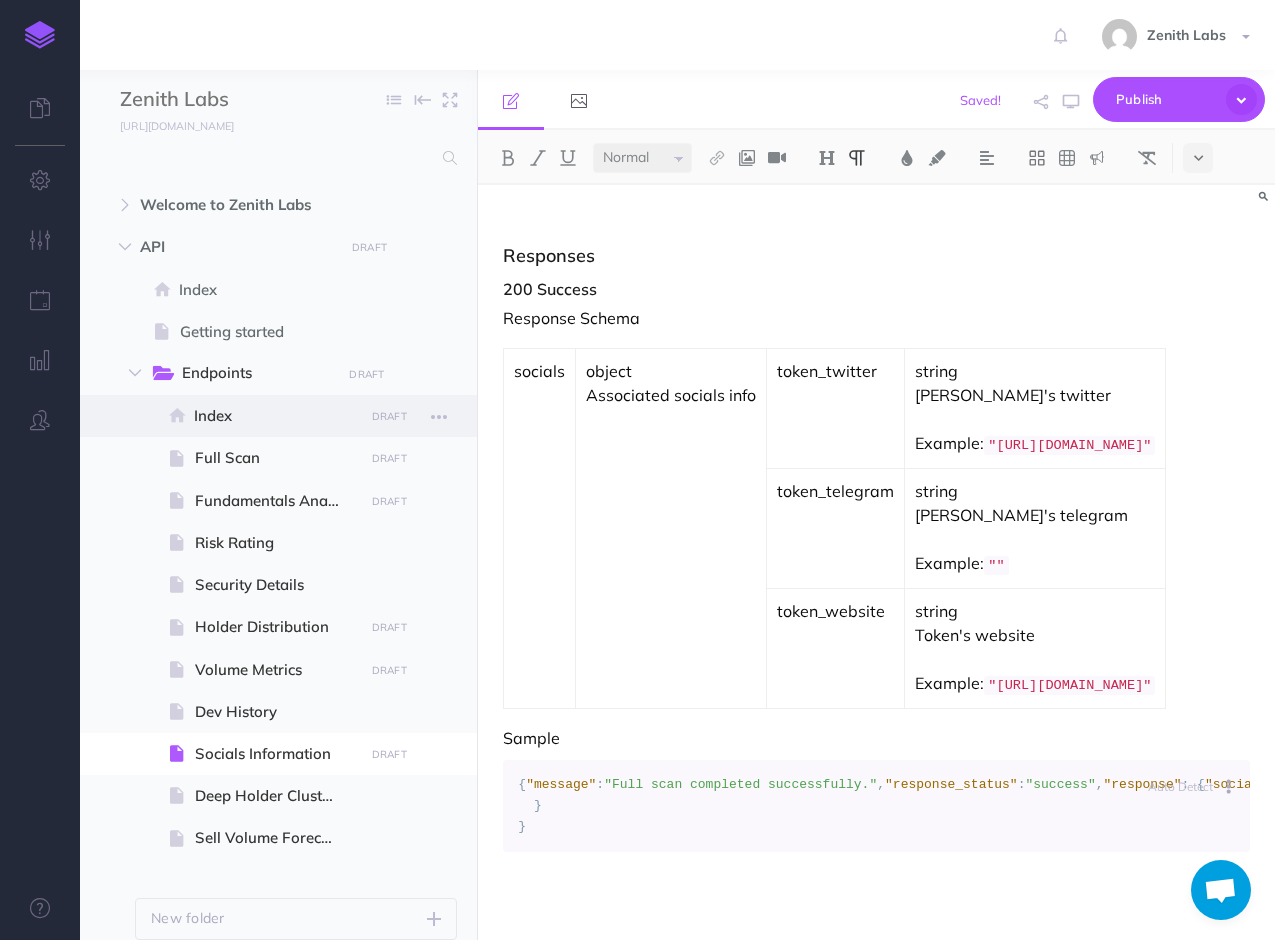 scroll, scrollTop: 662, scrollLeft: 0, axis: vertical 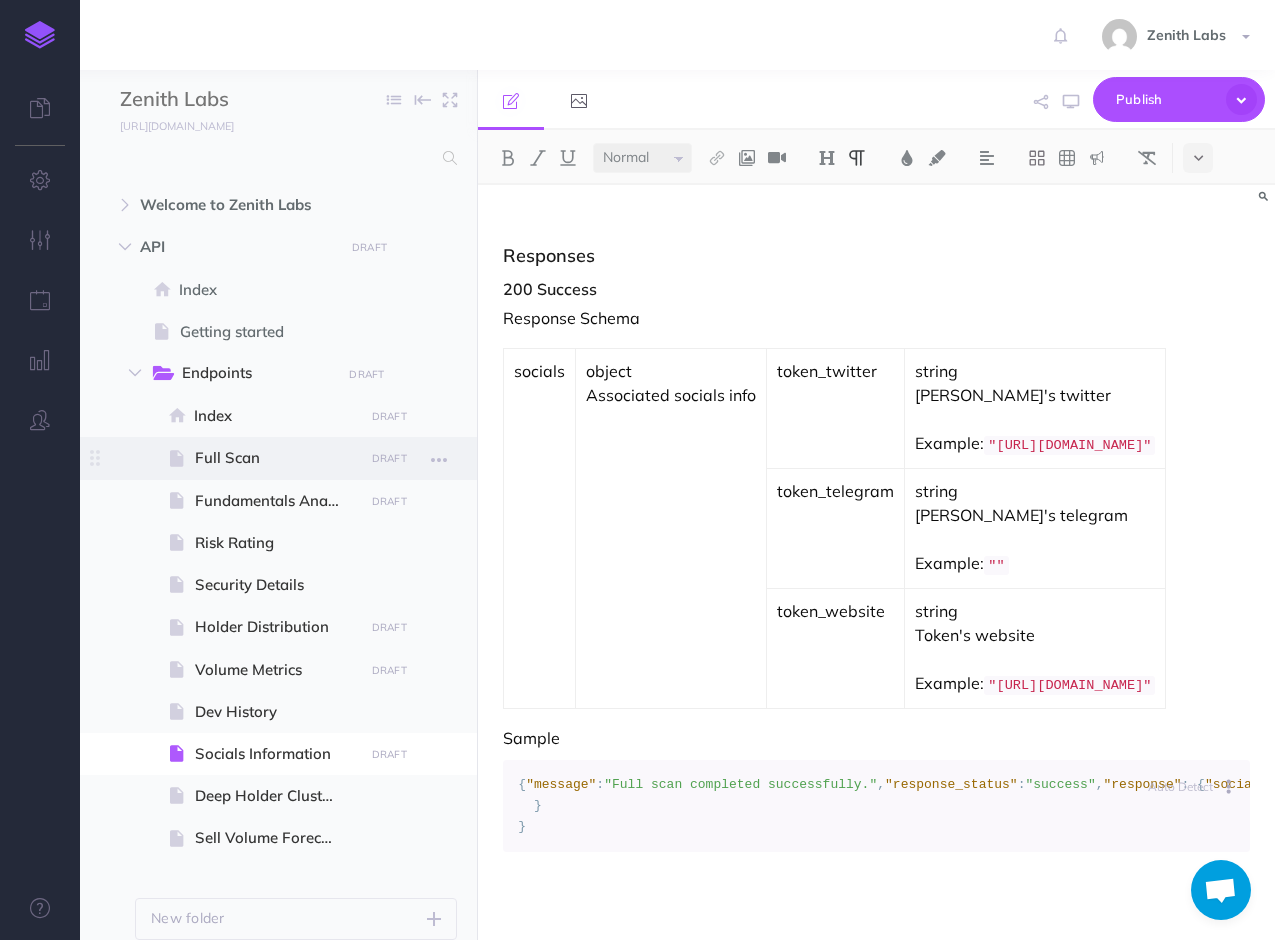 click on "Full Scan" at bounding box center [276, 458] 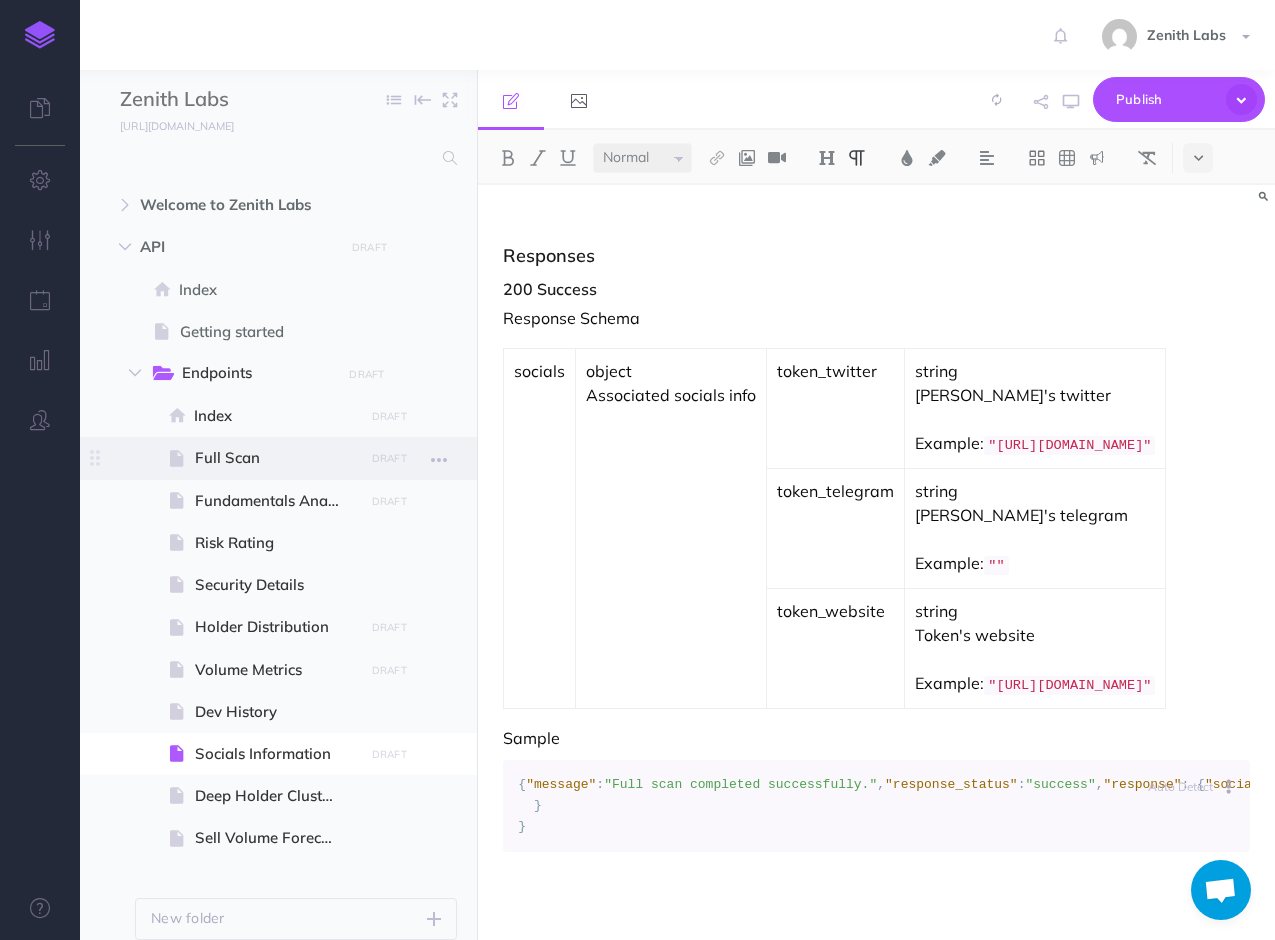 select on "null" 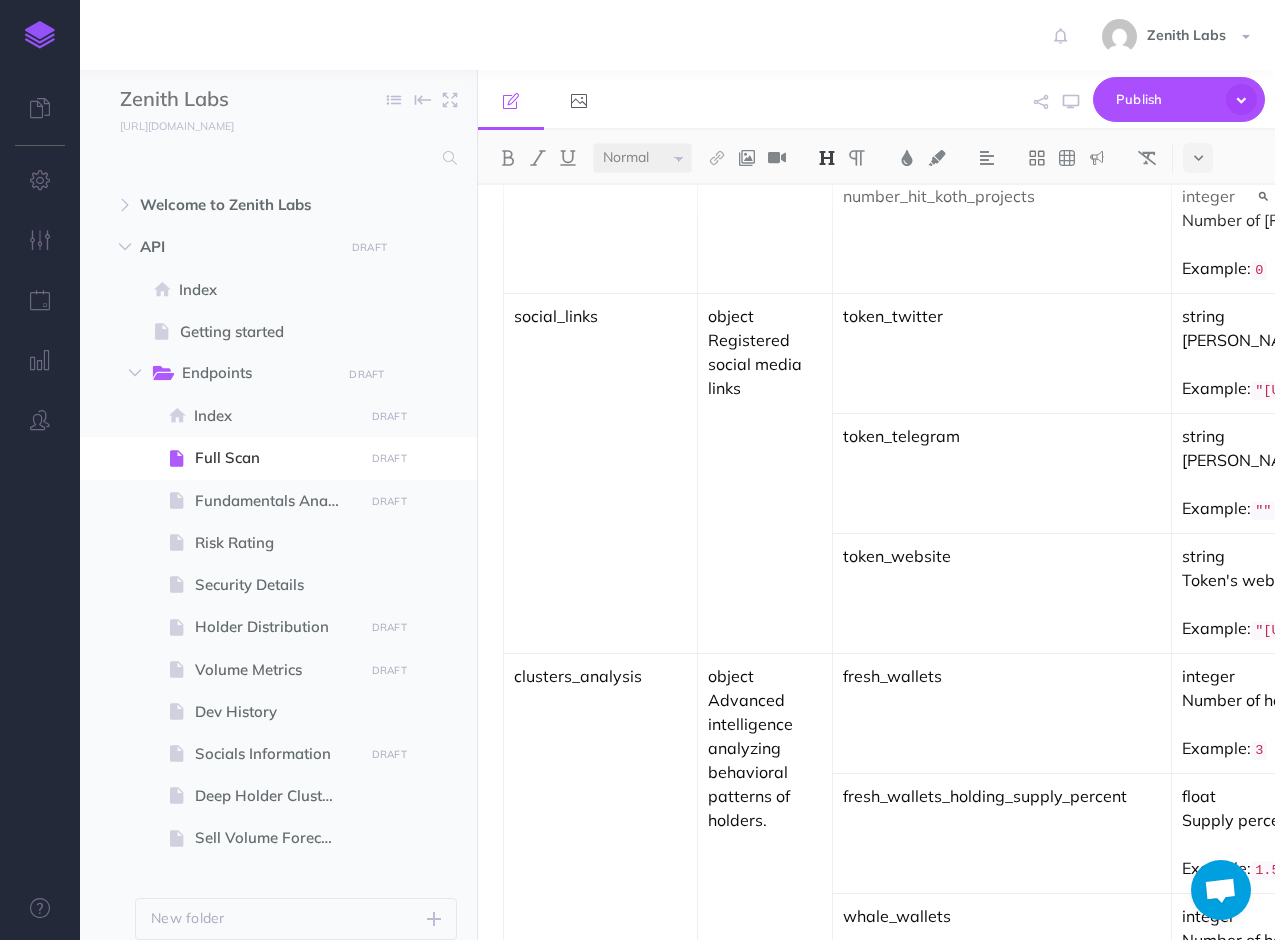 scroll, scrollTop: 5800, scrollLeft: 0, axis: vertical 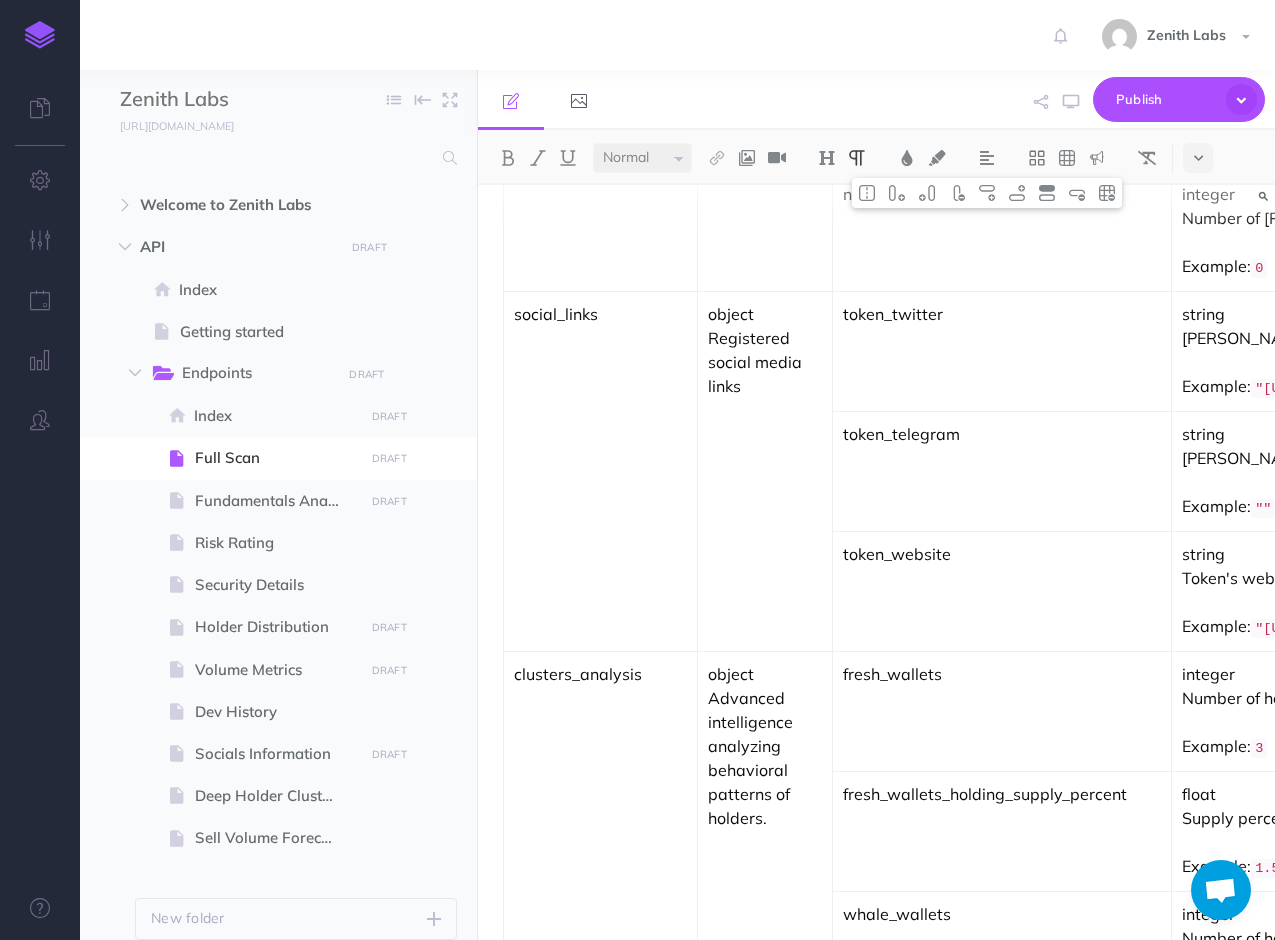 click on "social_links" at bounding box center (600, 314) 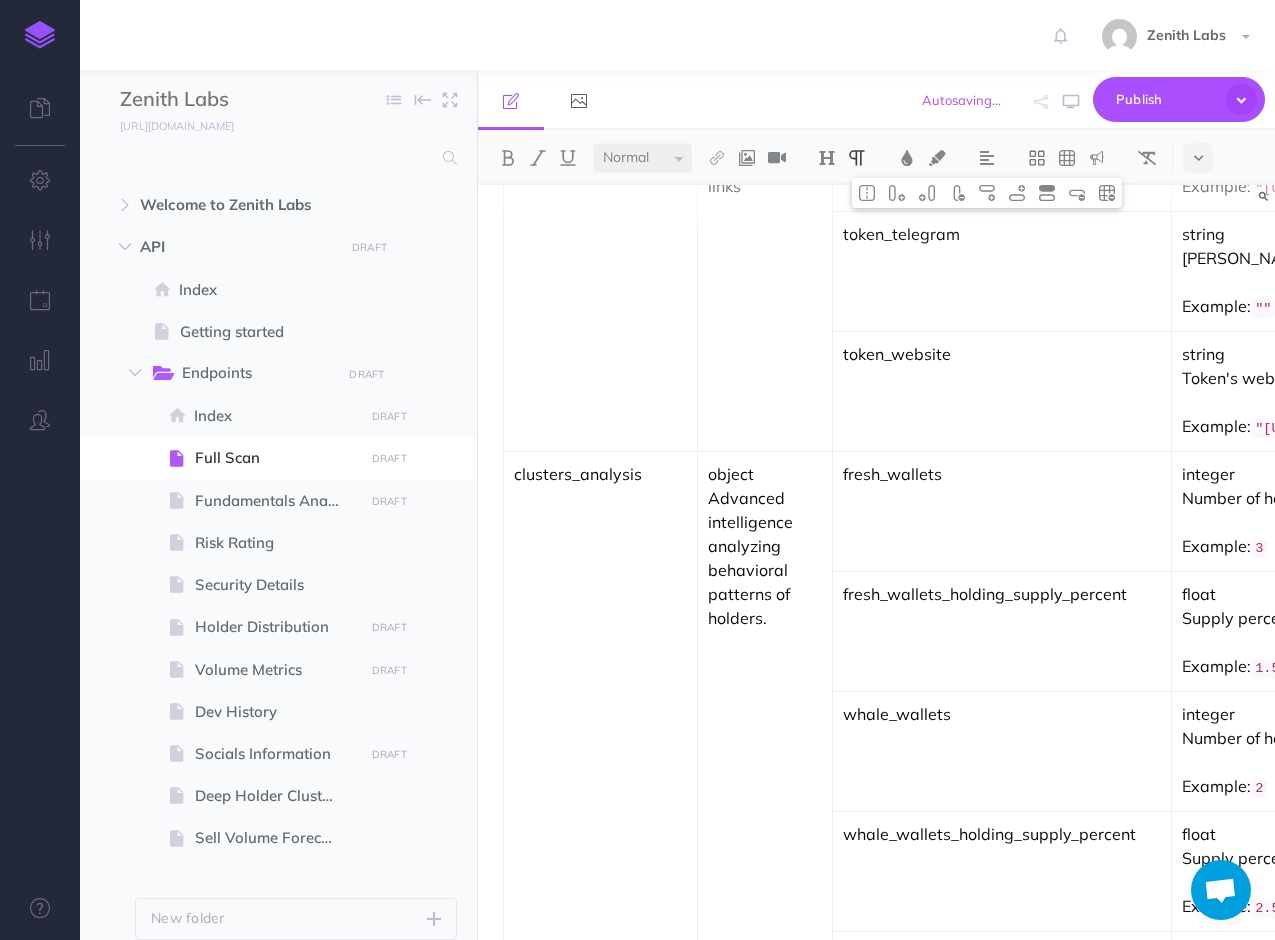click on "socials" at bounding box center (601, 271) 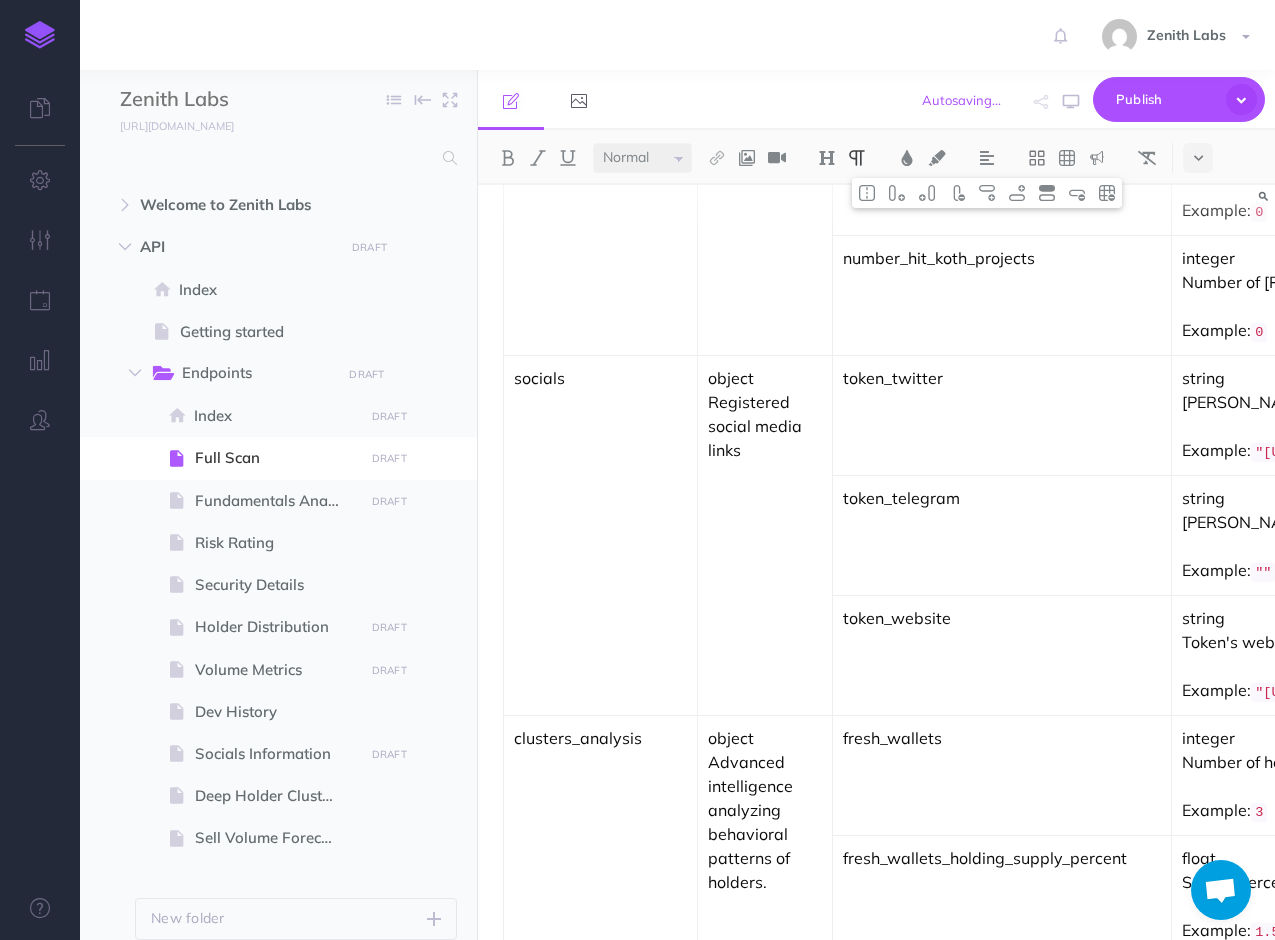 scroll, scrollTop: 5700, scrollLeft: 0, axis: vertical 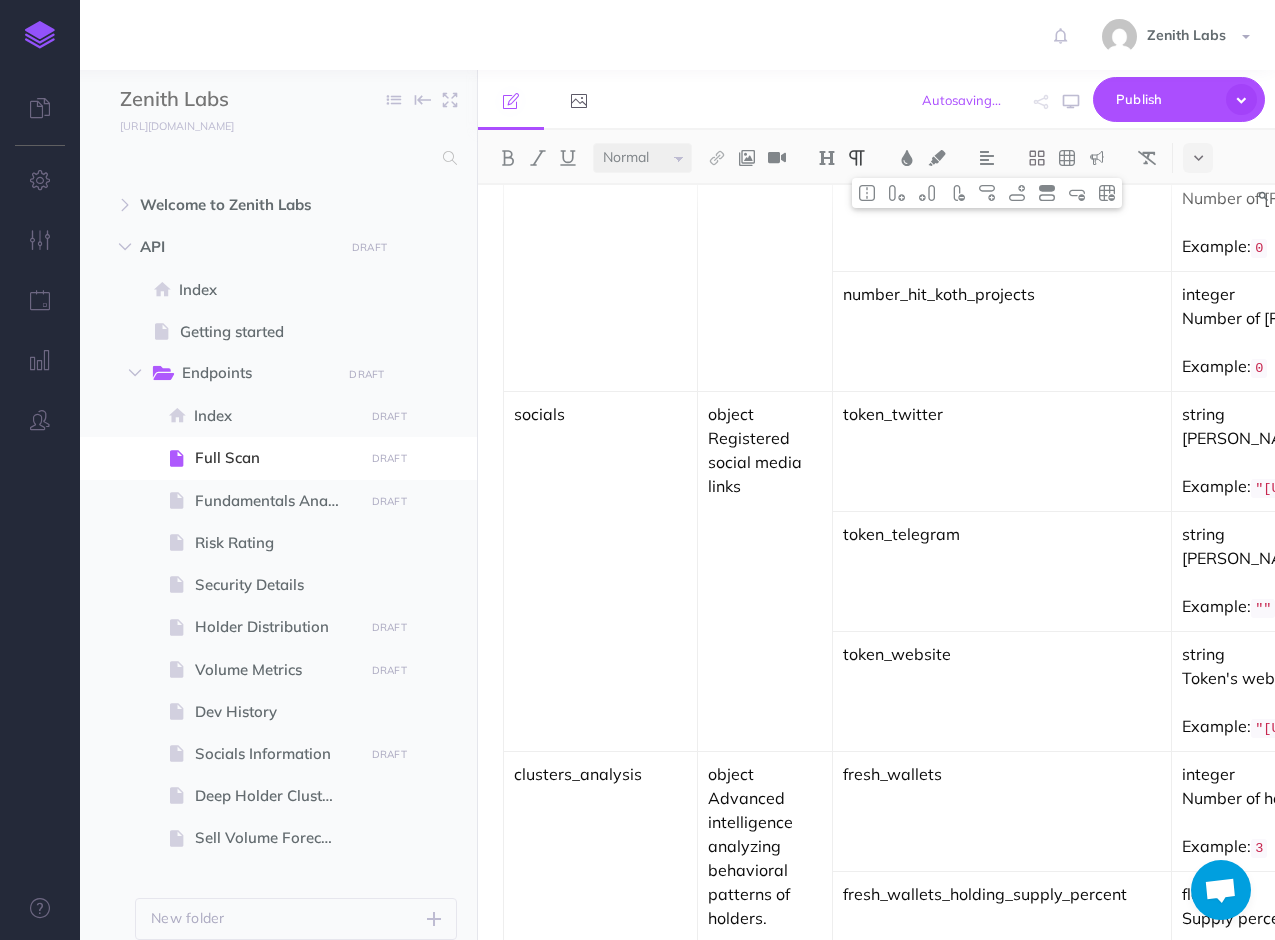 click on "Registered social media links" at bounding box center (765, 462) 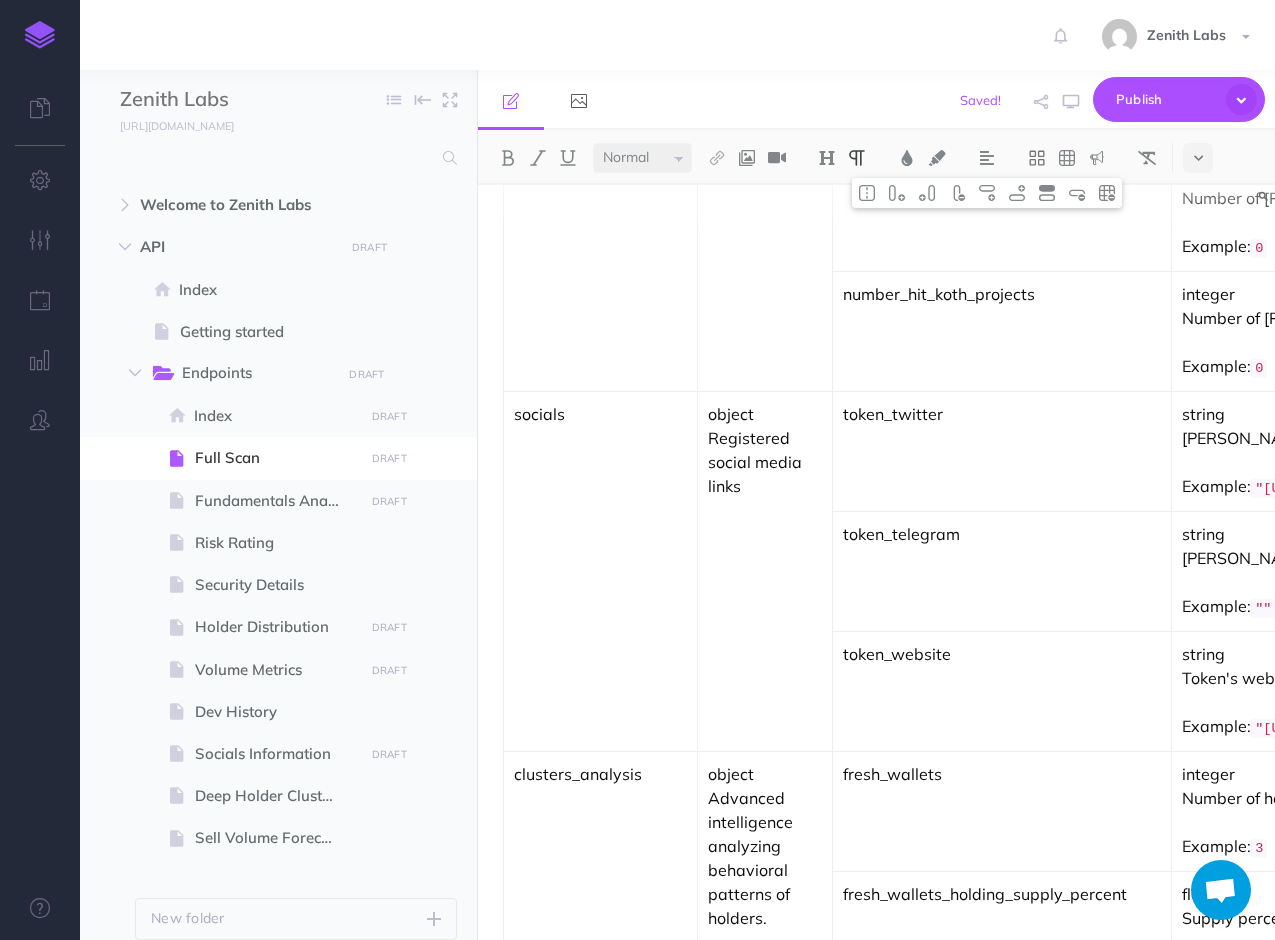 click on "Registered social media links" at bounding box center [765, 462] 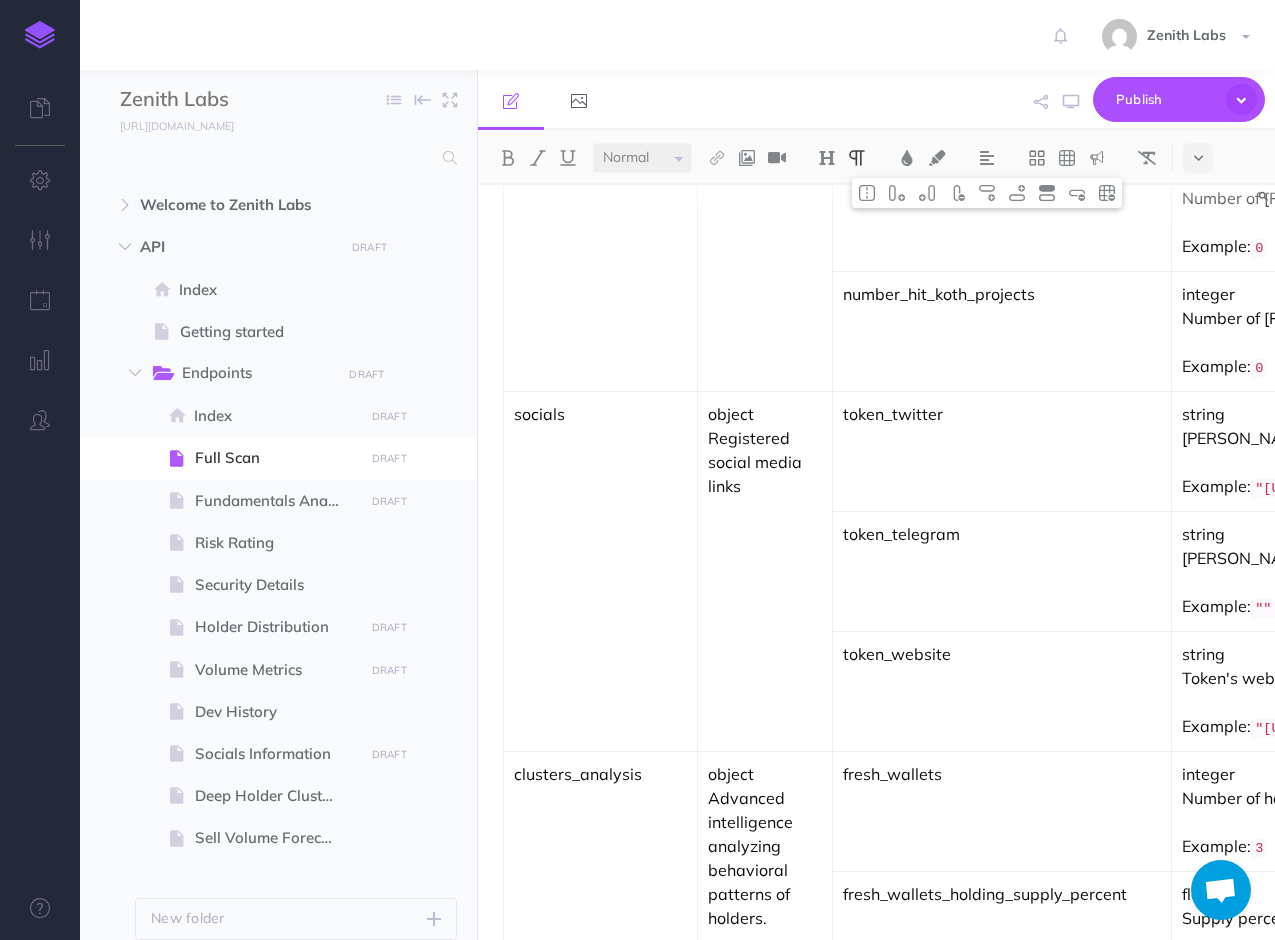 click on "object Registered social media links" at bounding box center [765, 571] 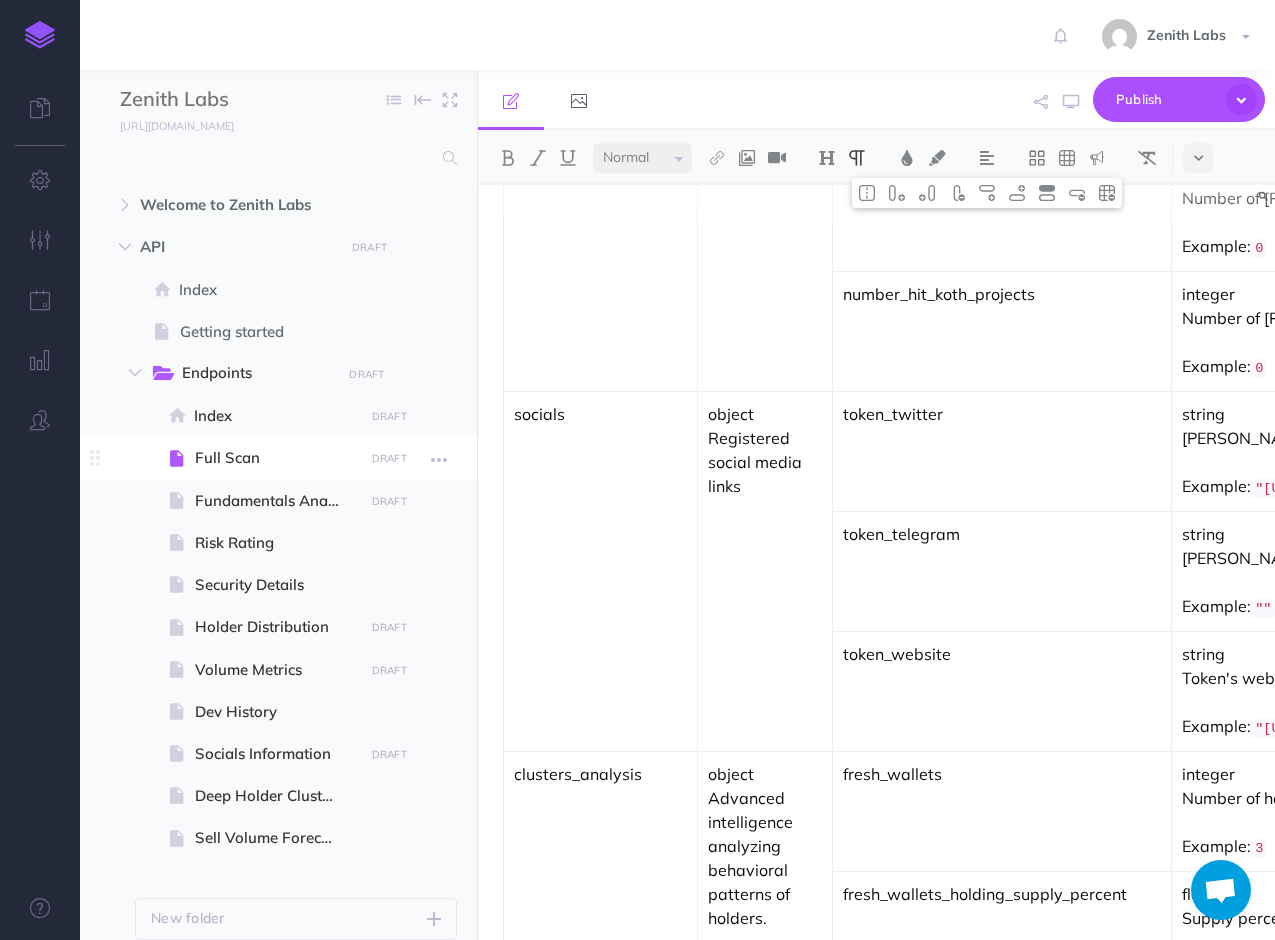 click on "Full Scan" at bounding box center [276, 458] 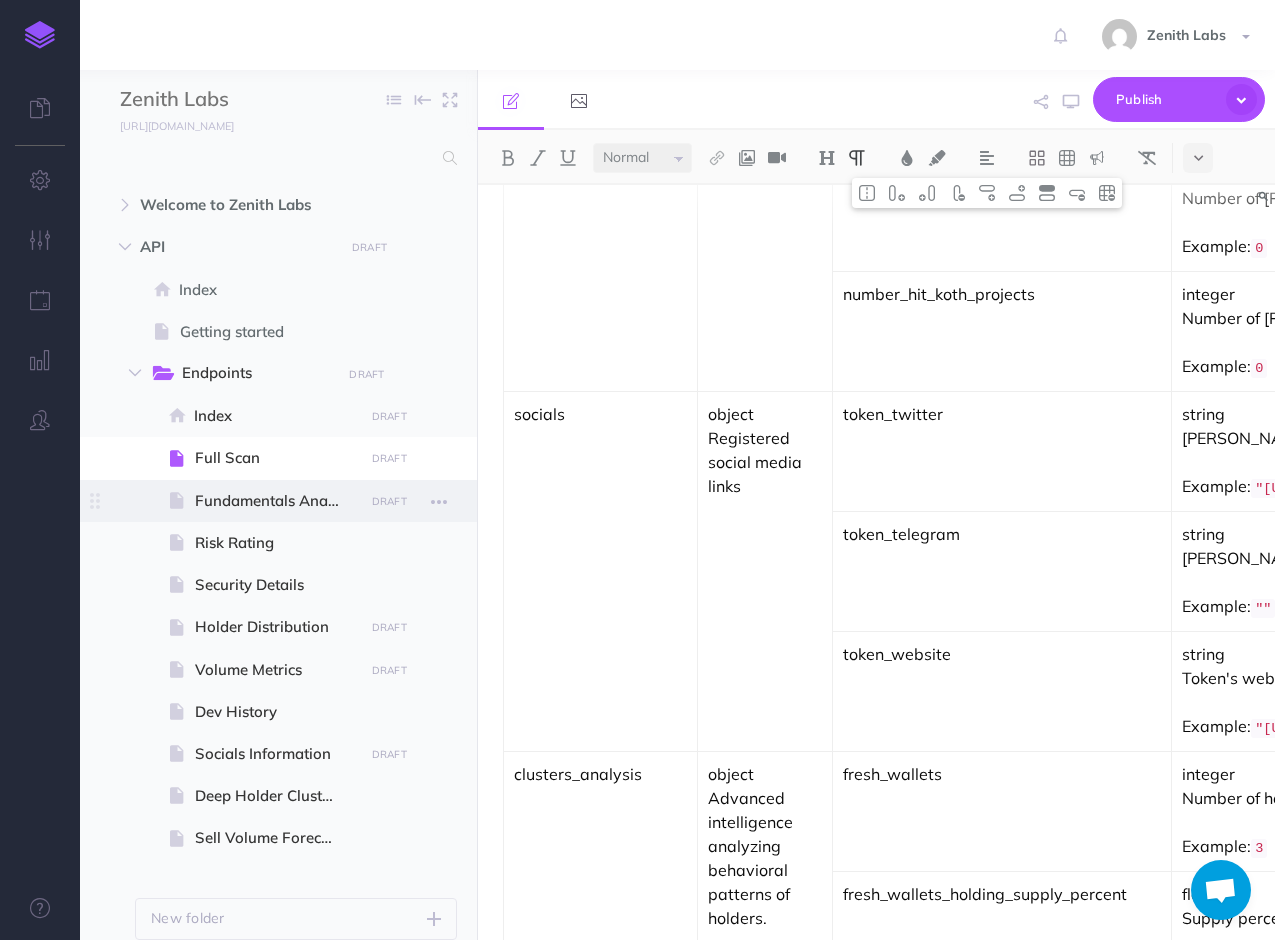 click at bounding box center (278, 501) 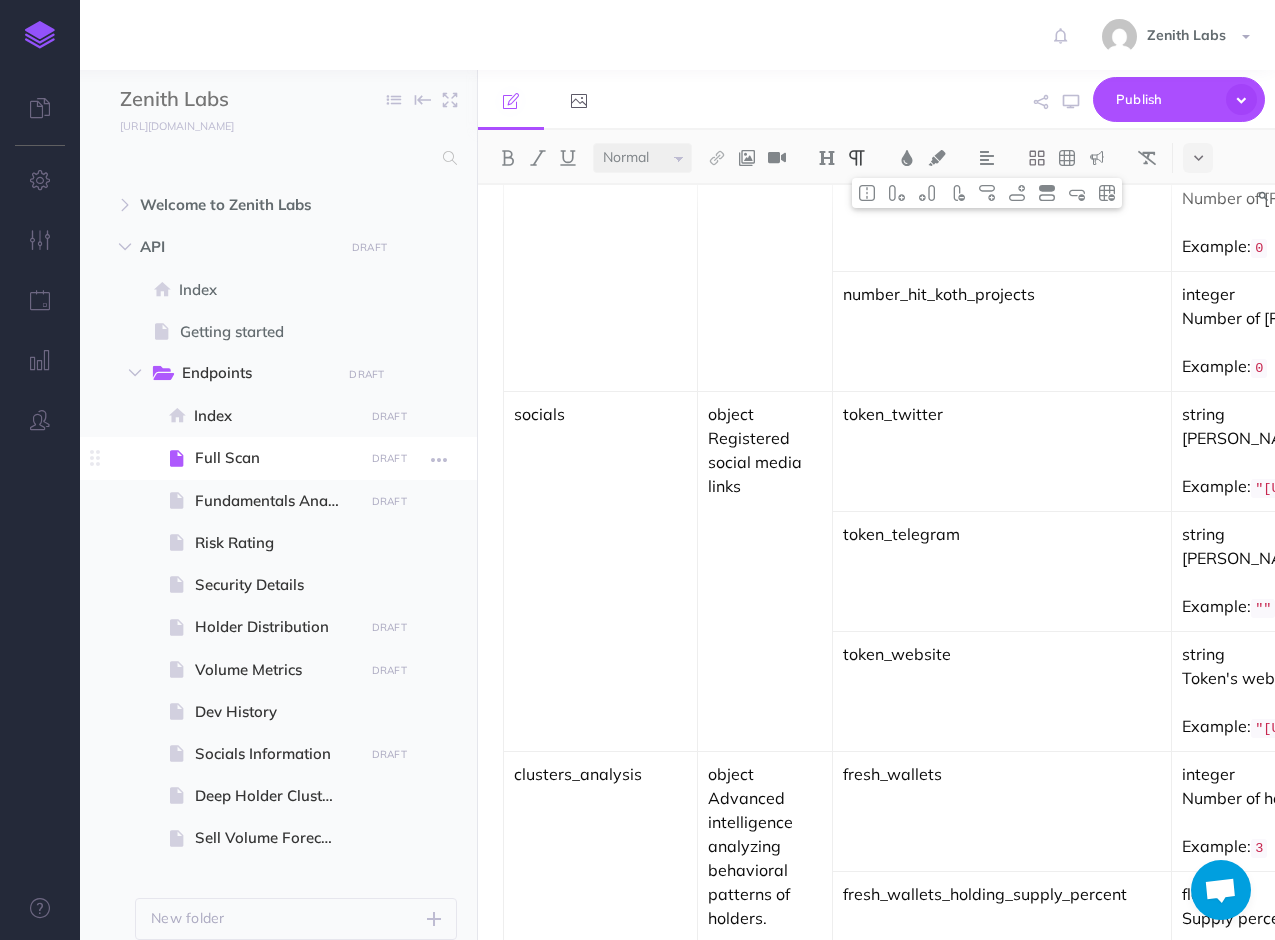 select on "null" 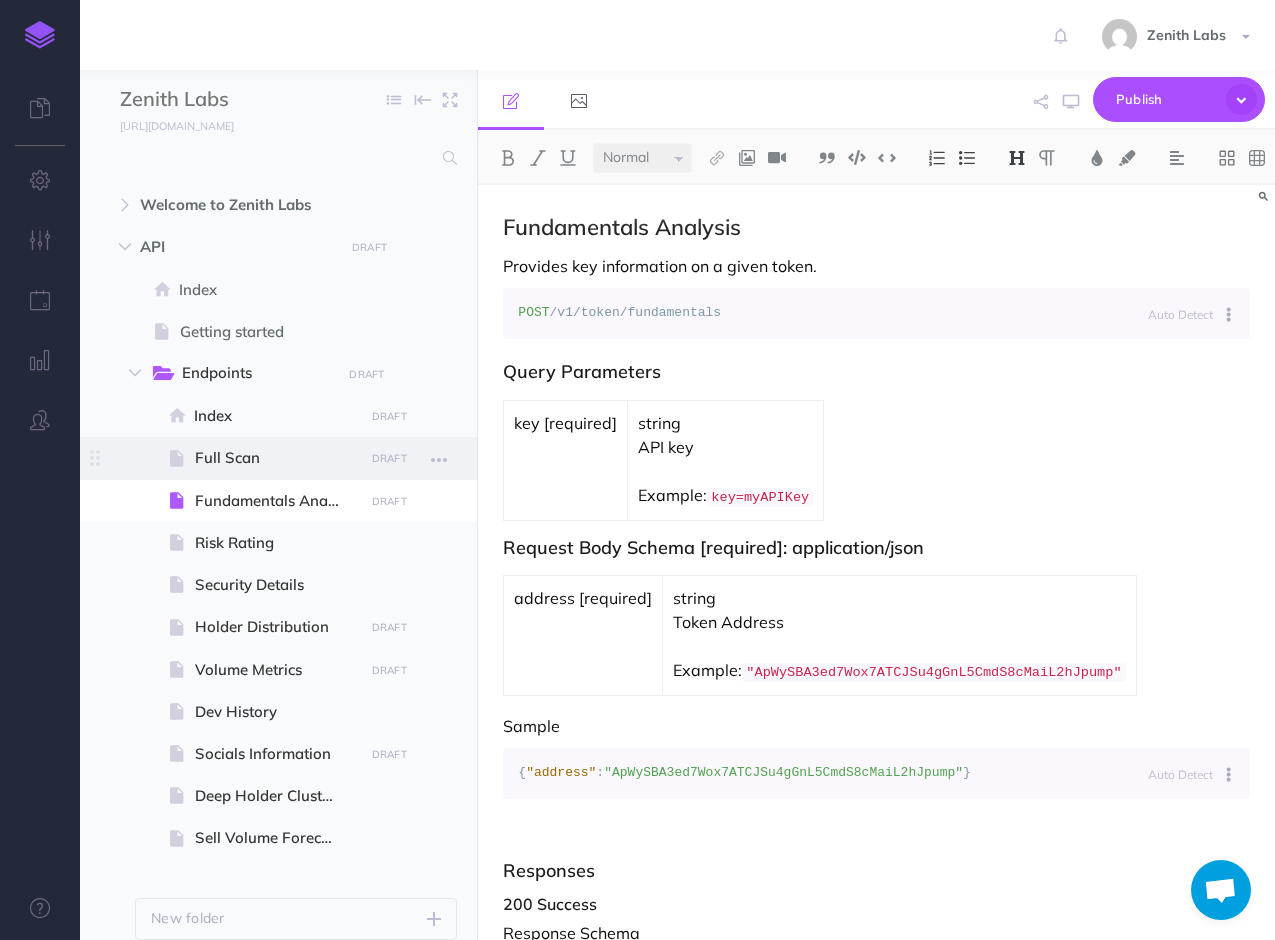 click on "Full Scan" at bounding box center [276, 458] 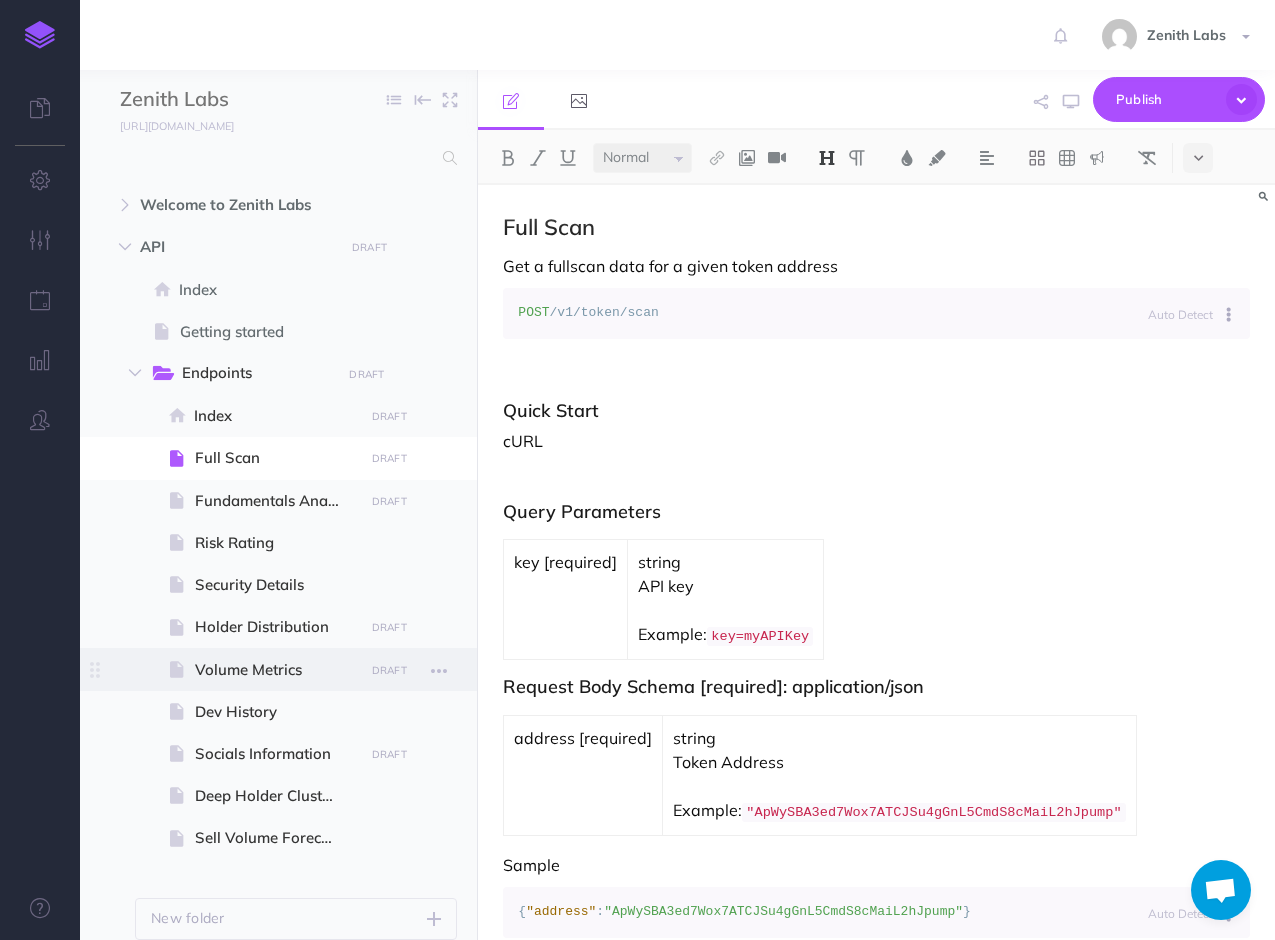 click on "Volume Metrics" at bounding box center [276, 670] 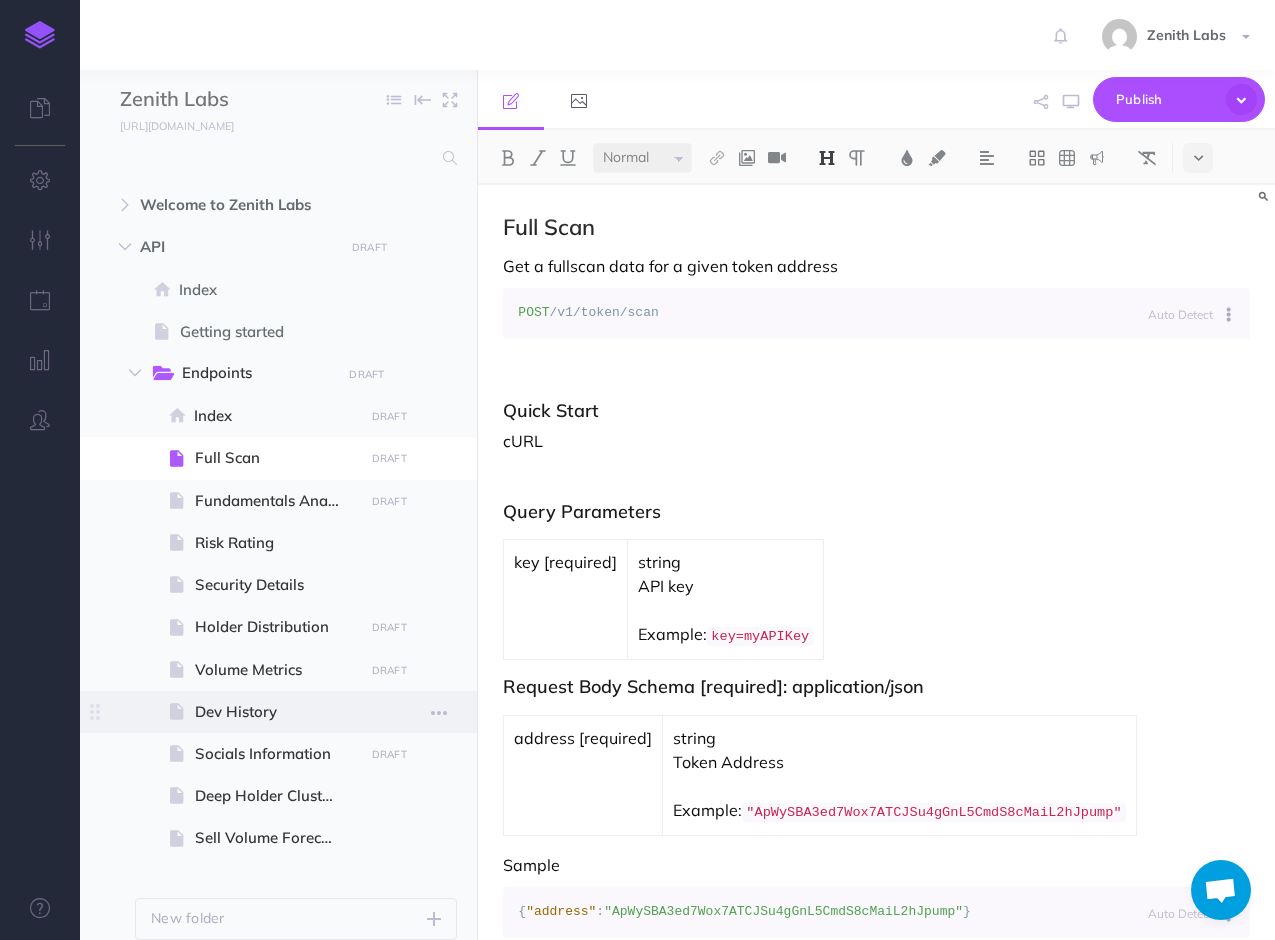 select on "null" 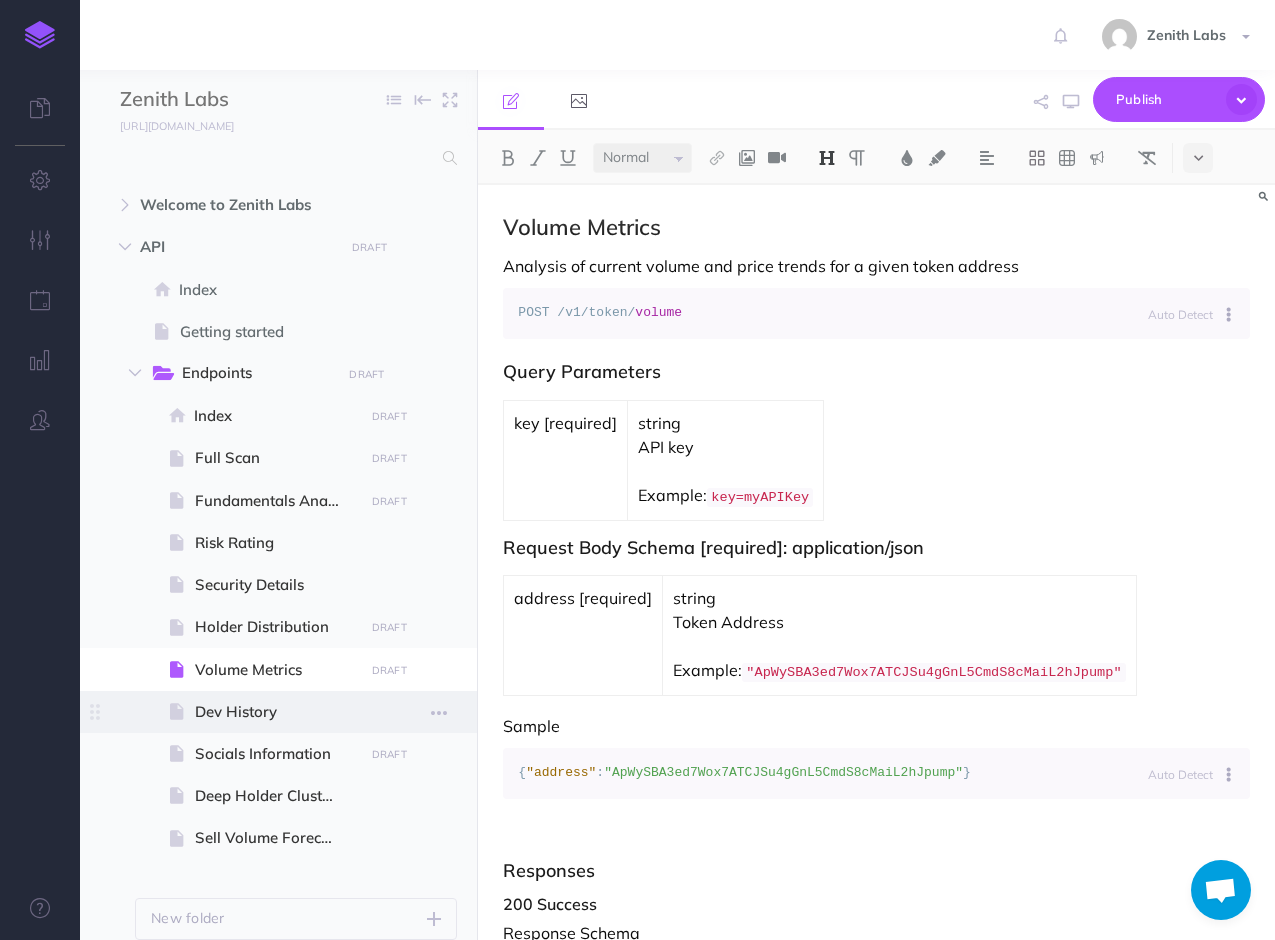 click on "Dev History" at bounding box center (276, 712) 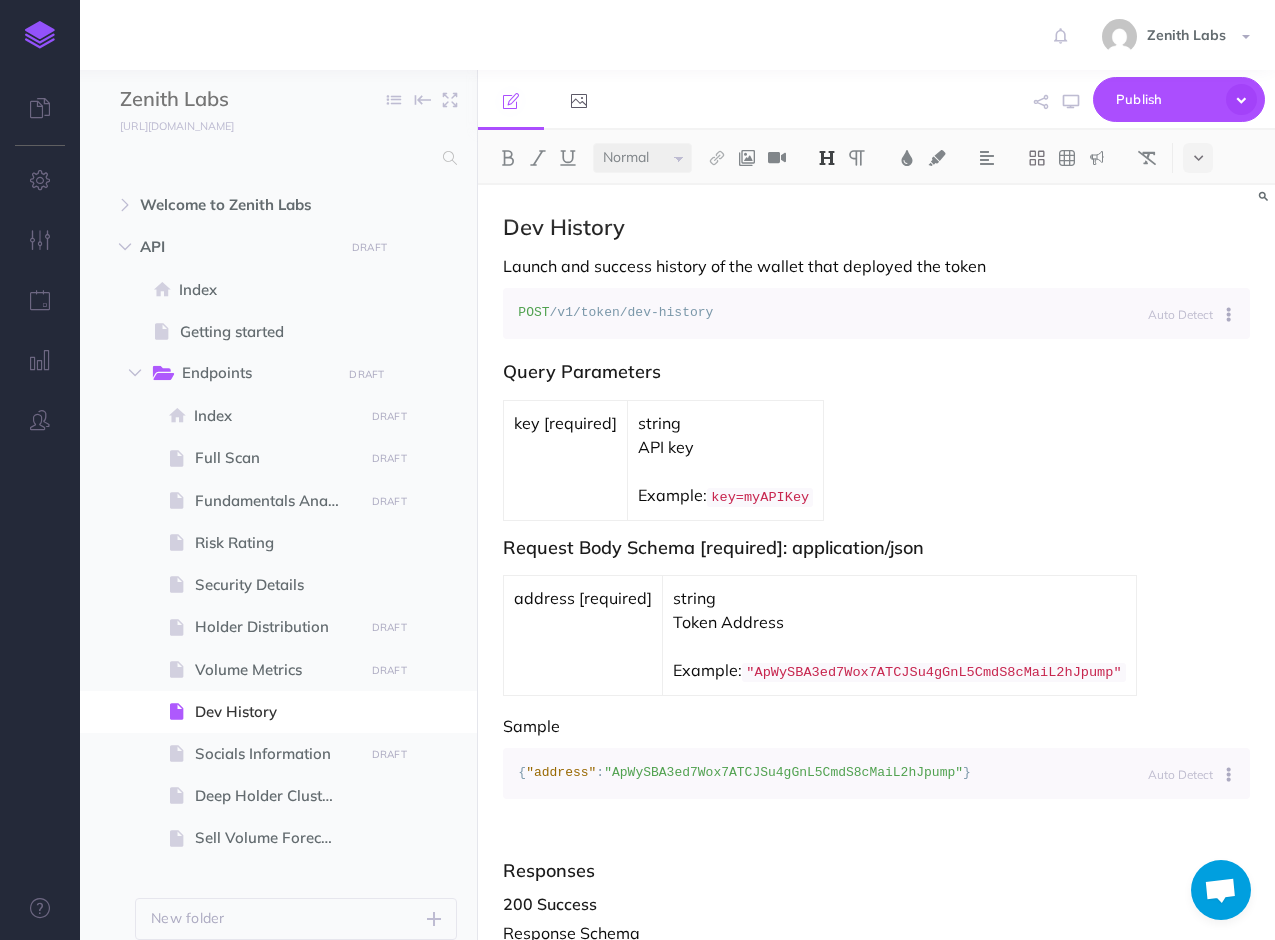 click on "Launch and success history of the wallet that deployed the token" at bounding box center [876, 266] 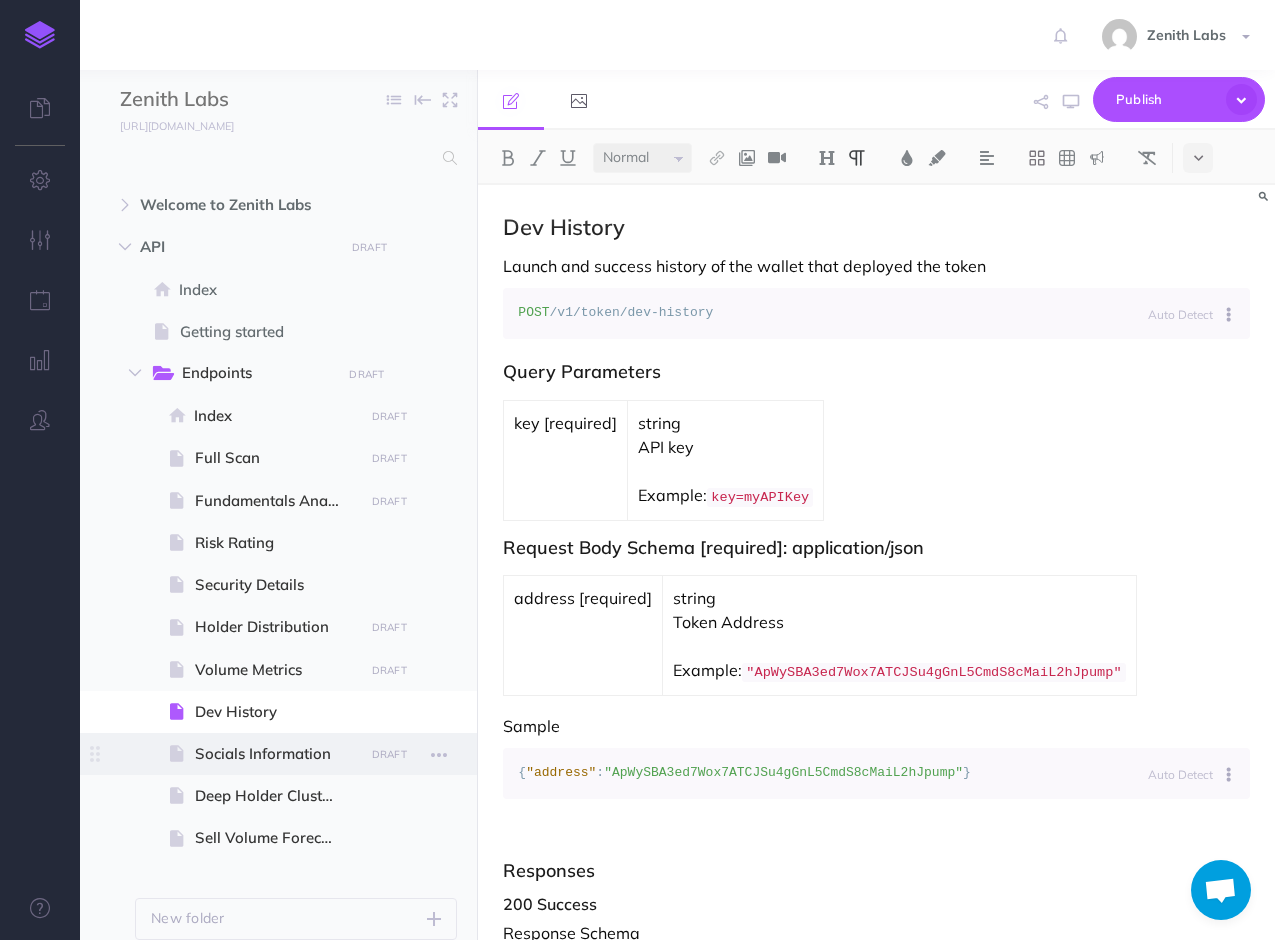 click on "Socials Information" at bounding box center (276, 754) 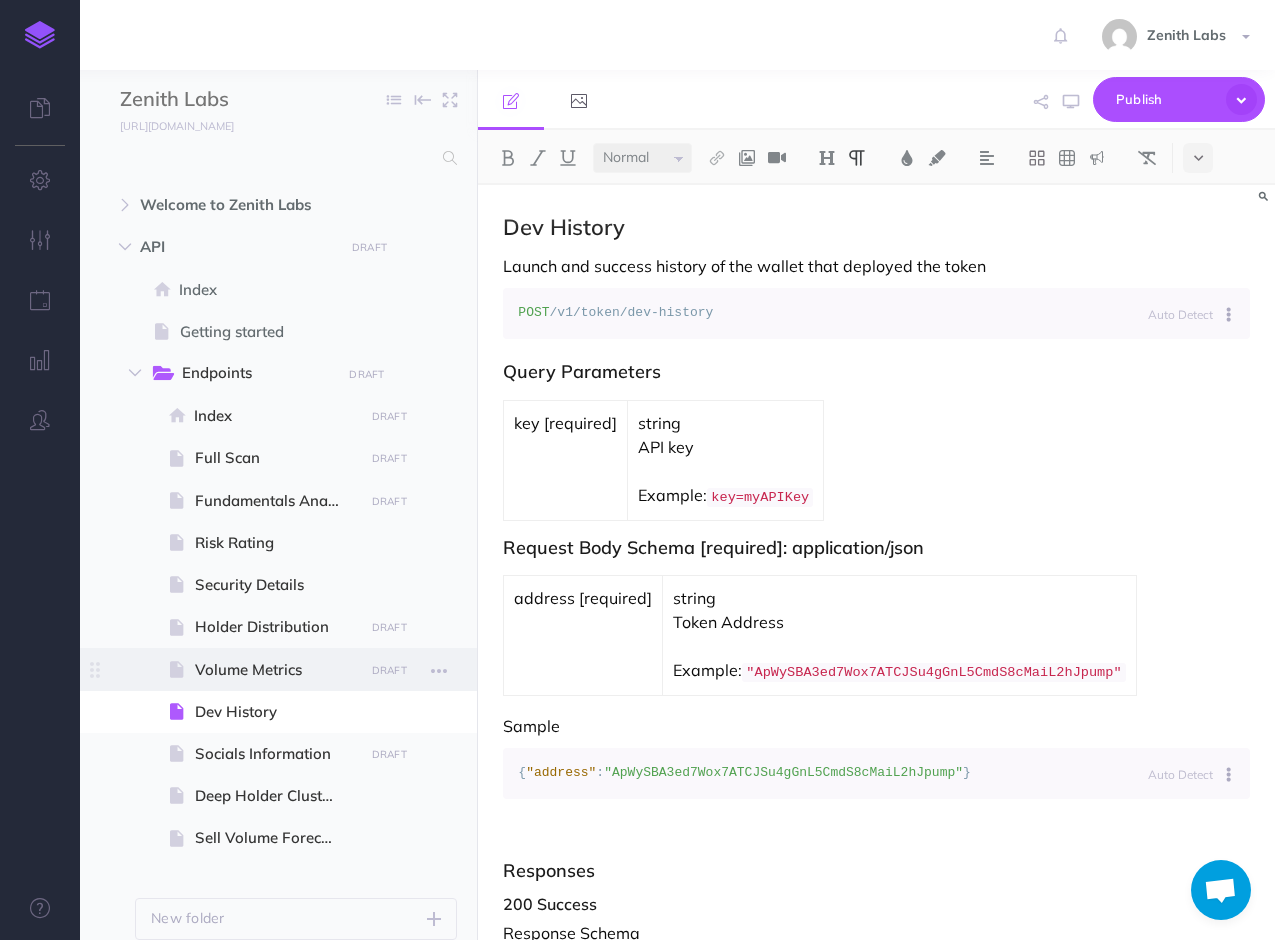 select on "null" 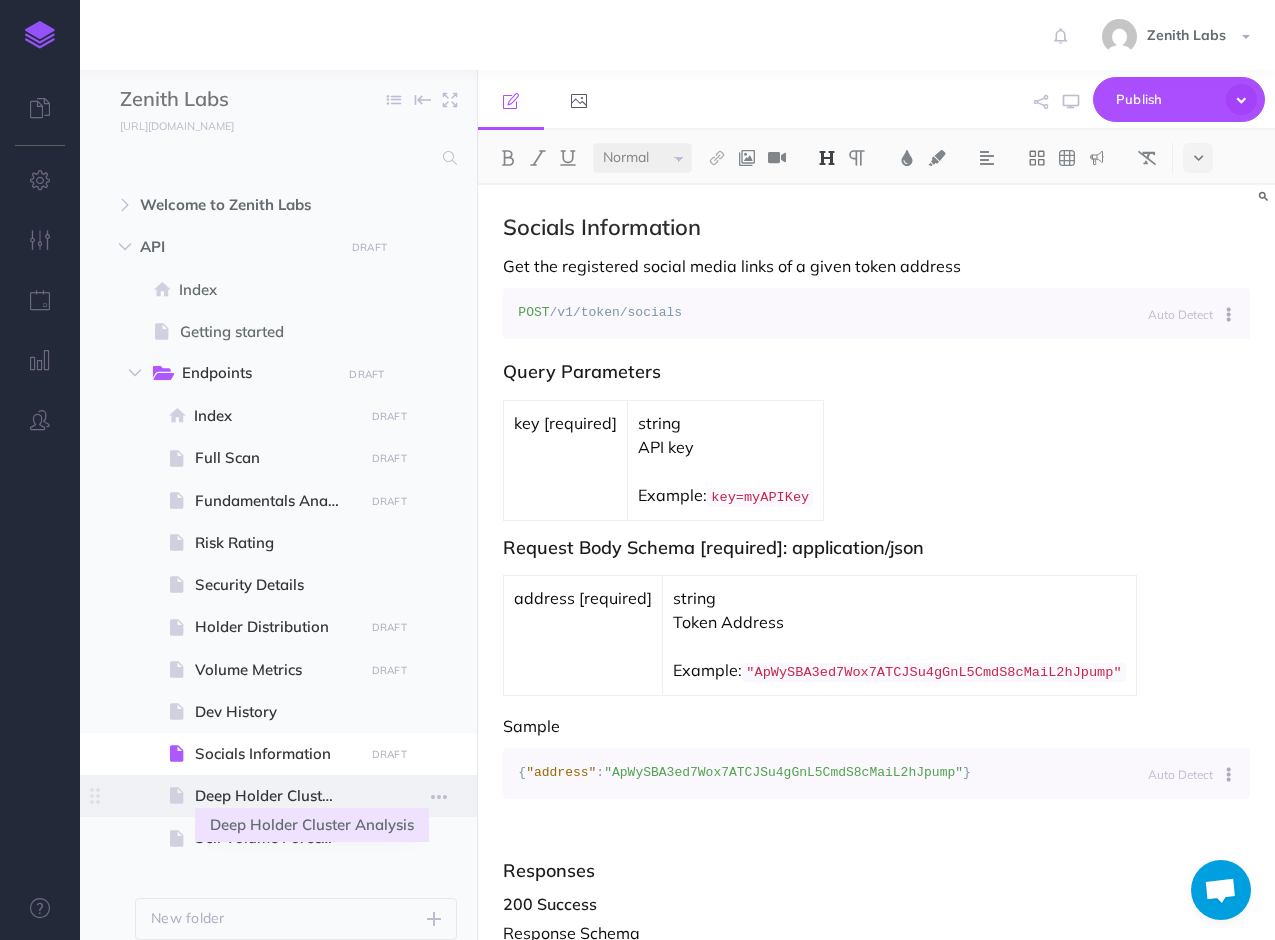 click on "Deep Holder Cluster Analysis" at bounding box center [276, 796] 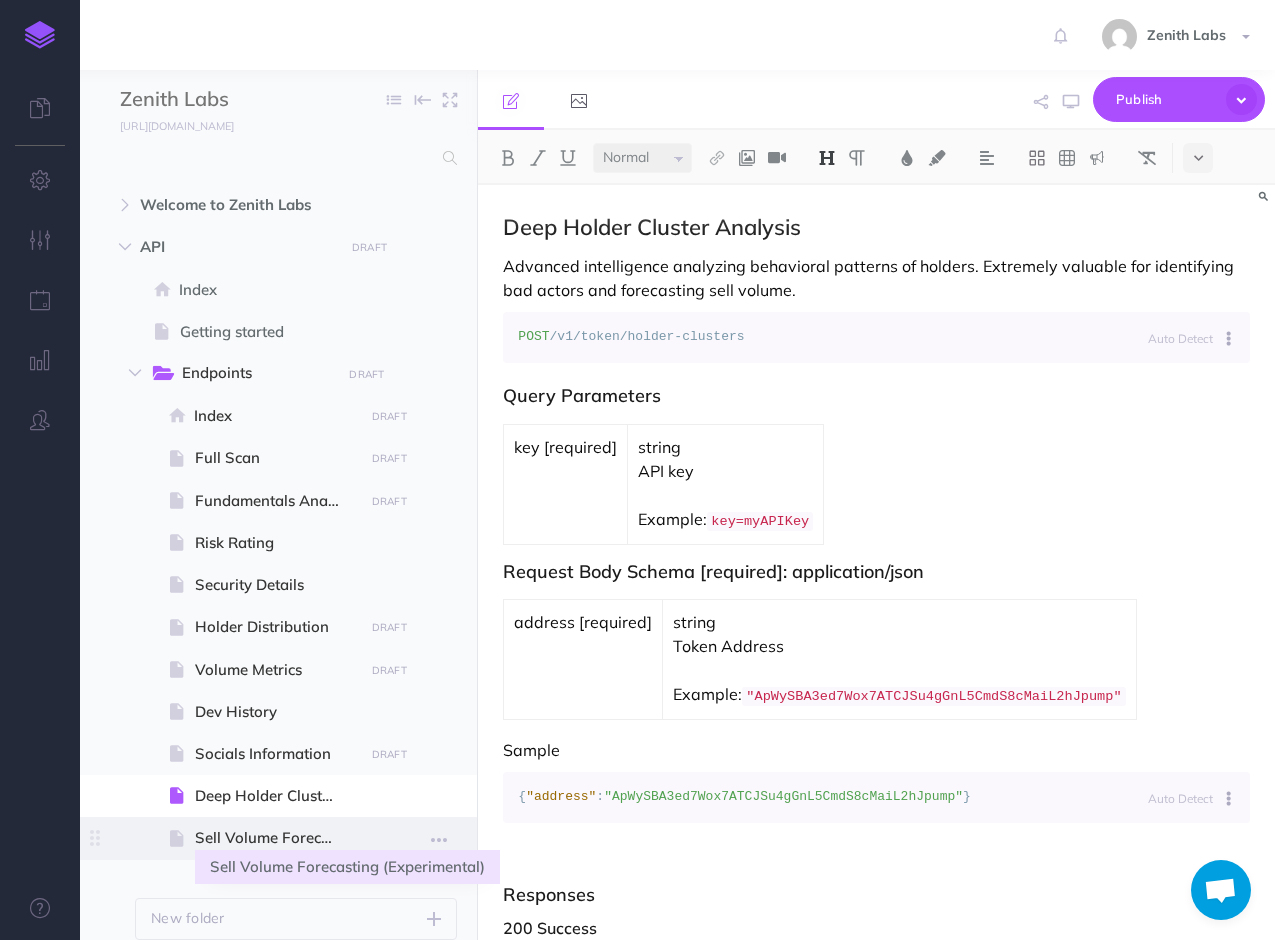 click on "Sell Volume Forecasting (Experimental)" at bounding box center [276, 838] 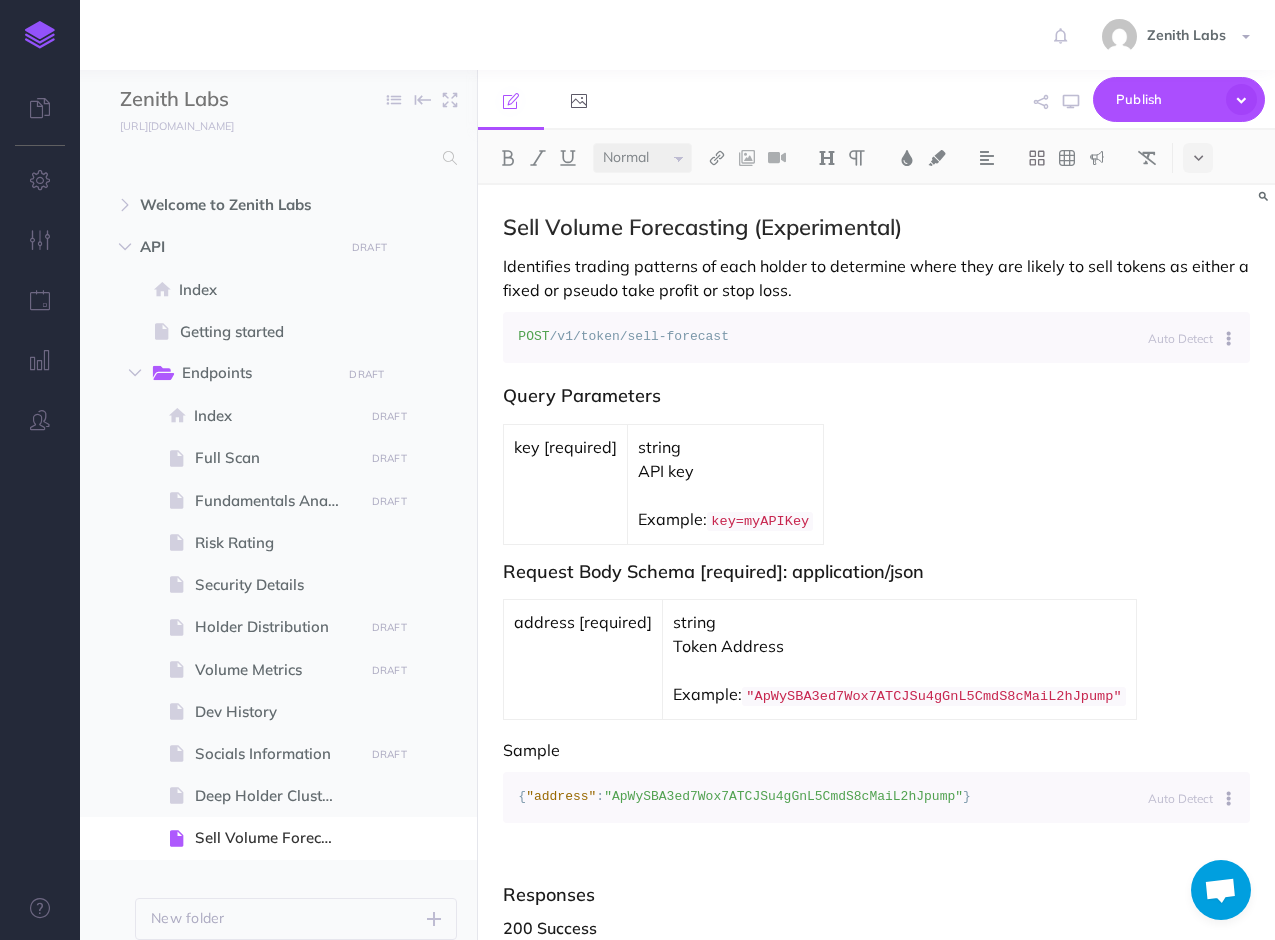 drag, startPoint x: 625, startPoint y: 340, endPoint x: 843, endPoint y: 333, distance: 218.11235 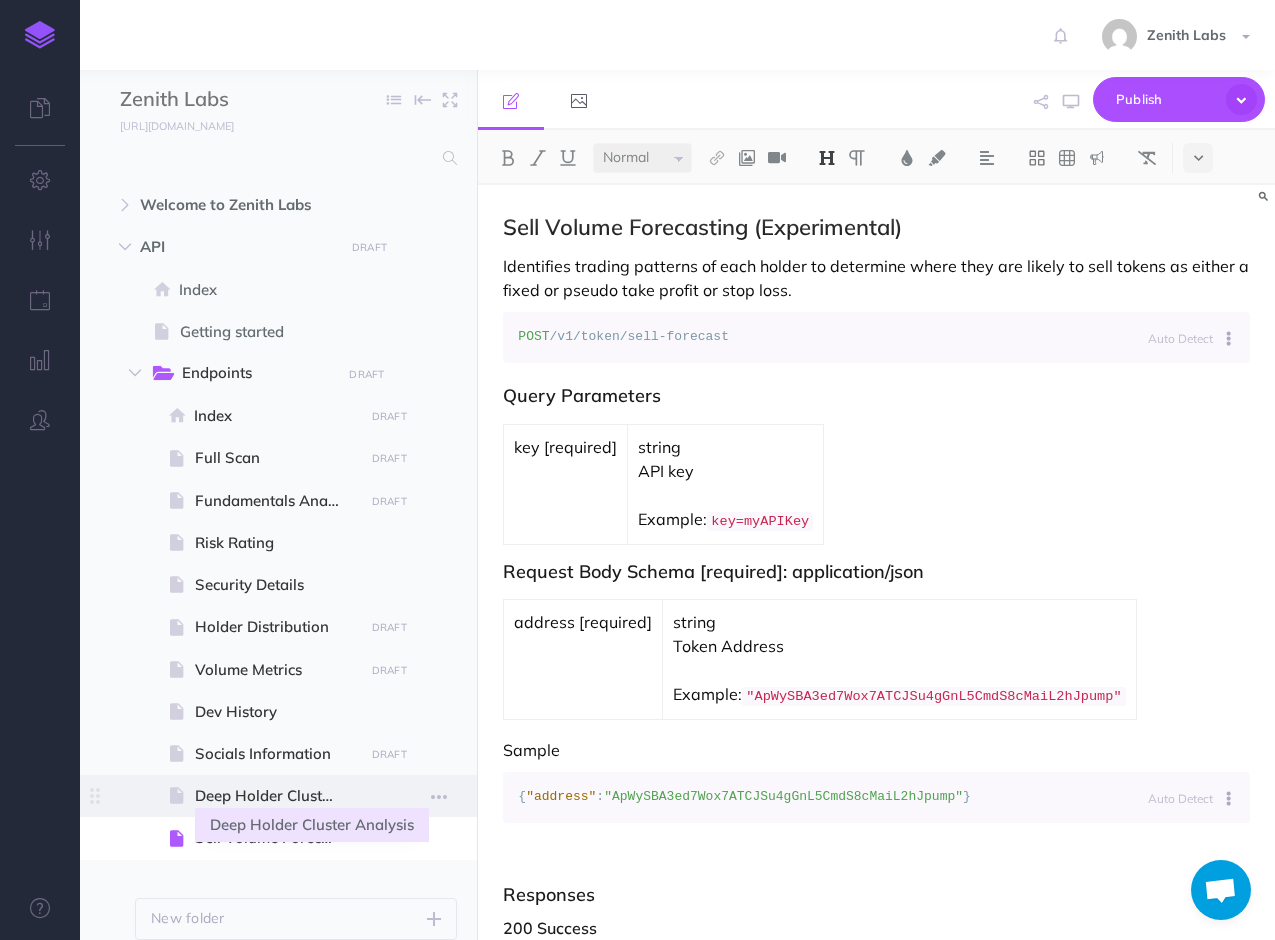 click on "Deep Holder Cluster Analysis" at bounding box center [276, 796] 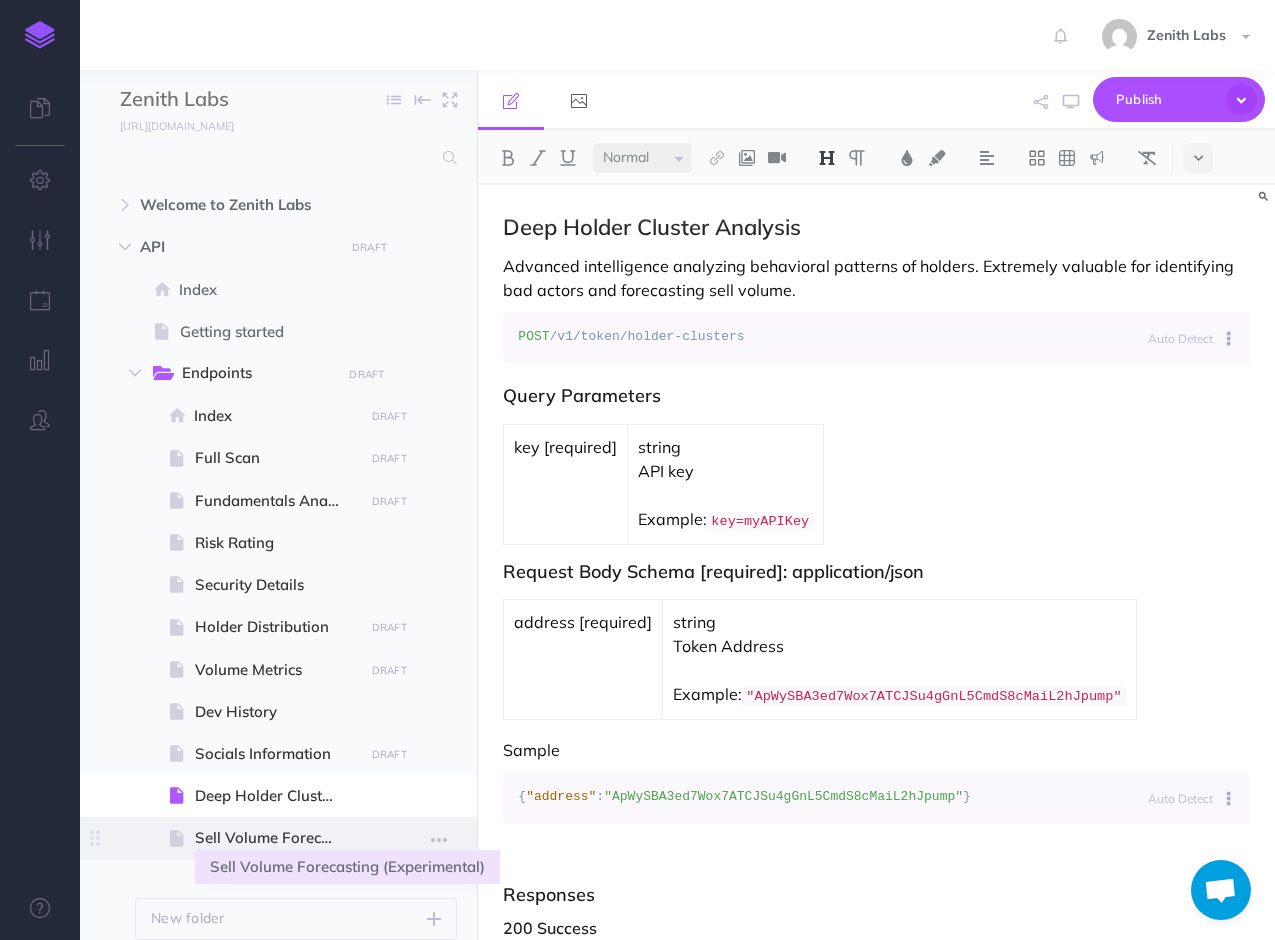 click on "Sell Volume Forecasting (Experimental)" at bounding box center [276, 838] 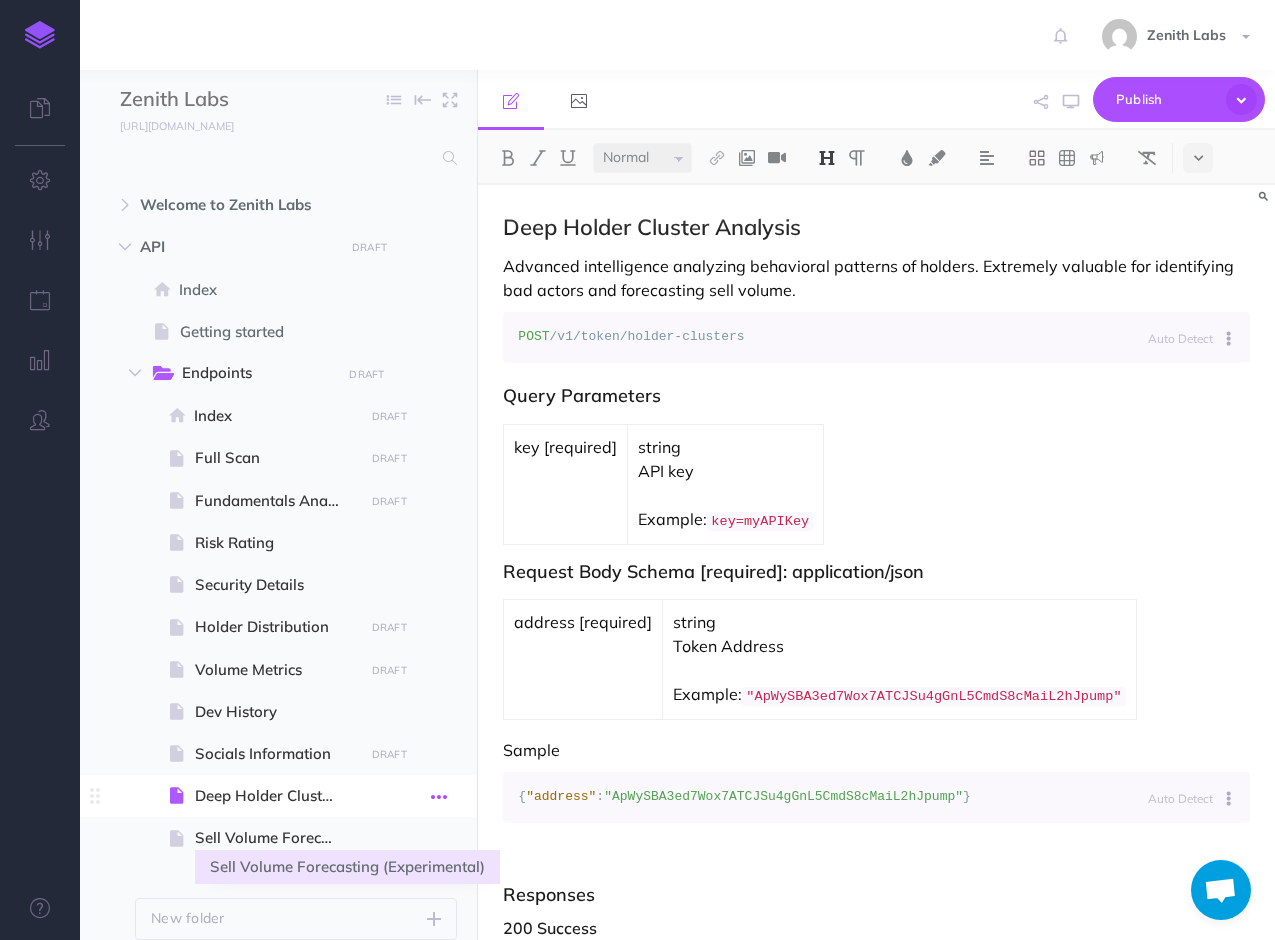 select on "null" 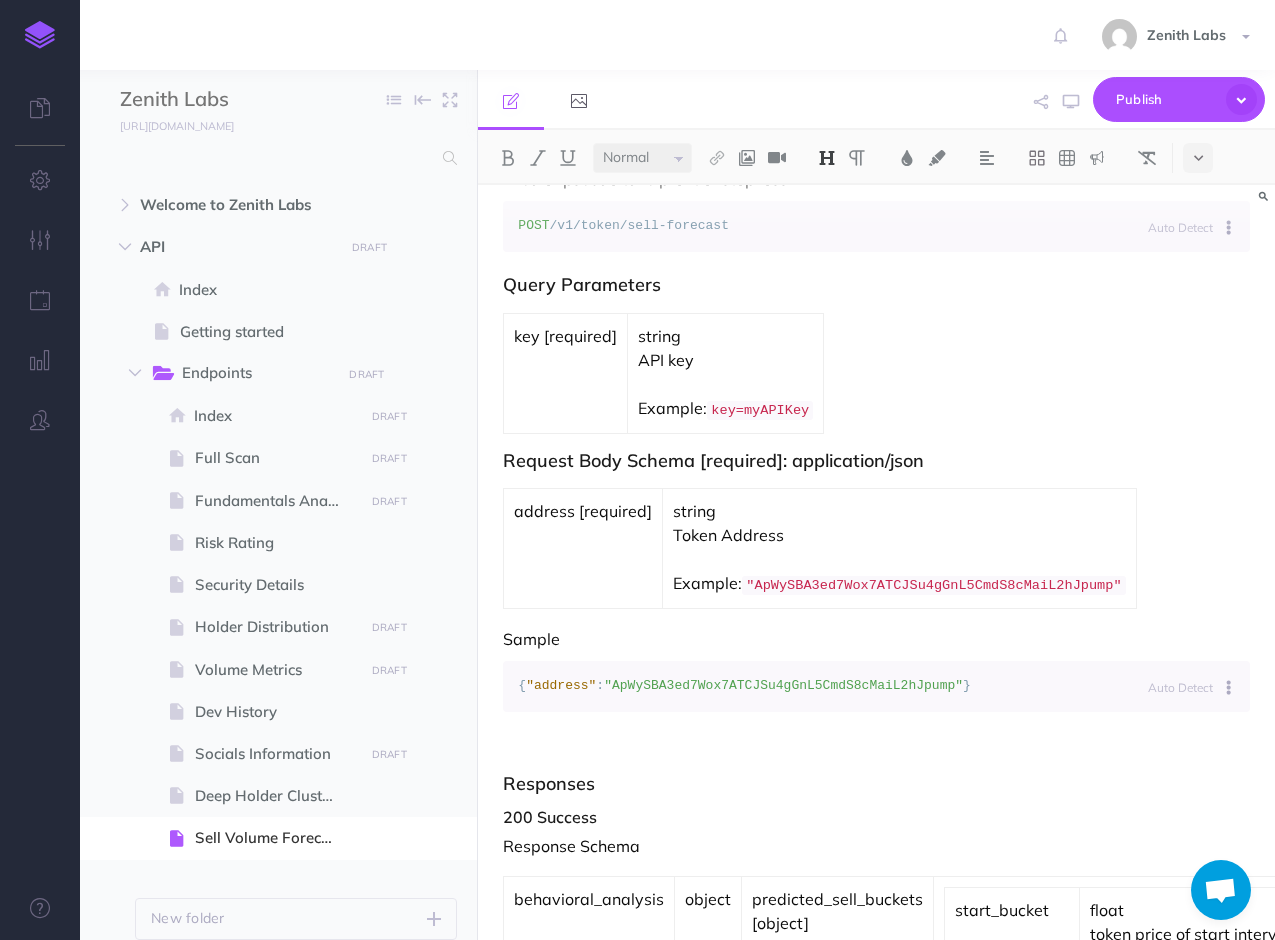 scroll, scrollTop: 0, scrollLeft: 0, axis: both 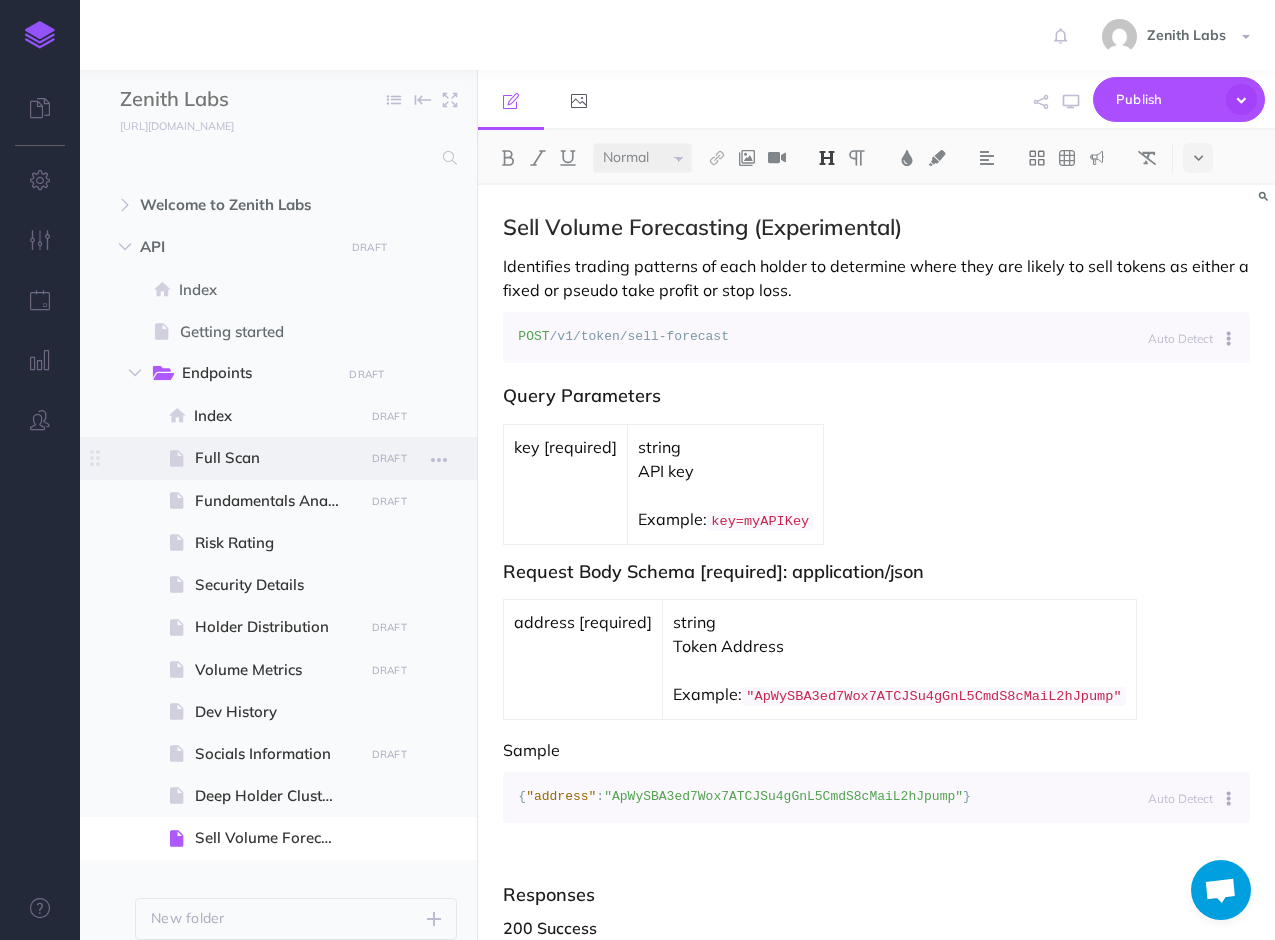 click on "Full Scan" at bounding box center (276, 458) 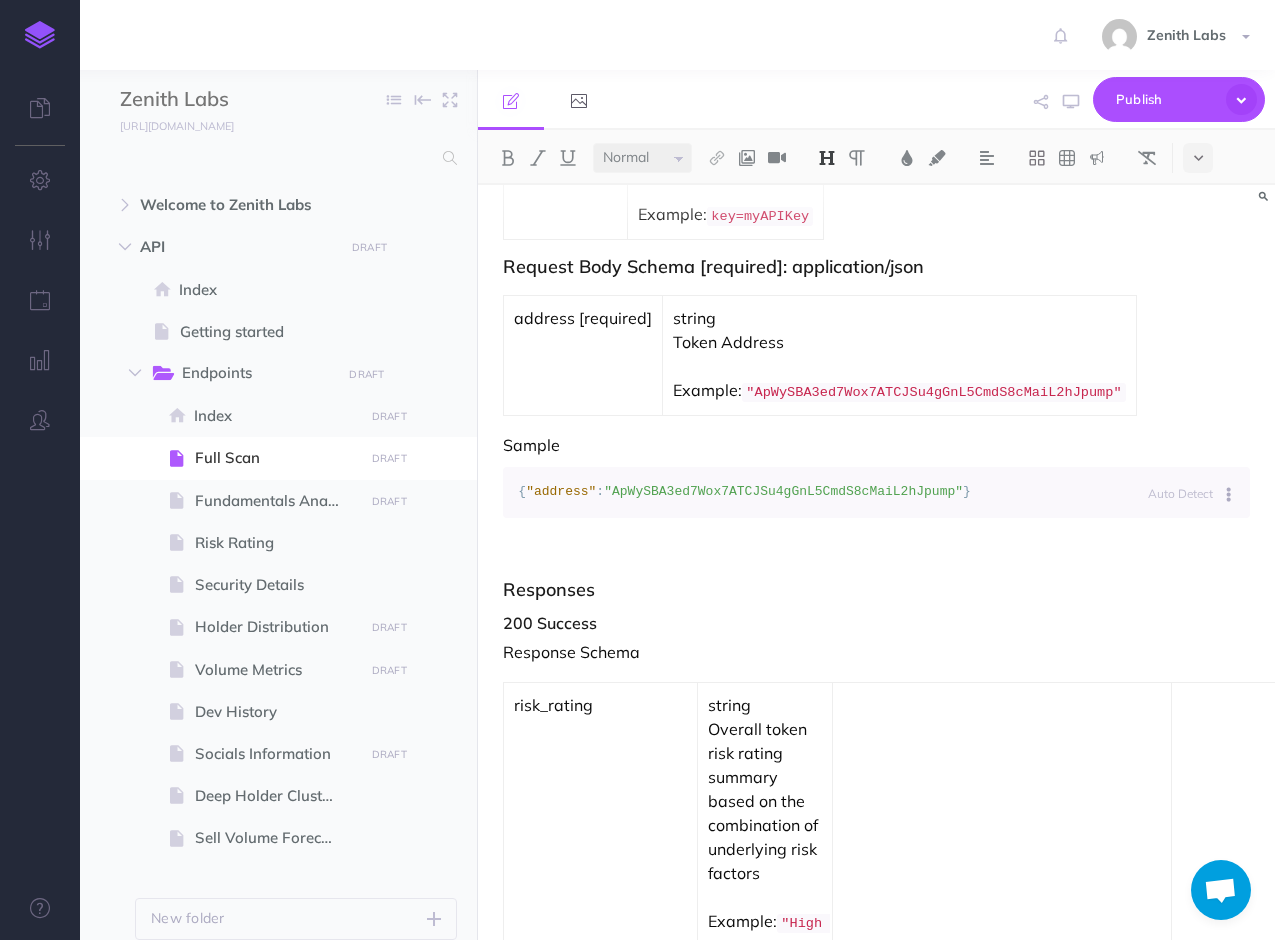 scroll, scrollTop: 400, scrollLeft: 0, axis: vertical 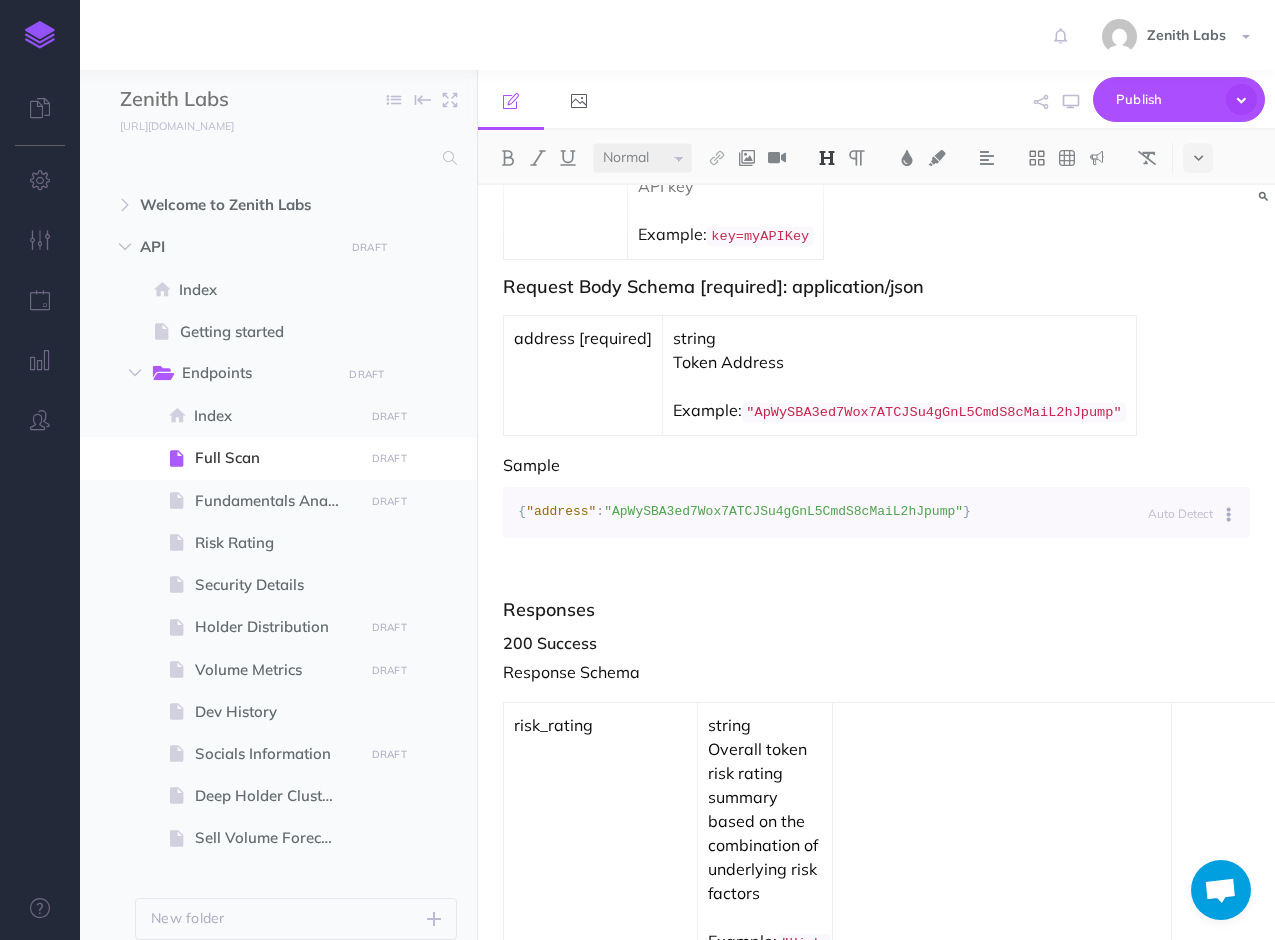 click on "Responses" at bounding box center (876, 610) 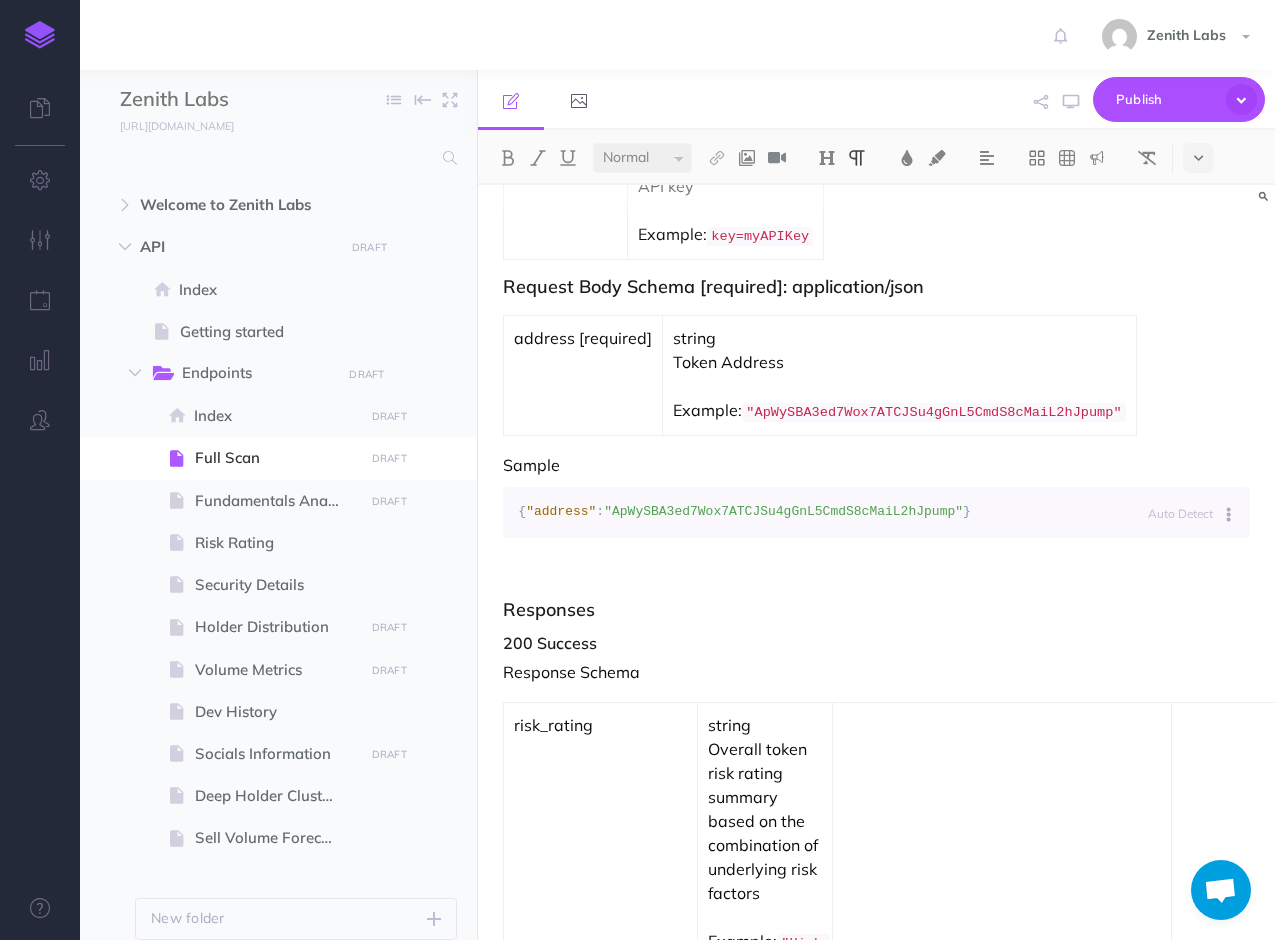 click on "Zenith Labs     Settings
Account Settings
Teams
Create Team
Support
Documentation
Contact Us
Logout" at bounding box center (637, 35) 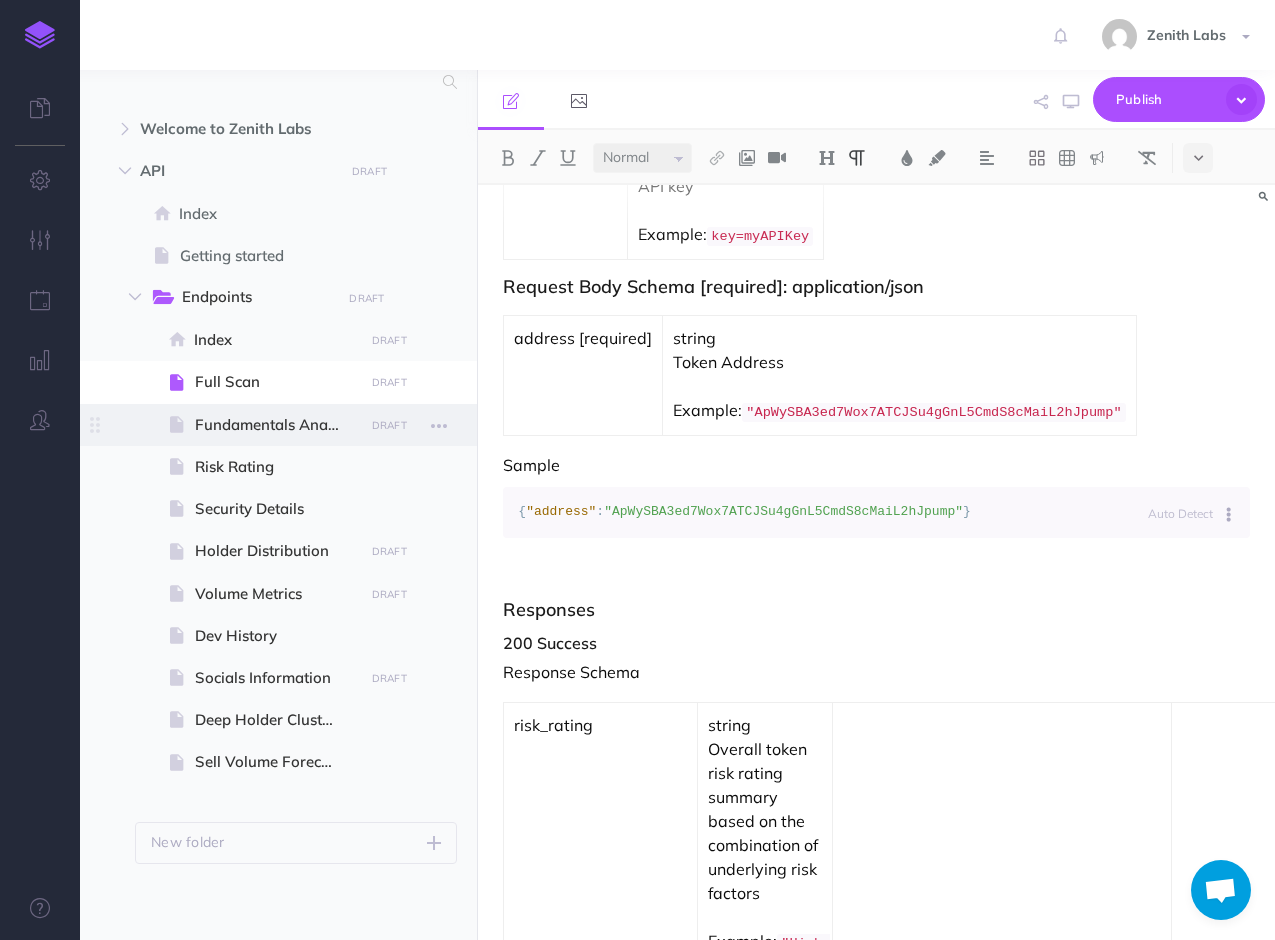 scroll, scrollTop: 80, scrollLeft: 0, axis: vertical 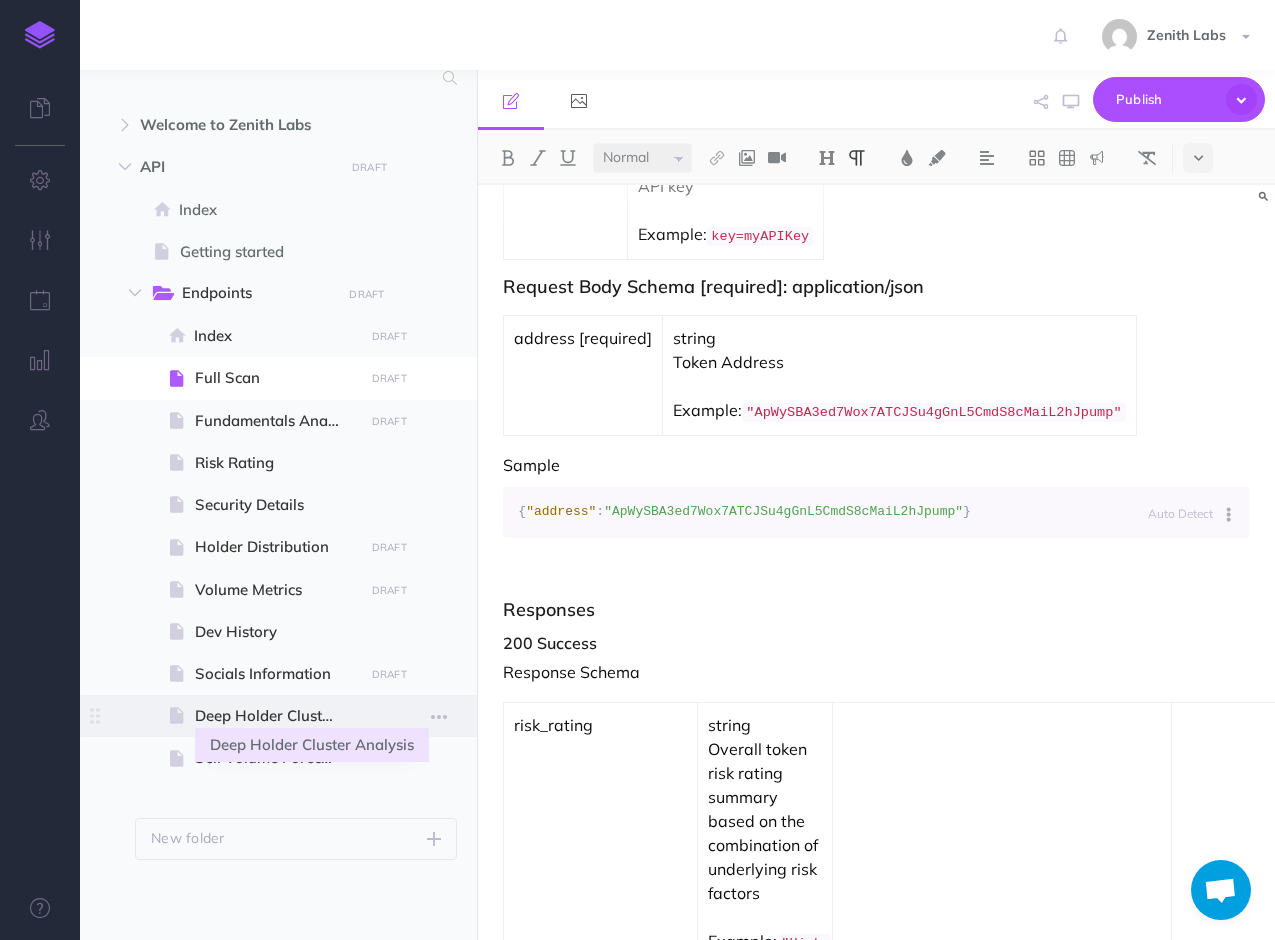 click on "Deep Holder Cluster Analysis" at bounding box center [276, 716] 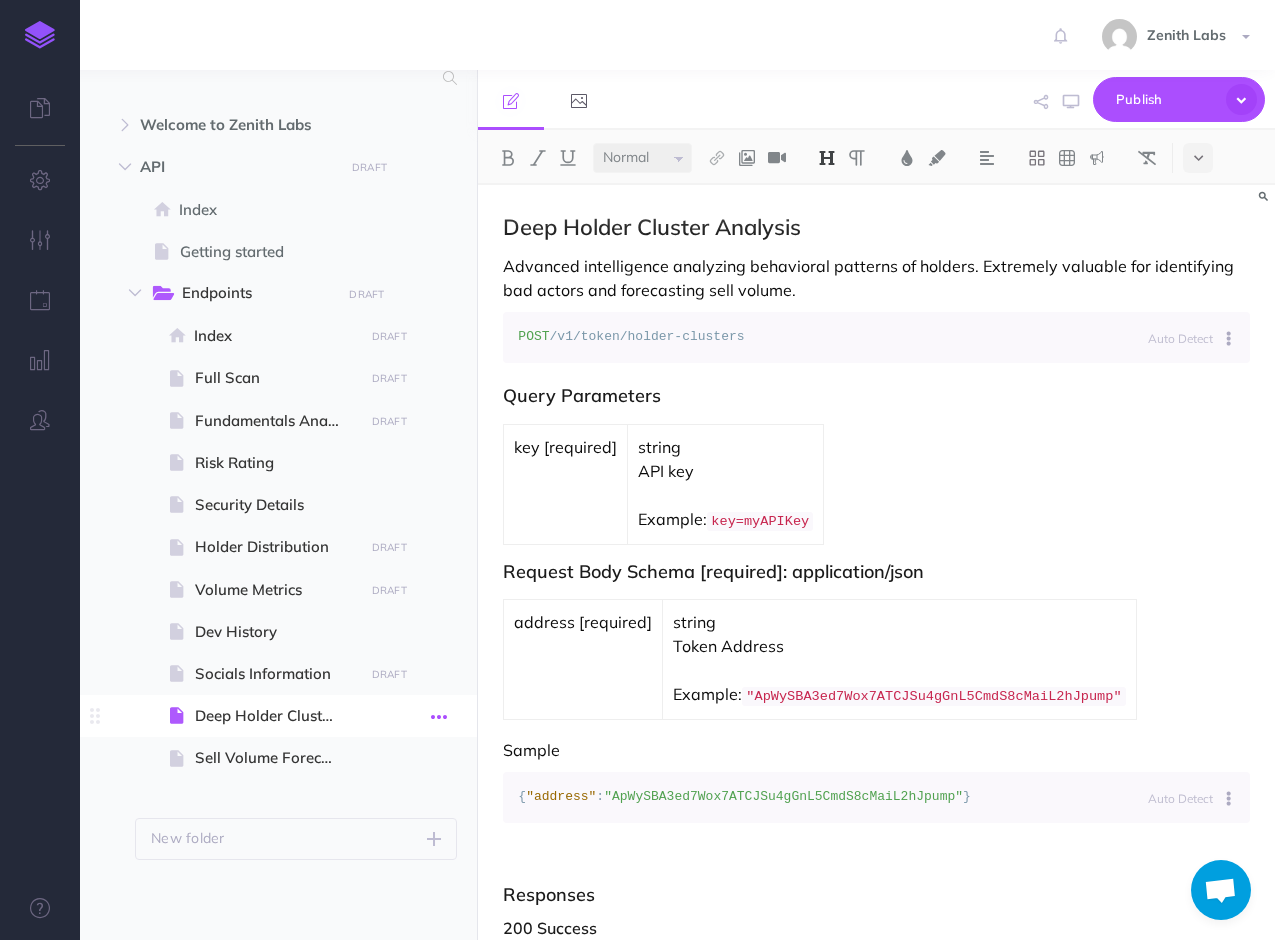 click at bounding box center [439, 717] 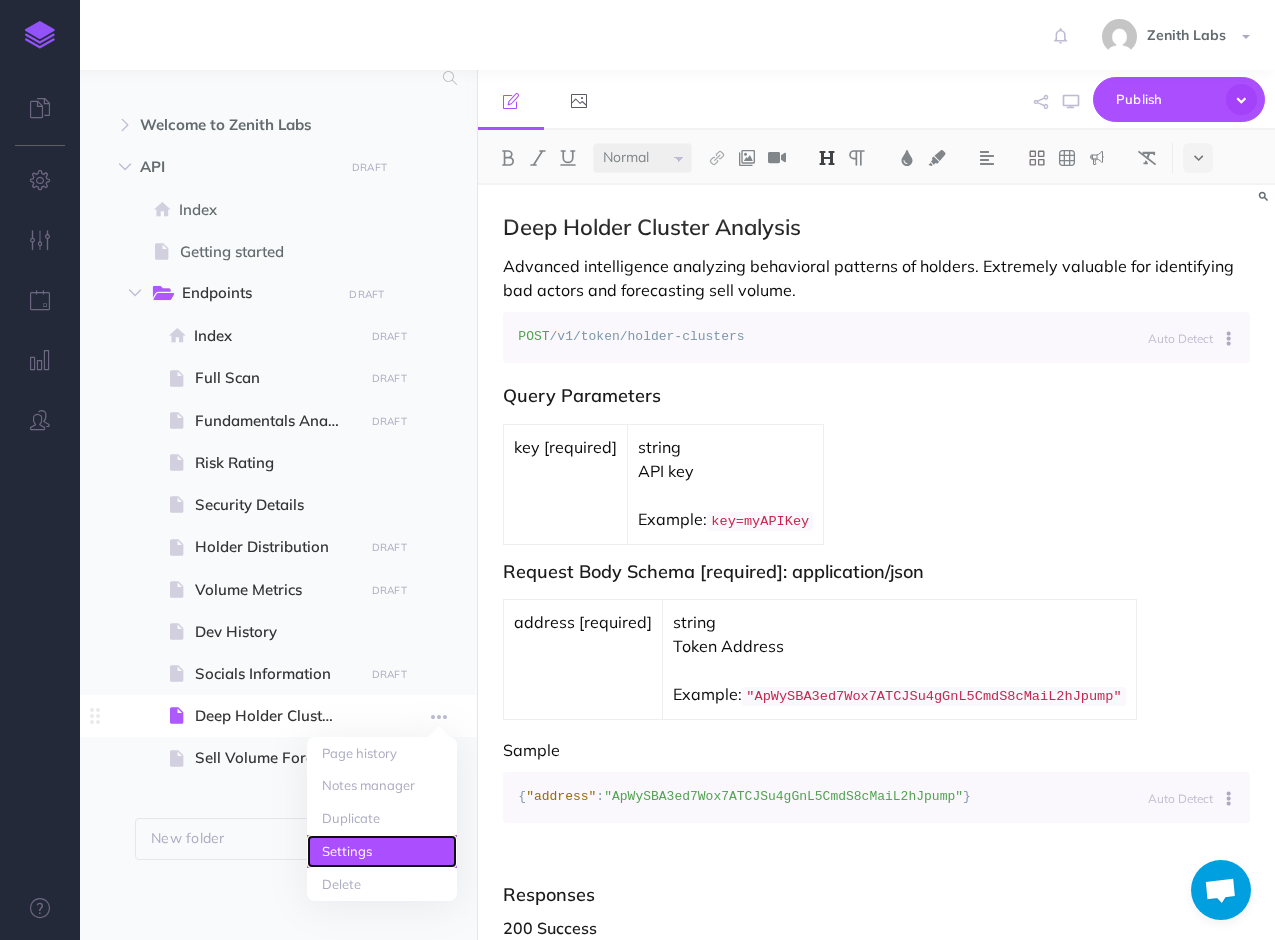 click on "Settings" at bounding box center [382, 851] 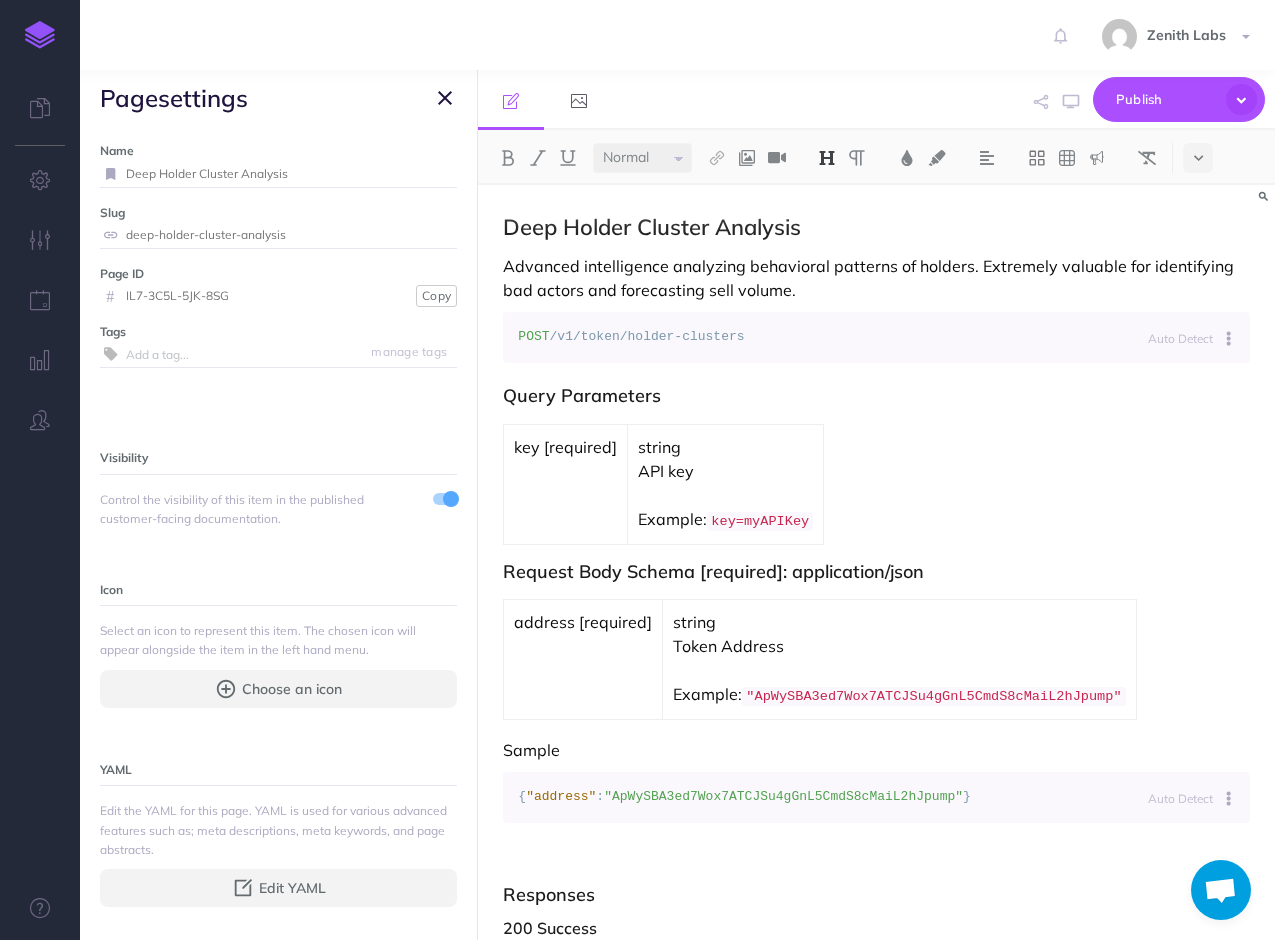 click on "Deep Holder Cluster Analysis" at bounding box center (291, 174) 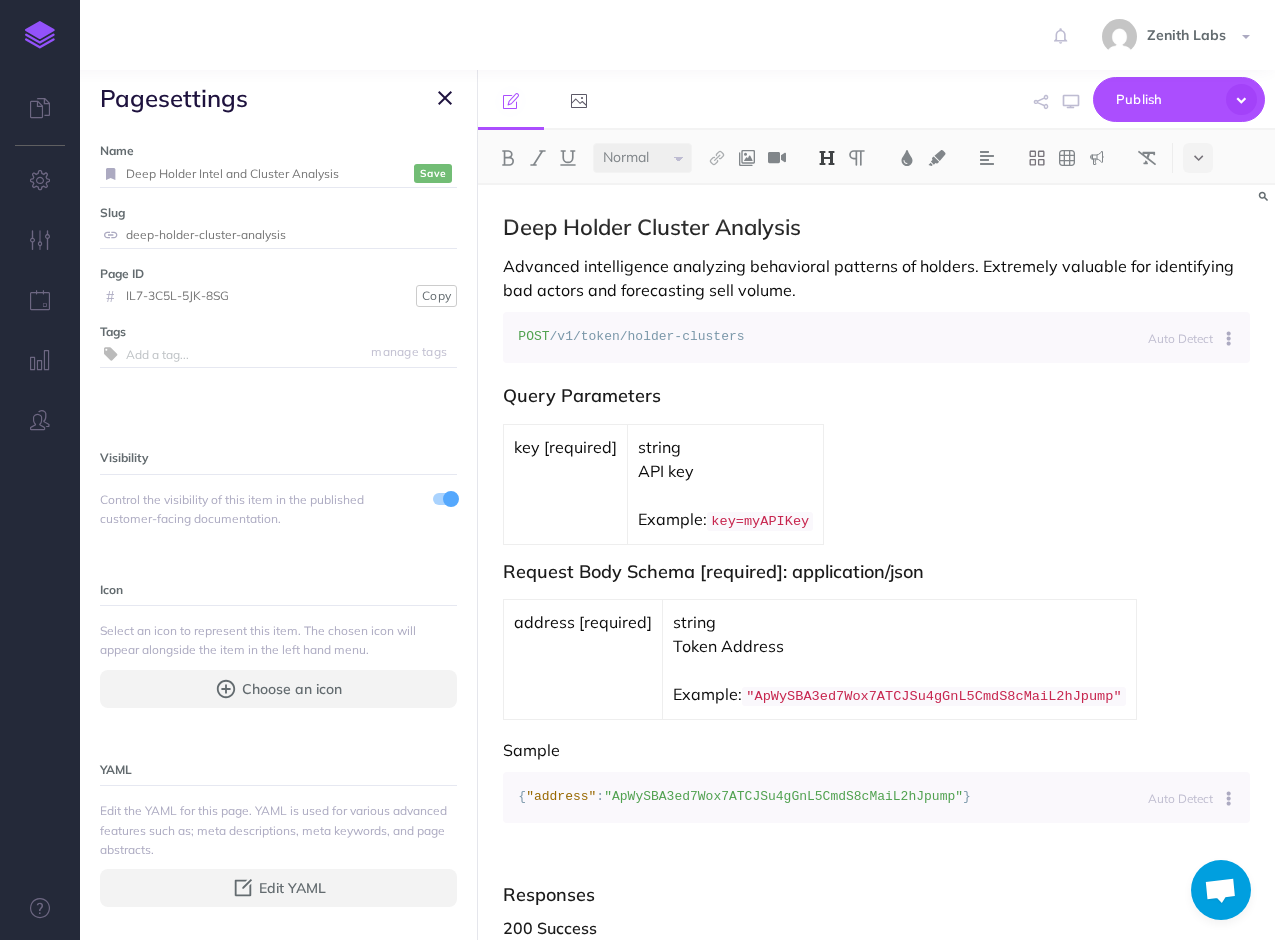 type on "Deep Holder Intel and Cluster Analysis" 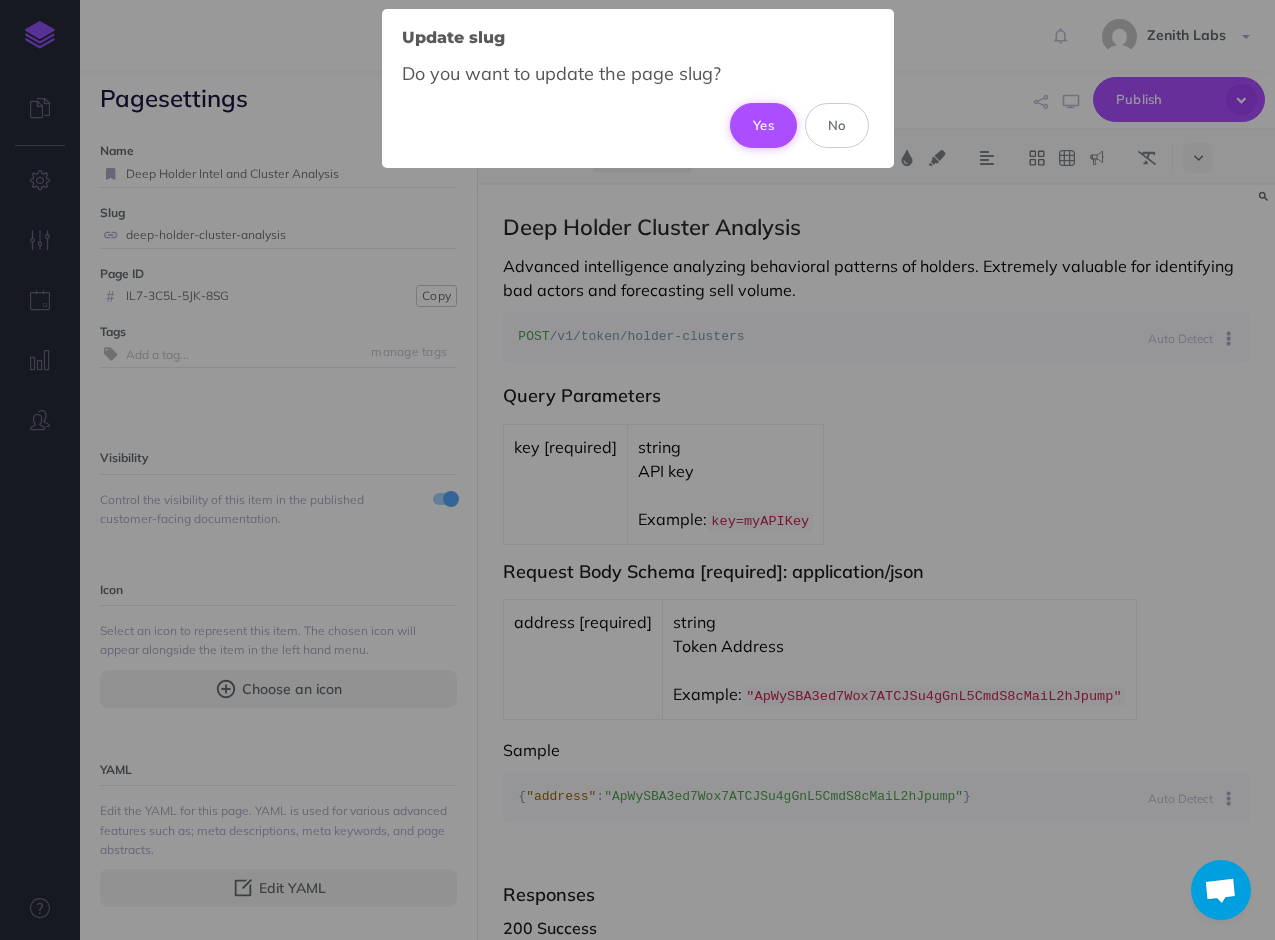 click on "Yes" at bounding box center [763, 125] 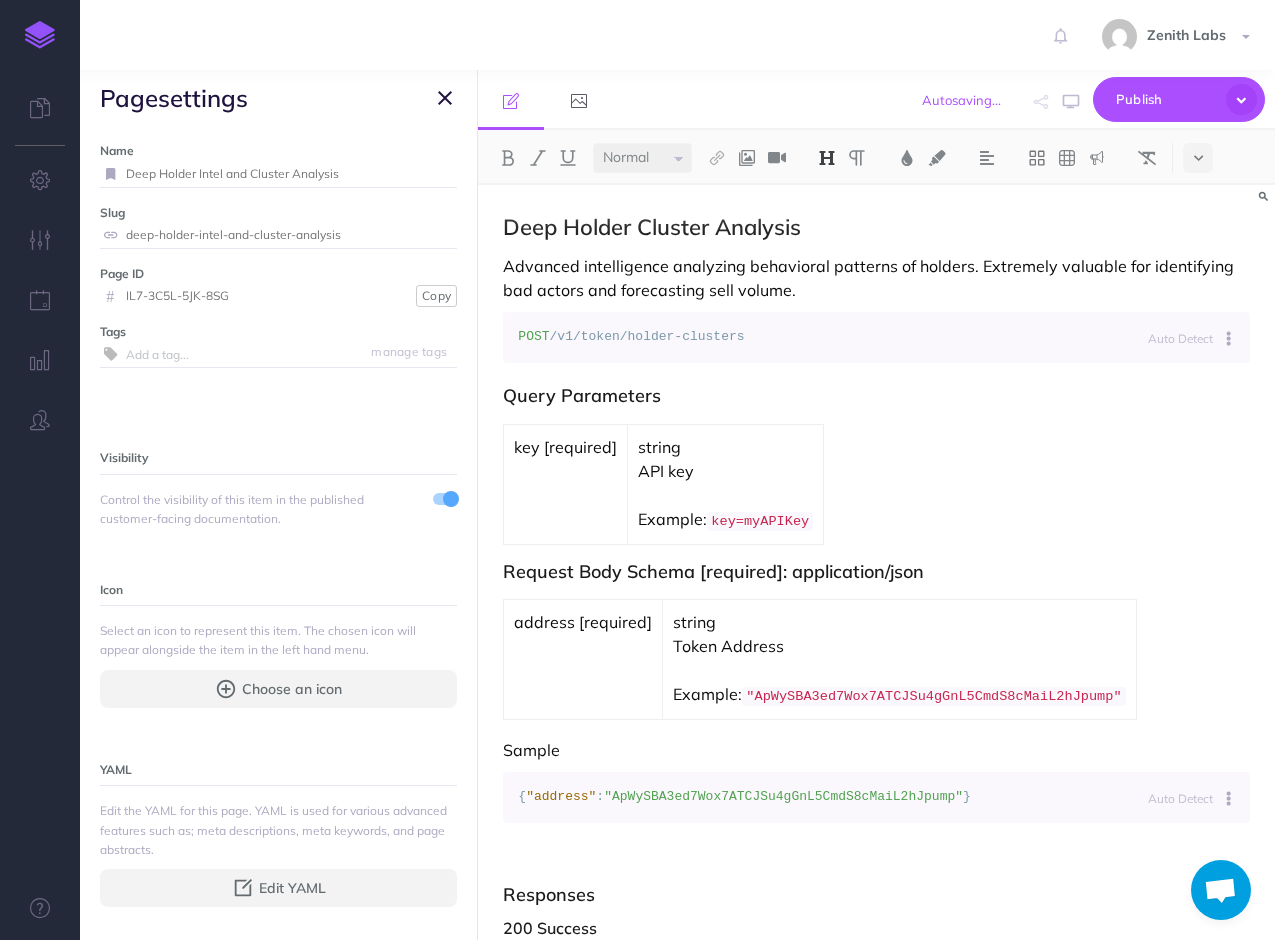 click on "Deep Holder Cluster Analysis" at bounding box center (876, 227) 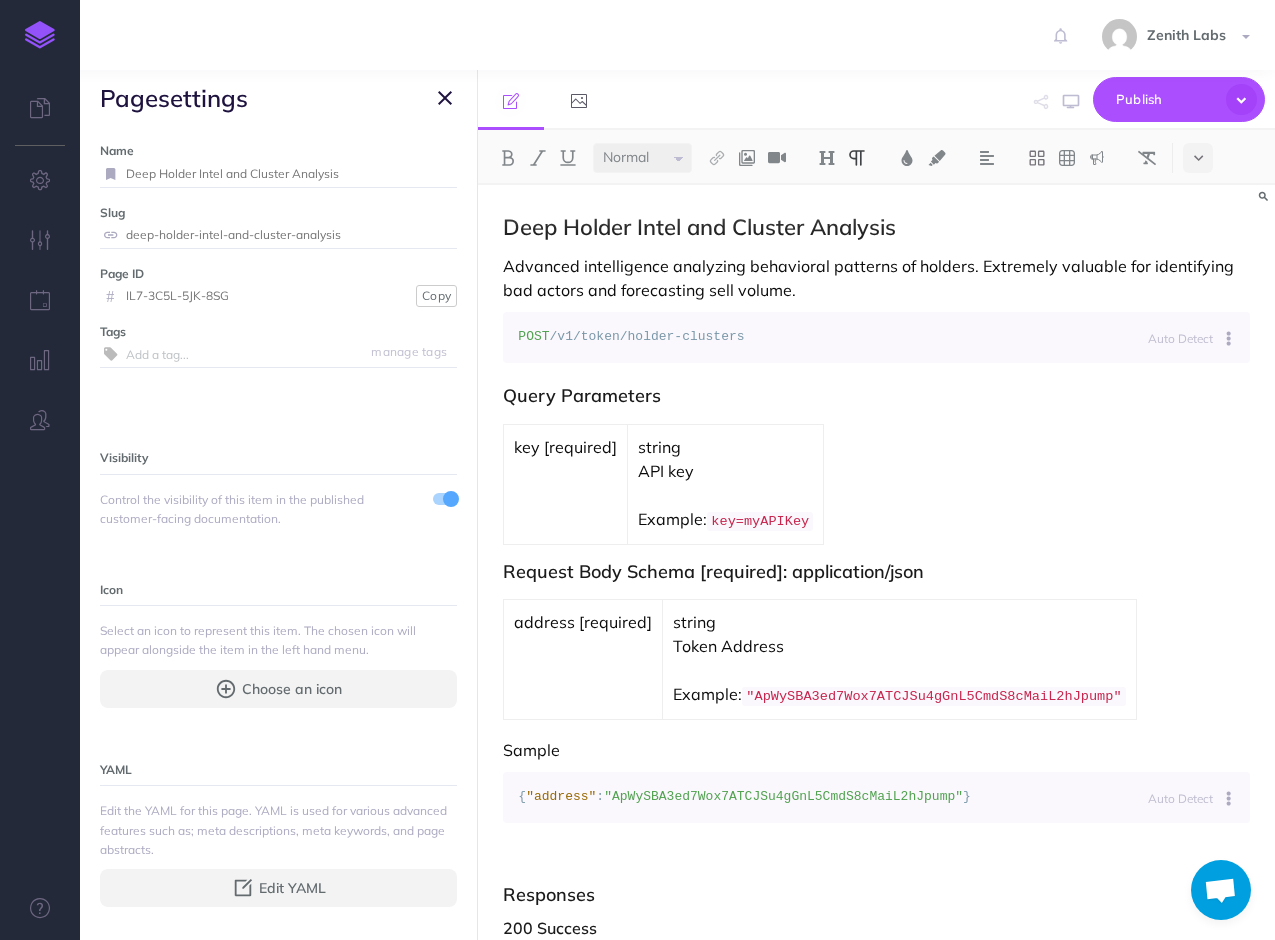 click on "Advanced intelligence analyzing behavioral patterns of holders. Extremely valuable for identifying bad actors and forecasting sell volume." at bounding box center [876, 278] 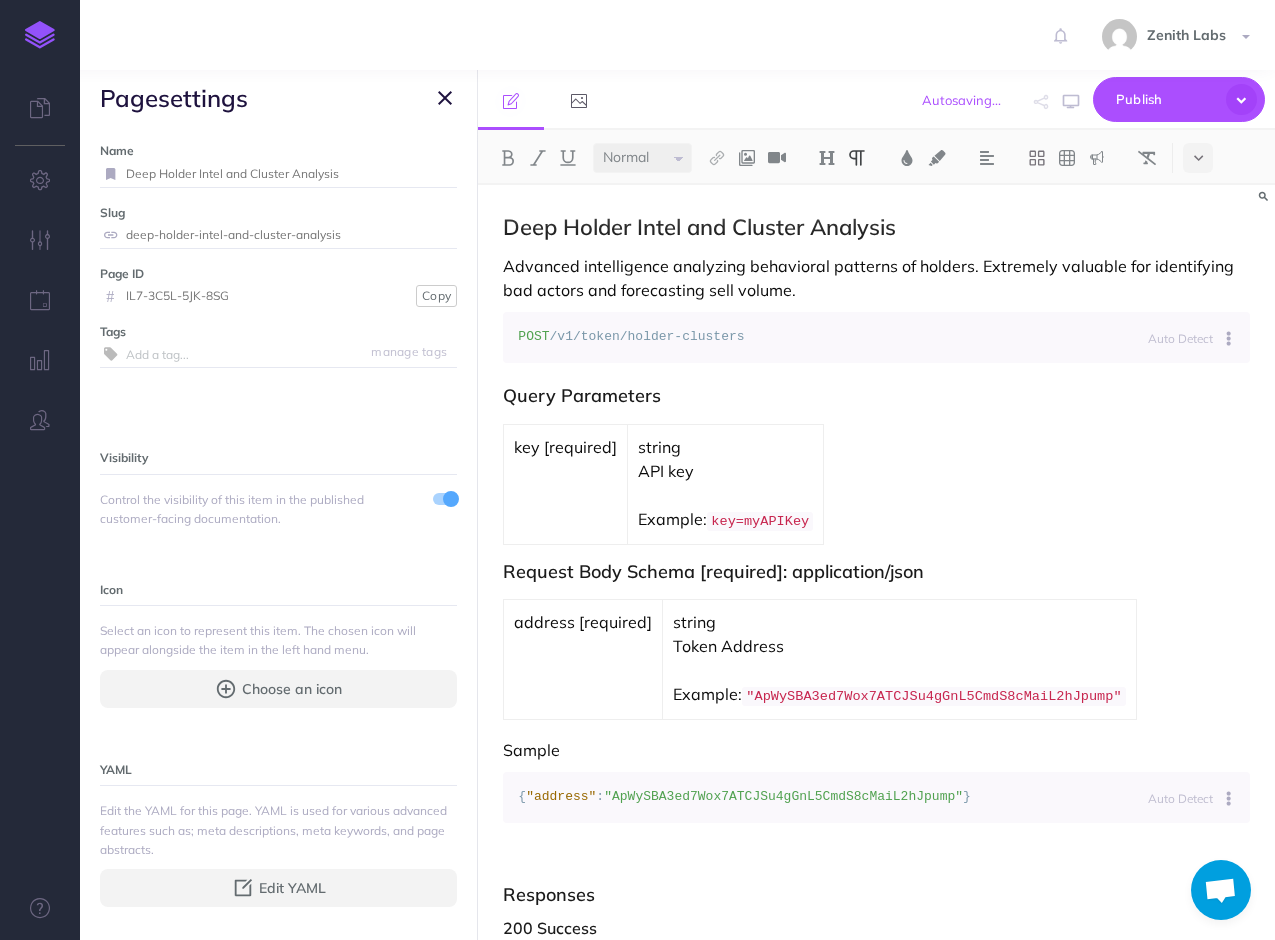 click on "Deep Holder Intel and Cluster Analysis Advanced intelligence analyzing behavioral patterns of holders. Extremely valuable for identifying bad actors and forecasting sell volume.
Auto Detect
Auto Detection Plain Text Apache Bash C++ C# CSS Diff Dockerfile HTTP Ini, TOML Go Less Java JavaScript JSON Makefile Markdown Nginx Objective-C Perl PHP PowerShell Properties Python Ruby SCSS Shell SQL TypeScript HTML, XML YAML Mermaid   POST  /v1/token/holder-clusters Query Parameters key [required] string API key Example:  key=myAPIKey Request Body Schema [required]: application/json address [required] string Token Address Example:  "ApWySBA3ed7Wox7ATCJSu4gGnL5CmdS8cMaiL2hJpump" Sample
Auto Detect
Auto Detection Plain Text Apache Bash C++ C# CSS Diff Dockerfile HTTP Ini, TOML Go Less Java JavaScript JSON Makefile Markdown Nginx Objective-C Perl PHP PowerShell Properties Python Ruby SCSS Shell SQL TypeScript HTML, XML YAML Mermaid   {
"address" :
} Responses 3 2" at bounding box center (876, 1695) 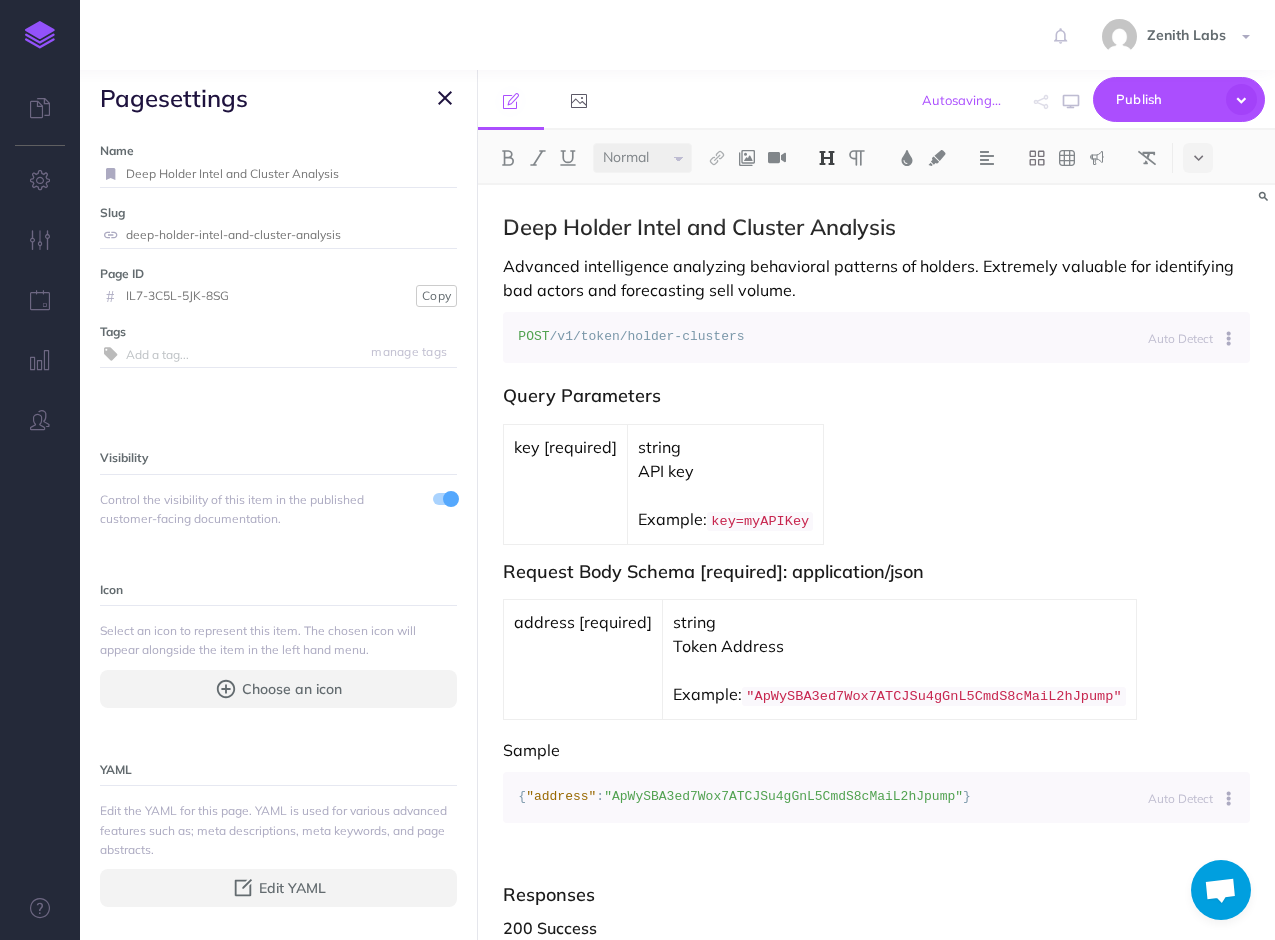 click on "Deep Holder Intel and Cluster Analysis Advanced intelligence analyzing behavioral patterns of holders. Extremely valuable for identifying bad actors and forecasting sell volume.
Auto Detect
Auto Detection Plain Text Apache Bash C++ C# CSS Diff Dockerfile HTTP Ini, TOML Go Less Java JavaScript JSON Makefile Markdown Nginx Objective-C Perl PHP PowerShell Properties Python Ruby SCSS Shell SQL TypeScript HTML, XML YAML Mermaid   POST  /v1/token/holder-clusters Query Parameters key [required] string API key Example:  key=myAPIKey Request Body Schema [required]: application/json address [required] string Token Address Example:  "ApWySBA3ed7Wox7ATCJSu4gGnL5CmdS8cMaiL2hJpump" Sample
Auto Detect
Auto Detection Plain Text Apache Bash C++ C# CSS Diff Dockerfile HTTP Ini, TOML Go Less Java JavaScript JSON Makefile Markdown Nginx Objective-C Perl PHP PowerShell Properties Python Ruby SCSS Shell SQL TypeScript HTML, XML YAML Mermaid   {
"address" :
} Responses 3 2" at bounding box center (876, 1695) 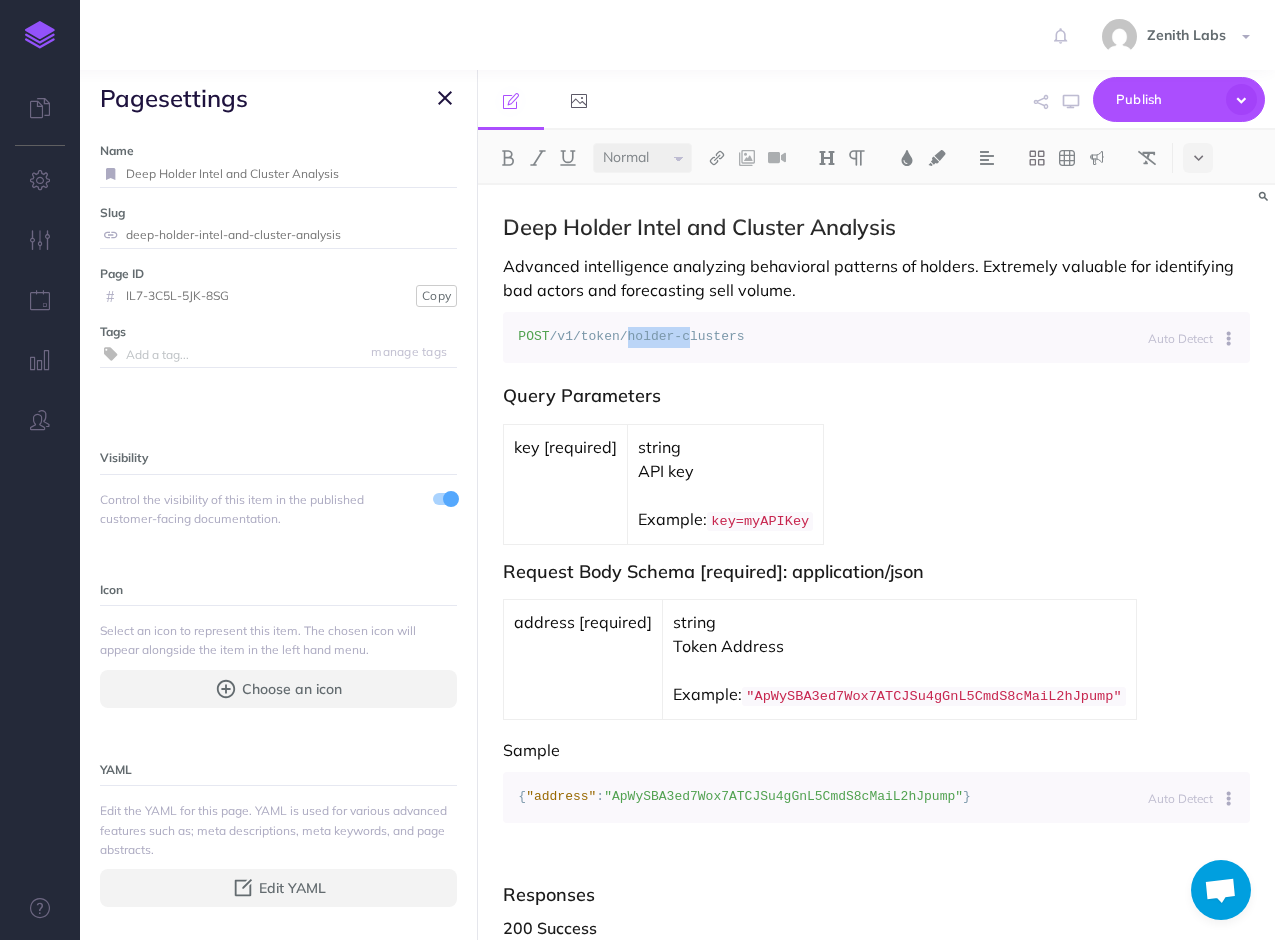 drag, startPoint x: 675, startPoint y: 341, endPoint x: 619, endPoint y: 344, distance: 56.0803 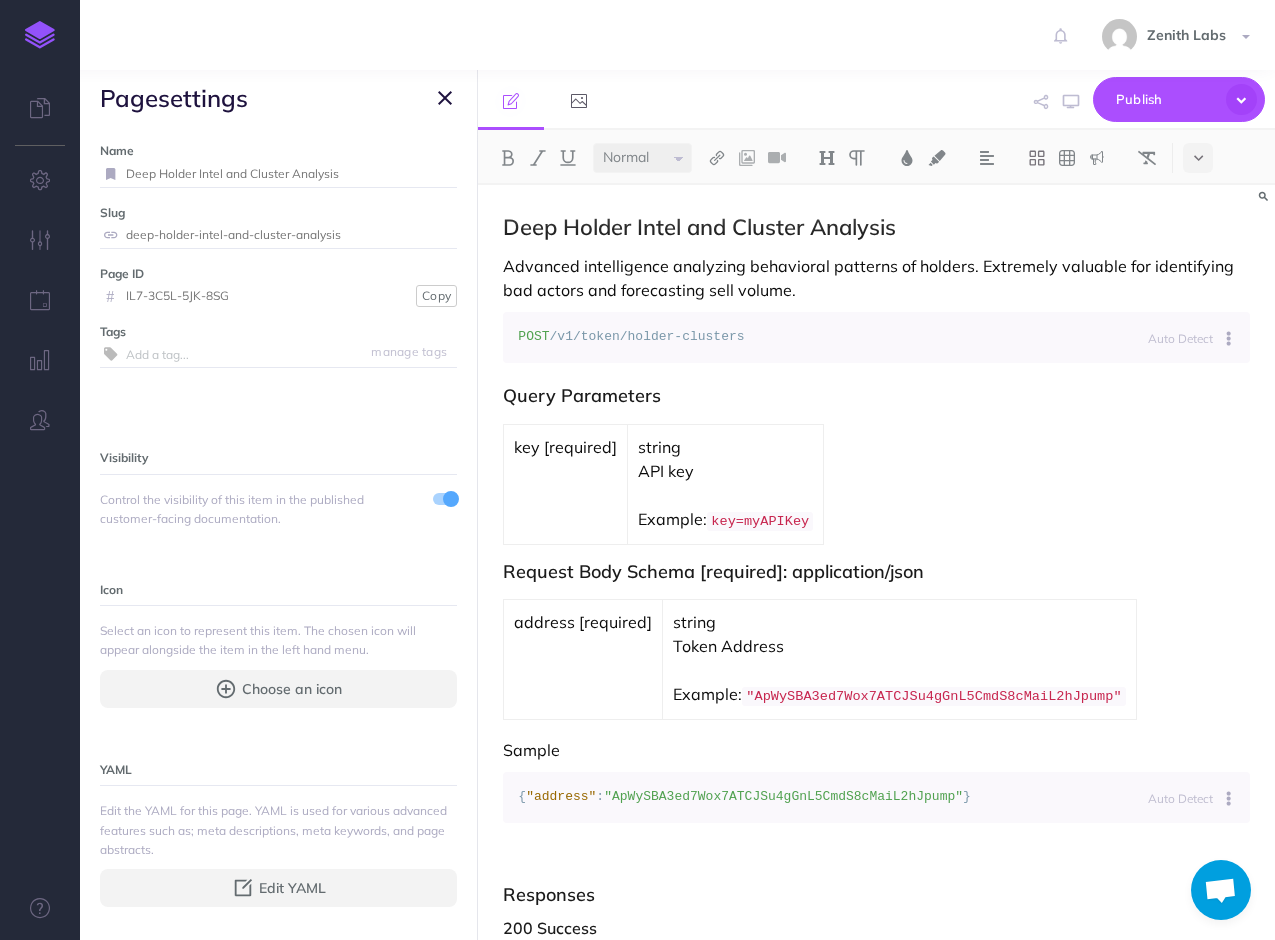 click on "Query Parameters" at bounding box center [876, 396] 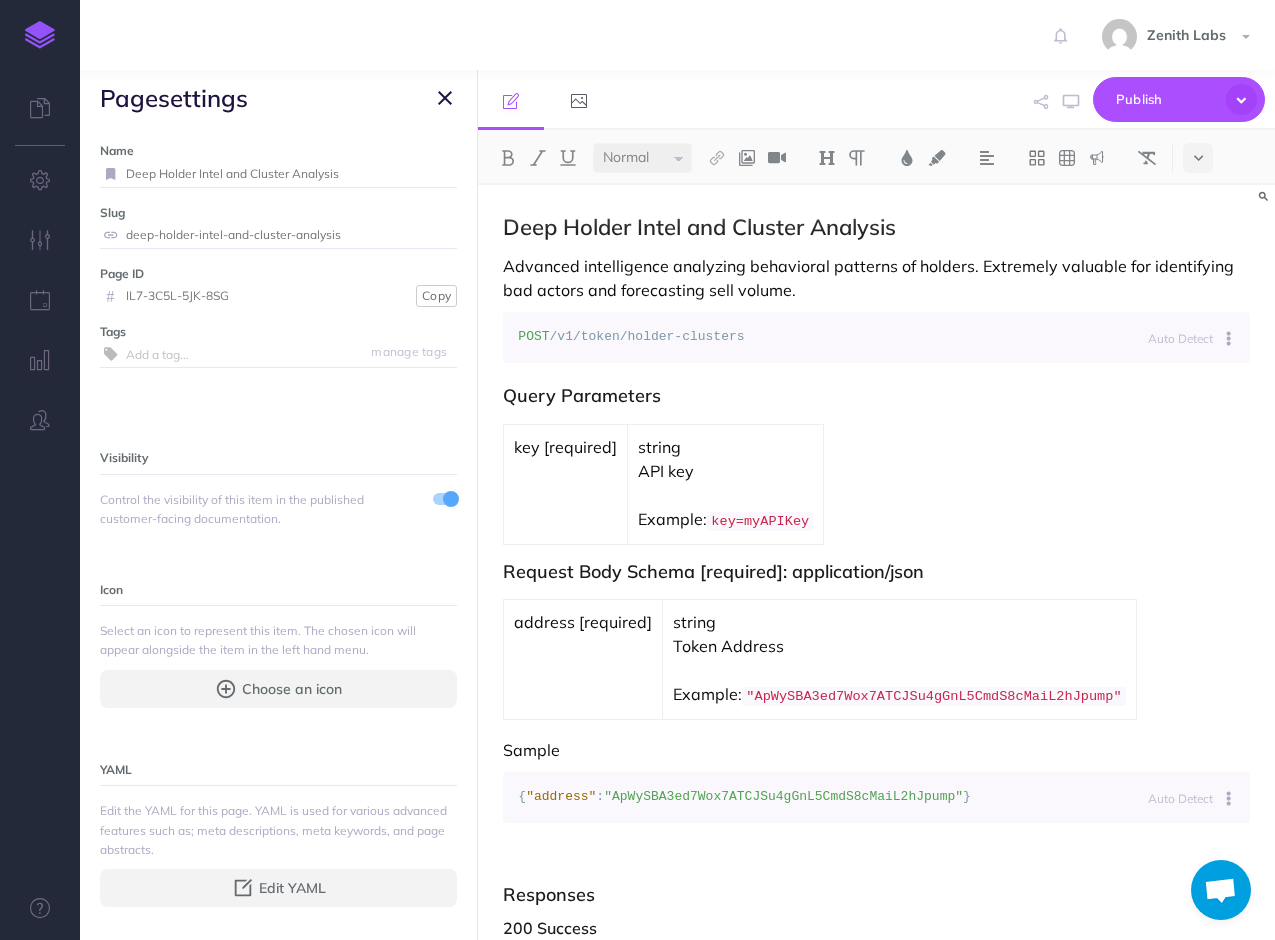 click on "Deep Holder Intel and Cluster Analysis Advanced intelligence analyzing behavioral patterns of holders. Extremely valuable for identifying bad actors and forecasting sell volume.
Auto Detect
Auto Detection Plain Text Apache Bash C++ C# CSS Diff Dockerfile HTTP Ini, TOML Go Less Java JavaScript JSON Makefile Markdown Nginx Objective-C Perl PHP PowerShell Properties Python Ruby SCSS Shell SQL TypeScript HTML, XML YAML Mermaid   POST  /v1/token/holder-clusters Query Parameters key [required] string API key Example:  key=myAPIKey Request Body Schema [required]: application/json address [required] string Token Address Example:  "ApWySBA3ed7Wox7ATCJSu4gGnL5CmdS8cMaiL2hJpump" Sample
Auto Detect
Auto Detection Plain Text Apache Bash C++ C# CSS Diff Dockerfile HTTP Ini, TOML Go Less Java JavaScript JSON Makefile Markdown Nginx Objective-C Perl PHP PowerShell Properties Python Ruby SCSS Shell SQL TypeScript HTML, XML YAML Mermaid   {
"address" :
} Responses 3 2" at bounding box center [876, 1695] 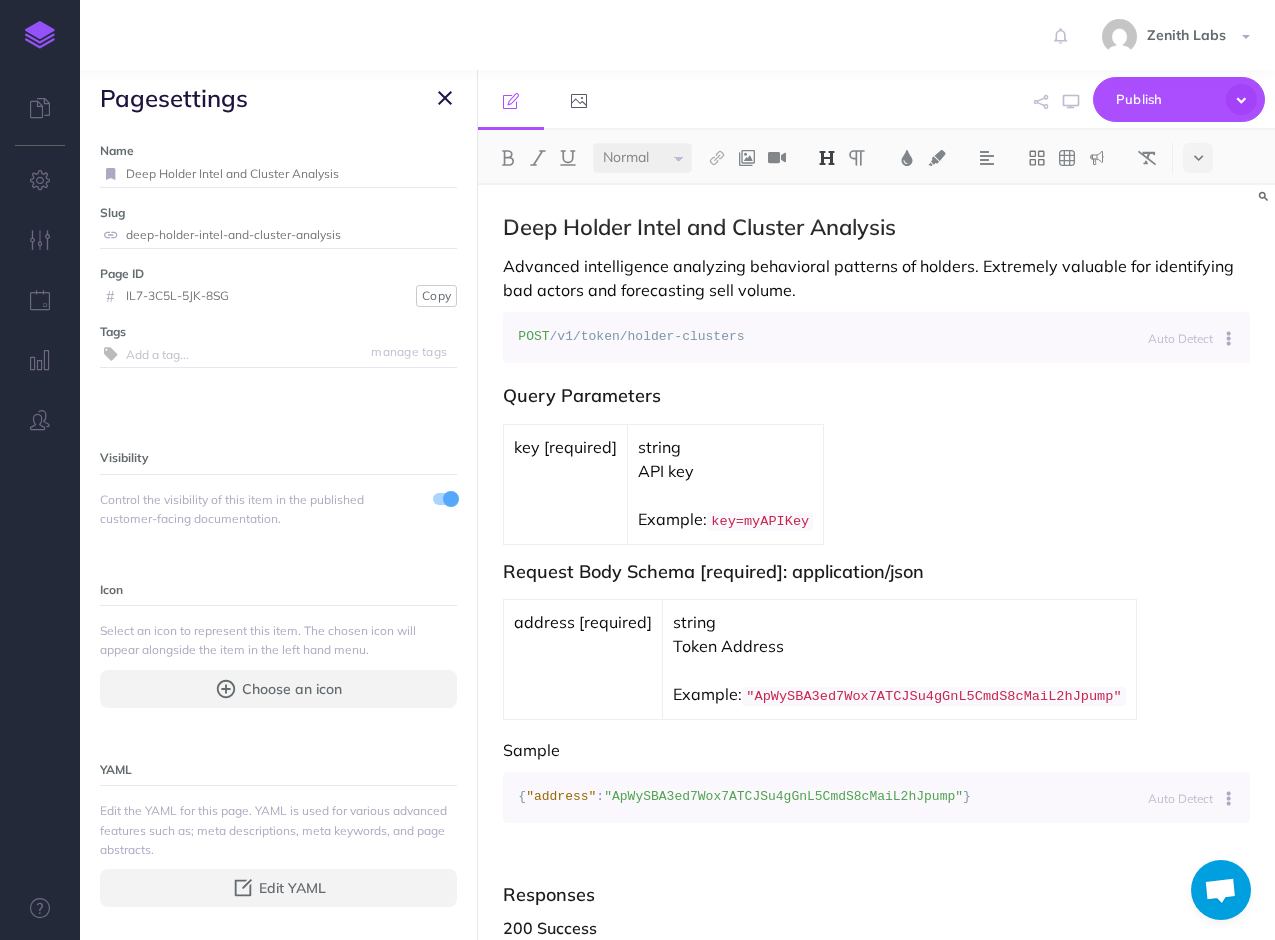 click on "Deep Holder Intel and Cluster Analysis Advanced intelligence analyzing behavioral patterns of holders. Extremely valuable for identifying bad actors and forecasting sell volume.
Auto Detect
Auto Detection Plain Text Apache Bash C++ C# CSS Diff Dockerfile HTTP Ini, TOML Go Less Java JavaScript JSON Makefile Markdown Nginx Objective-C Perl PHP PowerShell Properties Python Ruby SCSS Shell SQL TypeScript HTML, XML YAML Mermaid   POST  /v1/token/holder-clusters Query Parameters key [required] string API key Example:  key=myAPIKey Request Body Schema [required]: application/json address [required] string Token Address Example:  "ApWySBA3ed7Wox7ATCJSu4gGnL5CmdS8cMaiL2hJpump" Sample
Auto Detect
Auto Detection Plain Text Apache Bash C++ C# CSS Diff Dockerfile HTTP Ini, TOML Go Less Java JavaScript JSON Makefile Markdown Nginx Objective-C Perl PHP PowerShell Properties Python Ruby SCSS Shell SQL TypeScript HTML, XML YAML Mermaid   {
"address" :
} Responses 3 2" at bounding box center [876, 1695] 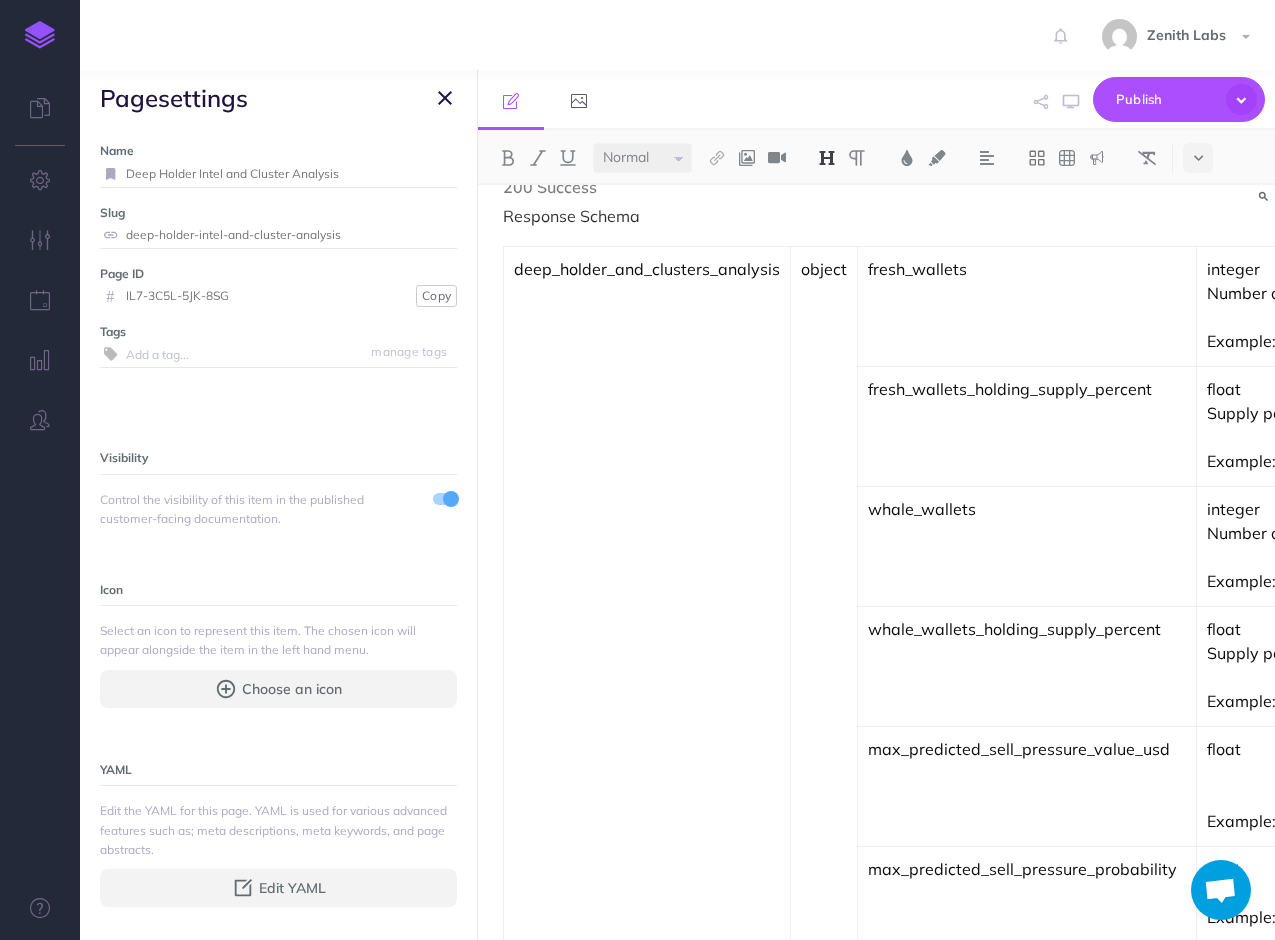 scroll, scrollTop: 700, scrollLeft: 0, axis: vertical 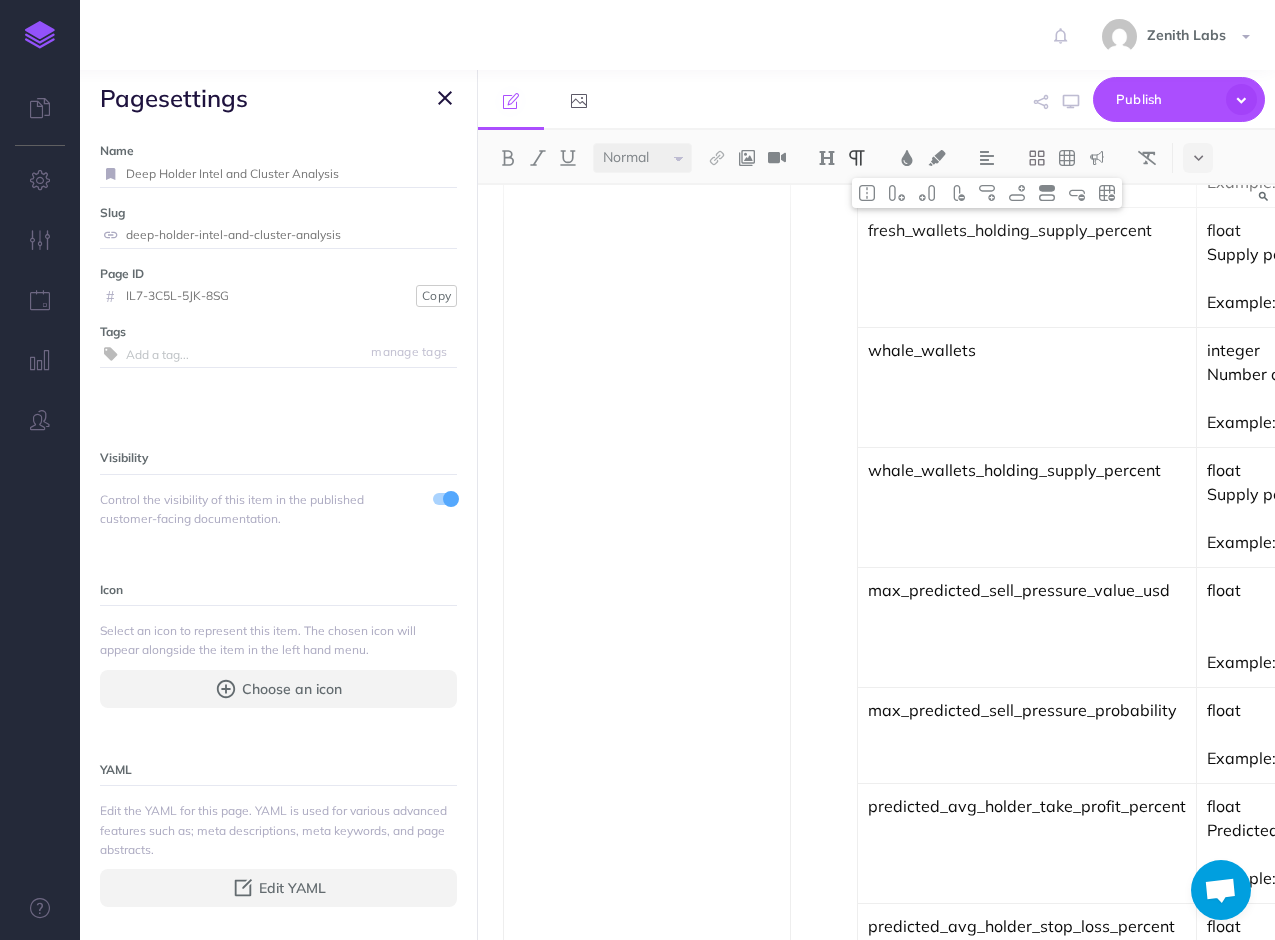 click on "object" at bounding box center [824, 997] 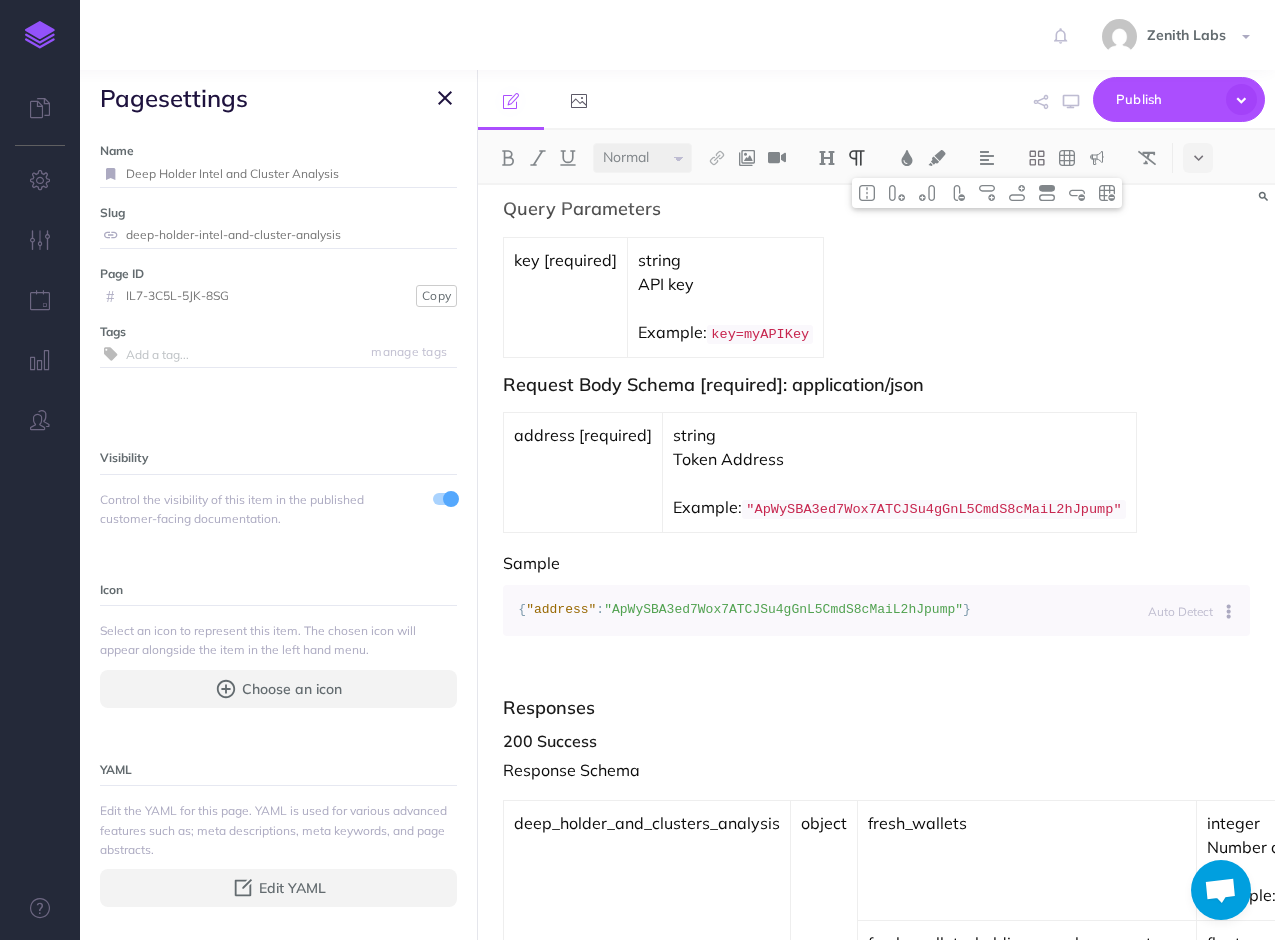 scroll, scrollTop: 100, scrollLeft: 0, axis: vertical 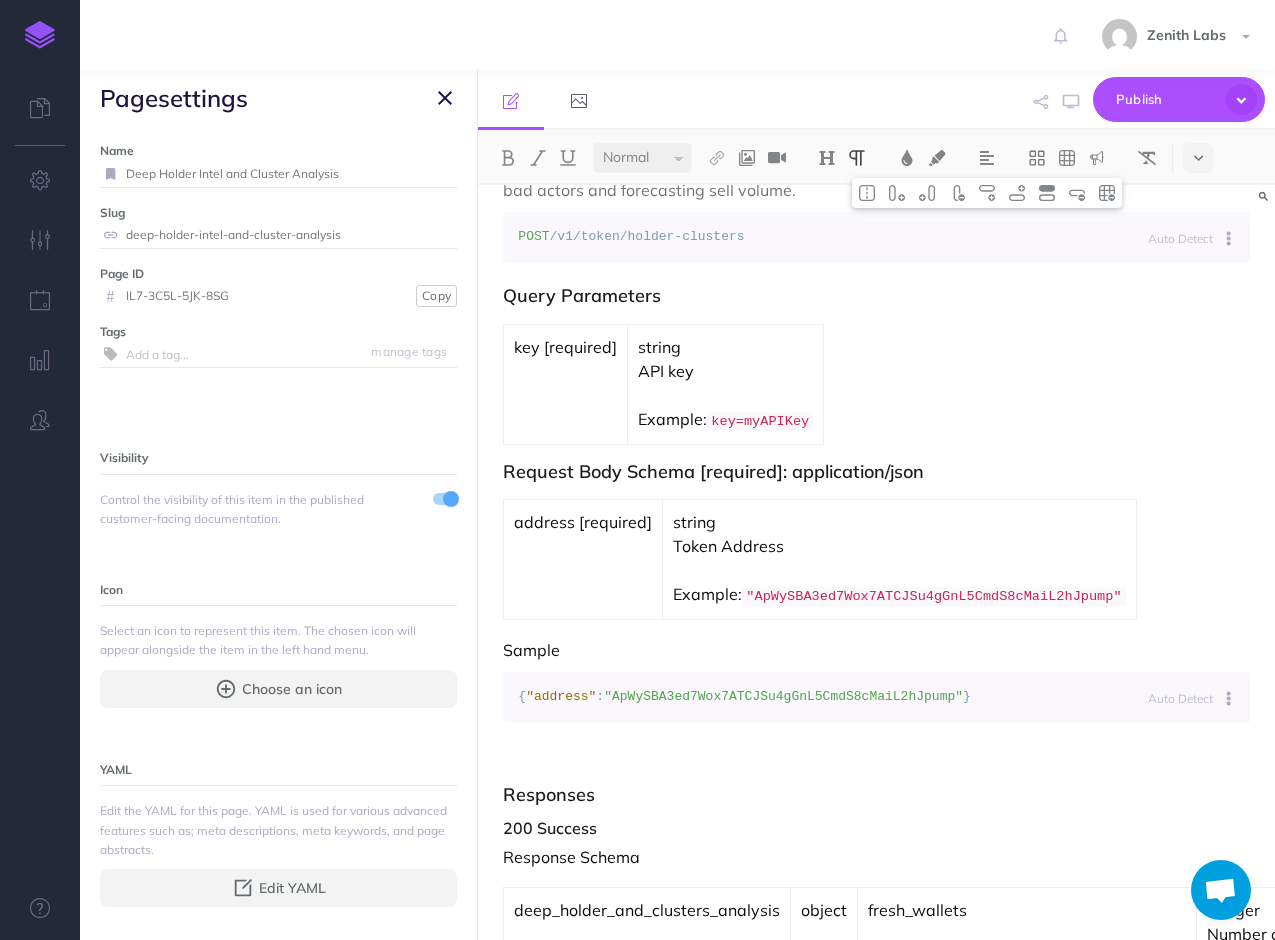 click on "Zenith Labs     Settings
Account Settings
Teams
Create Team
Support
Documentation
Contact Us
Logout" at bounding box center [637, 35] 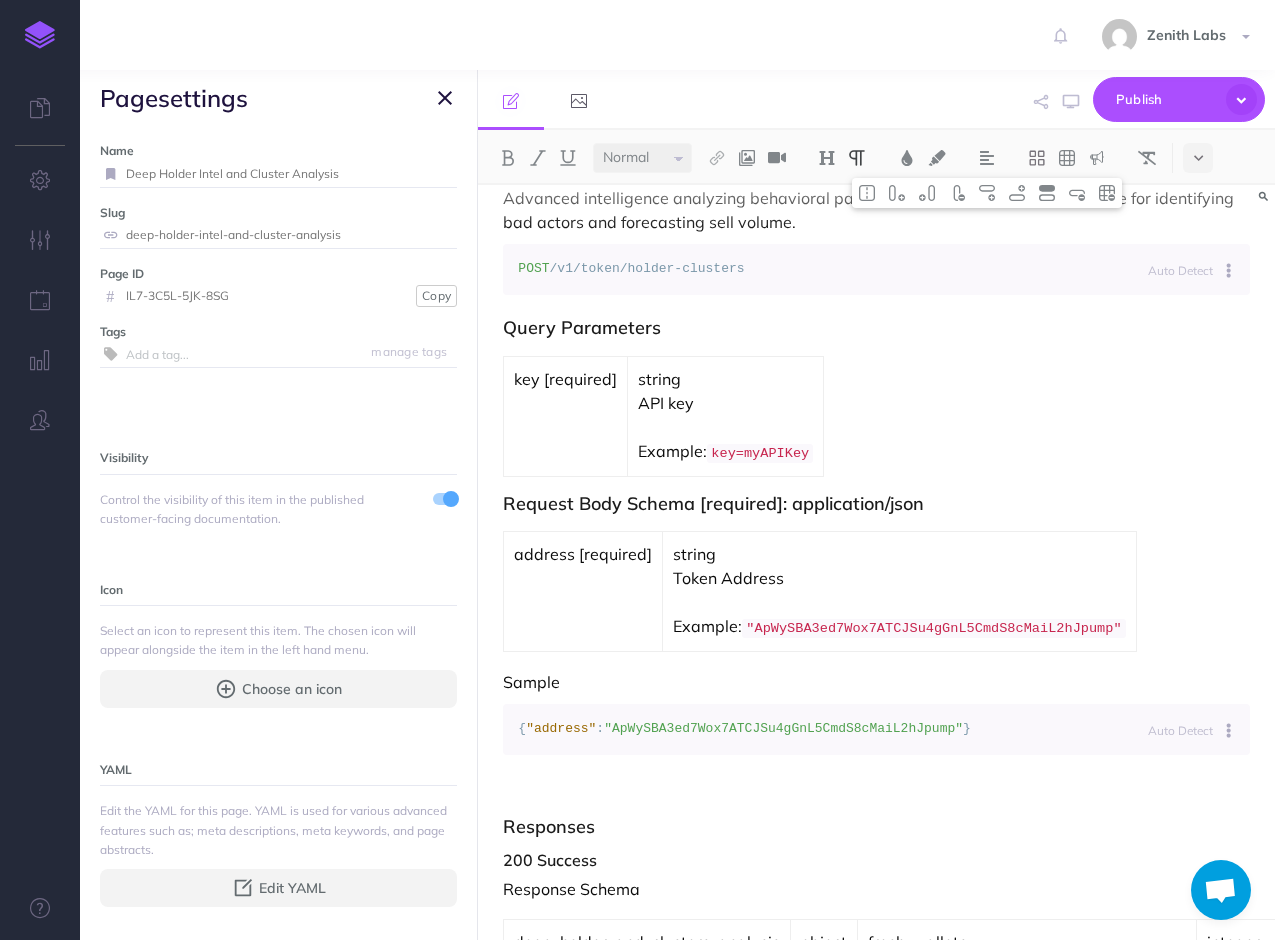 scroll, scrollTop: 62, scrollLeft: 0, axis: vertical 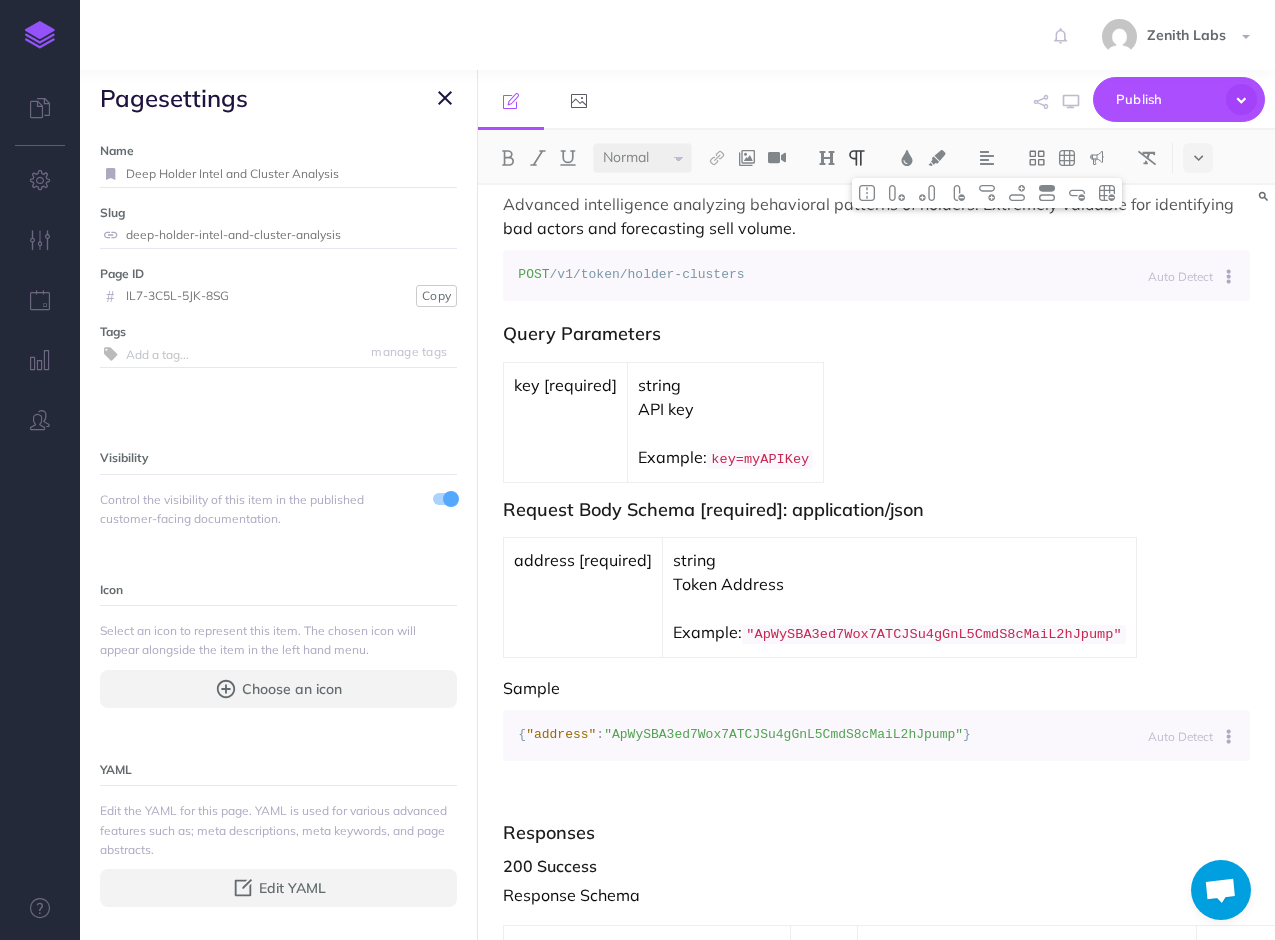 click at bounding box center [611, 100] 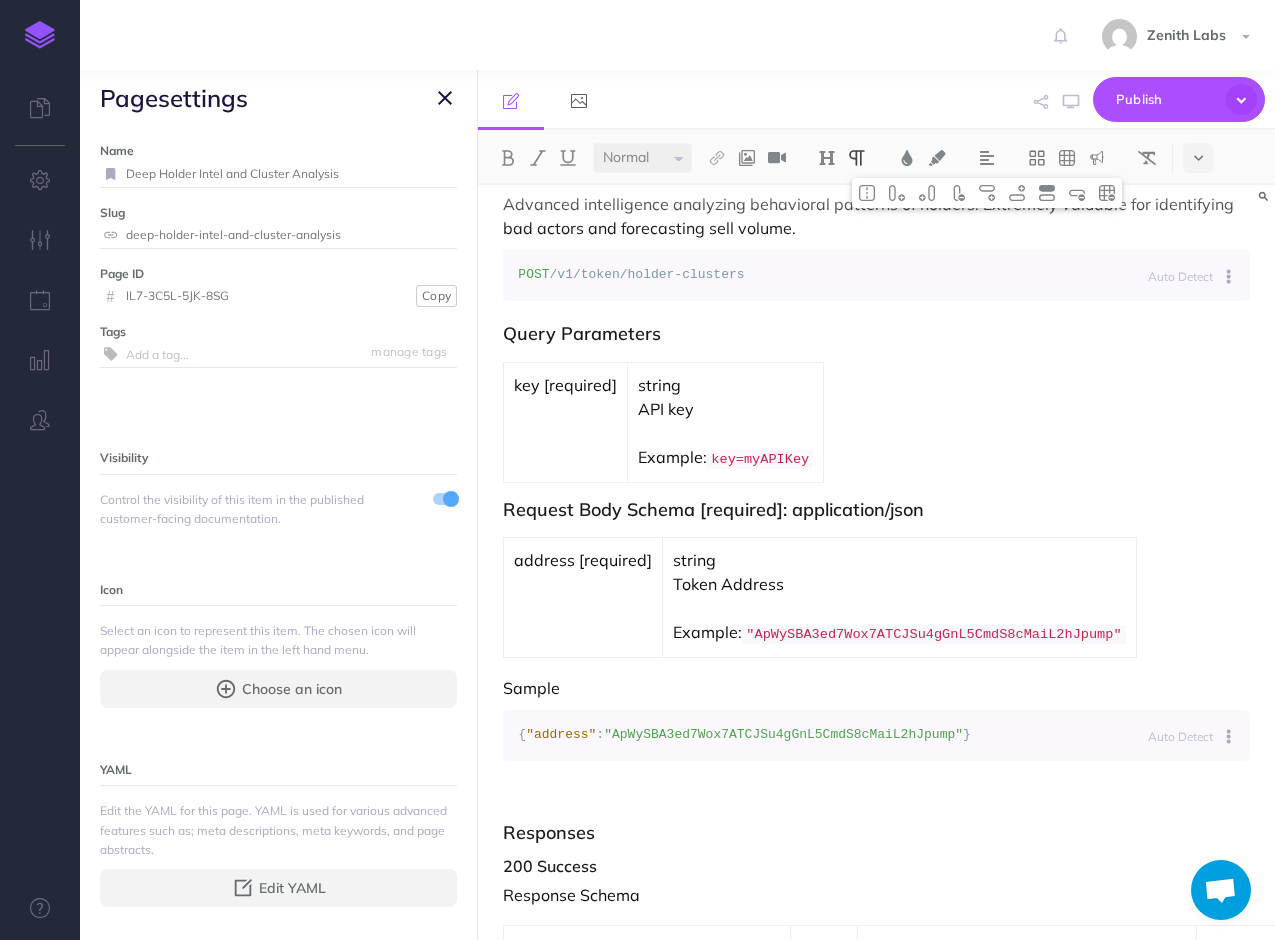 click on "Advanced intelligence analyzing behavioral patterns of holders. Extremely valuable for identifying bad actors and forecasting sell volume." at bounding box center [876, 216] 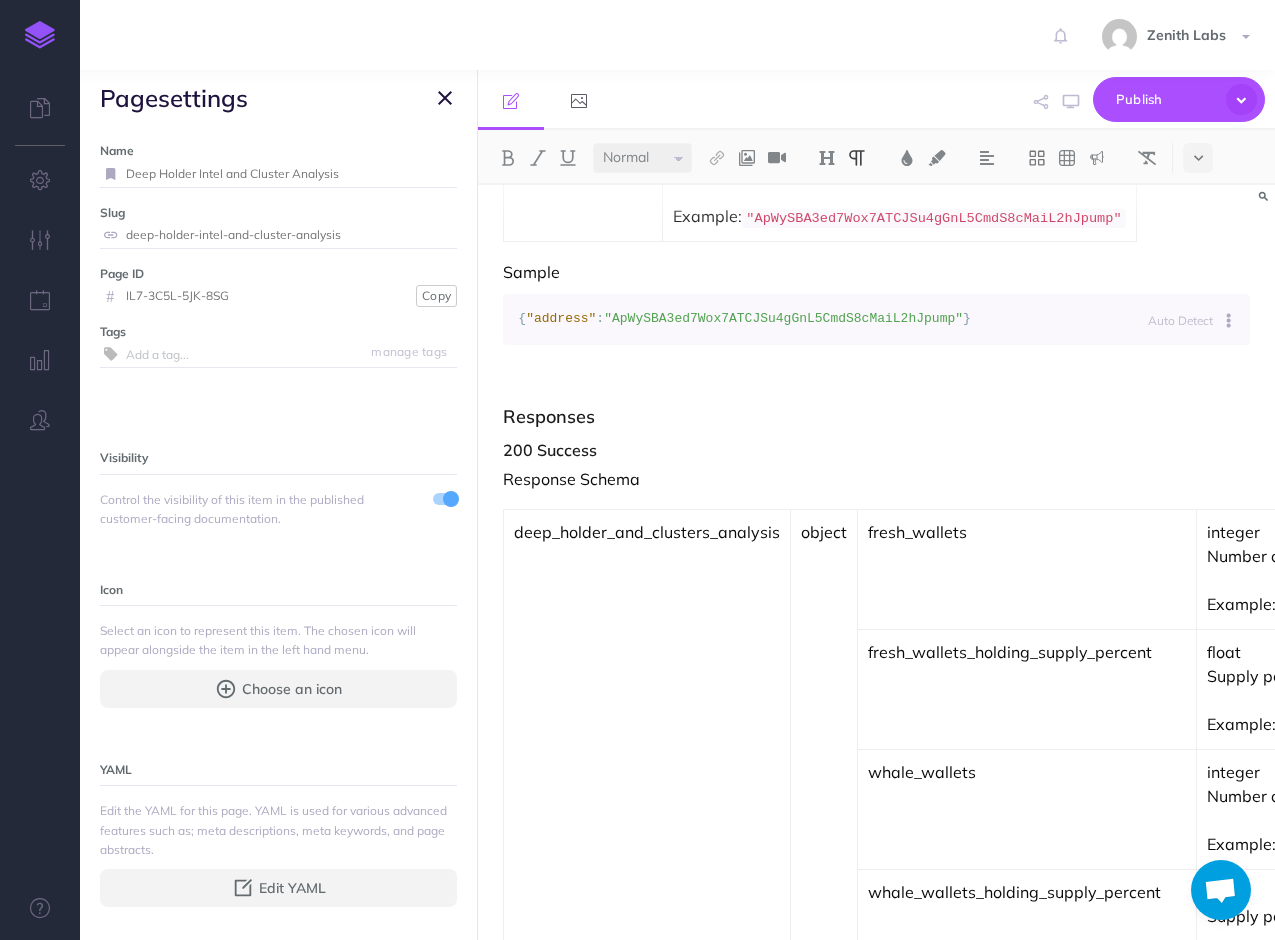 scroll, scrollTop: 462, scrollLeft: 0, axis: vertical 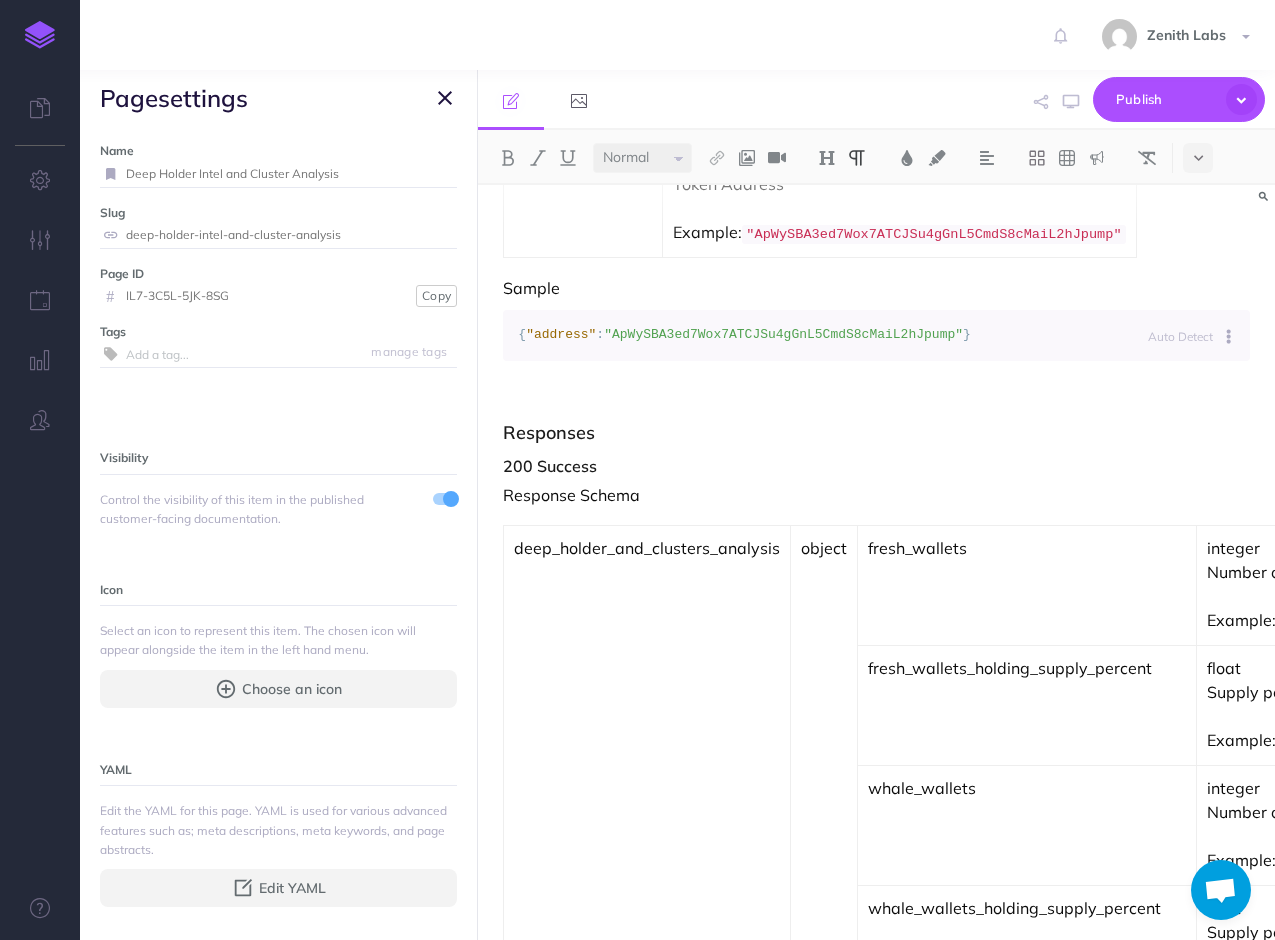 click at bounding box center [445, 98] 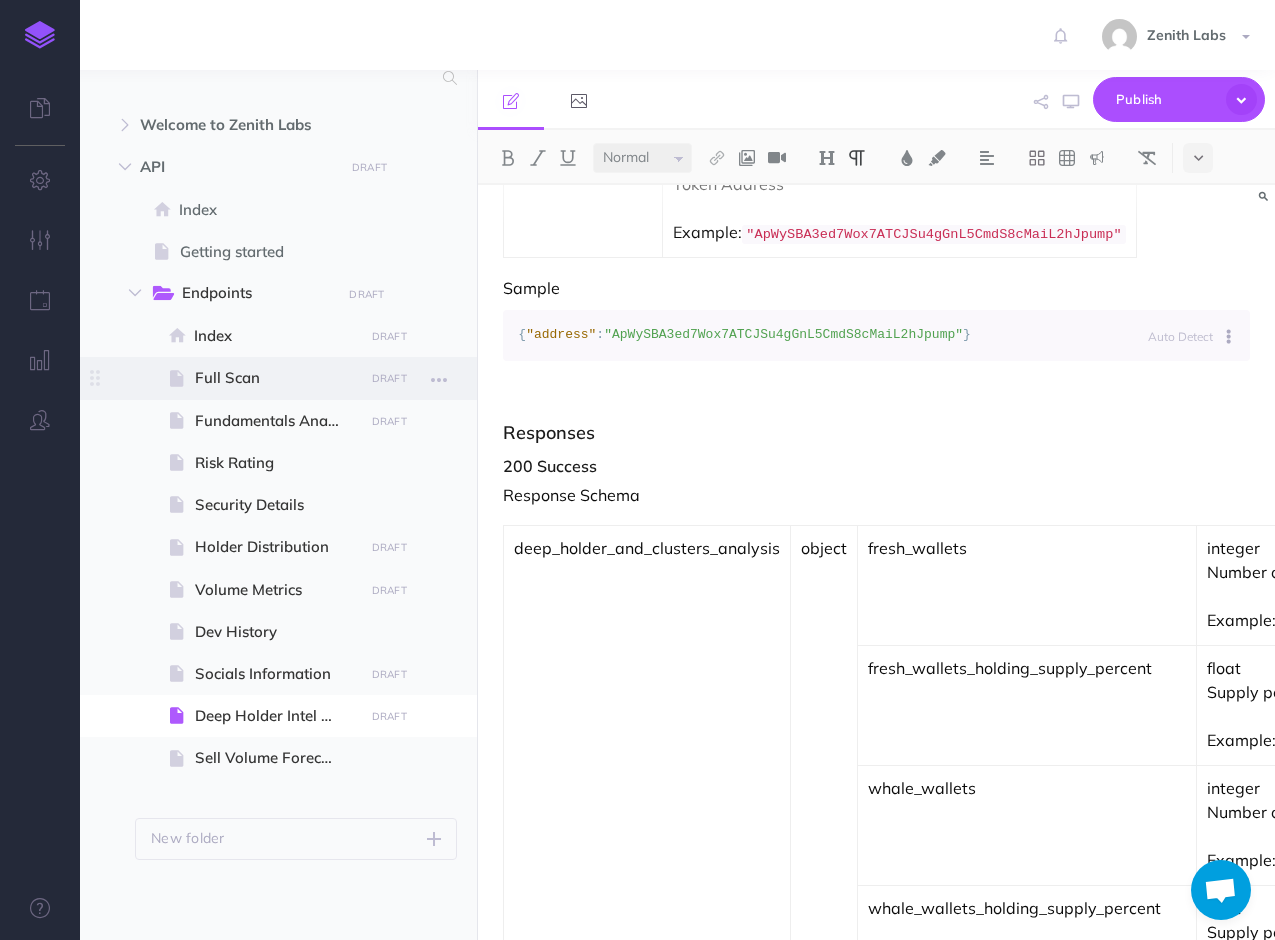 click on "Full Scan" at bounding box center [276, 378] 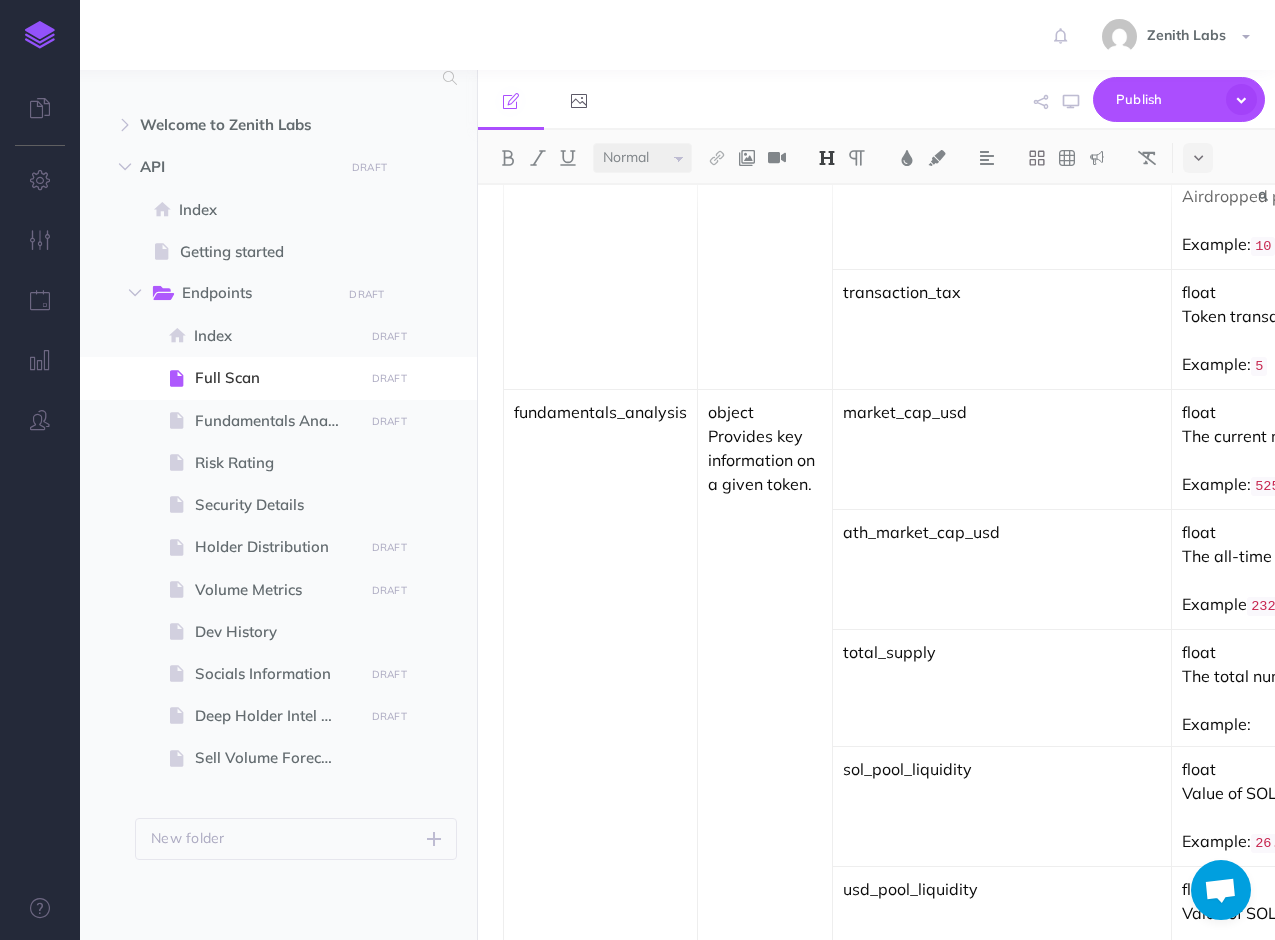 scroll, scrollTop: 1800, scrollLeft: 0, axis: vertical 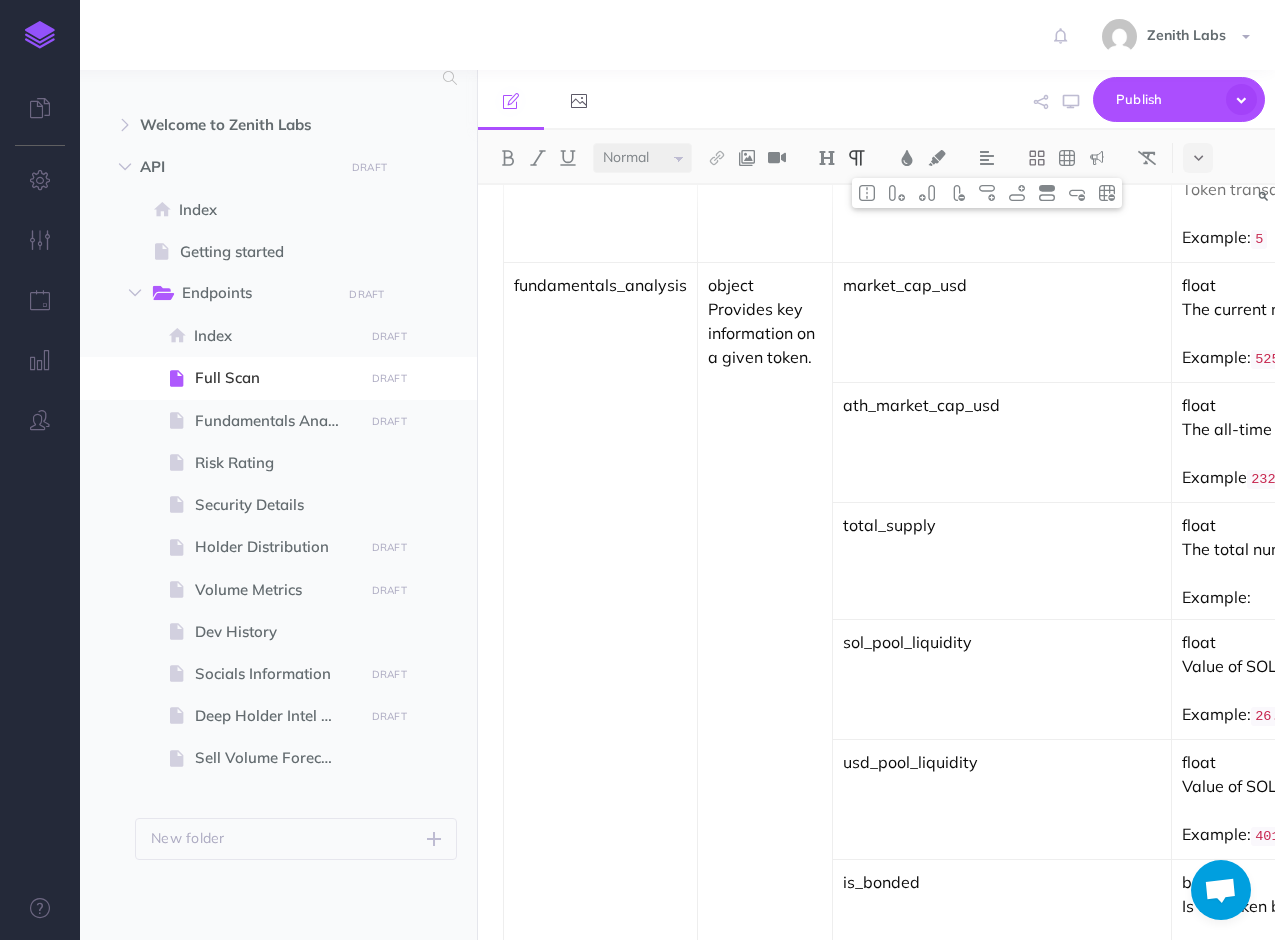 click on "fundamentals_analysis" at bounding box center (601, 896) 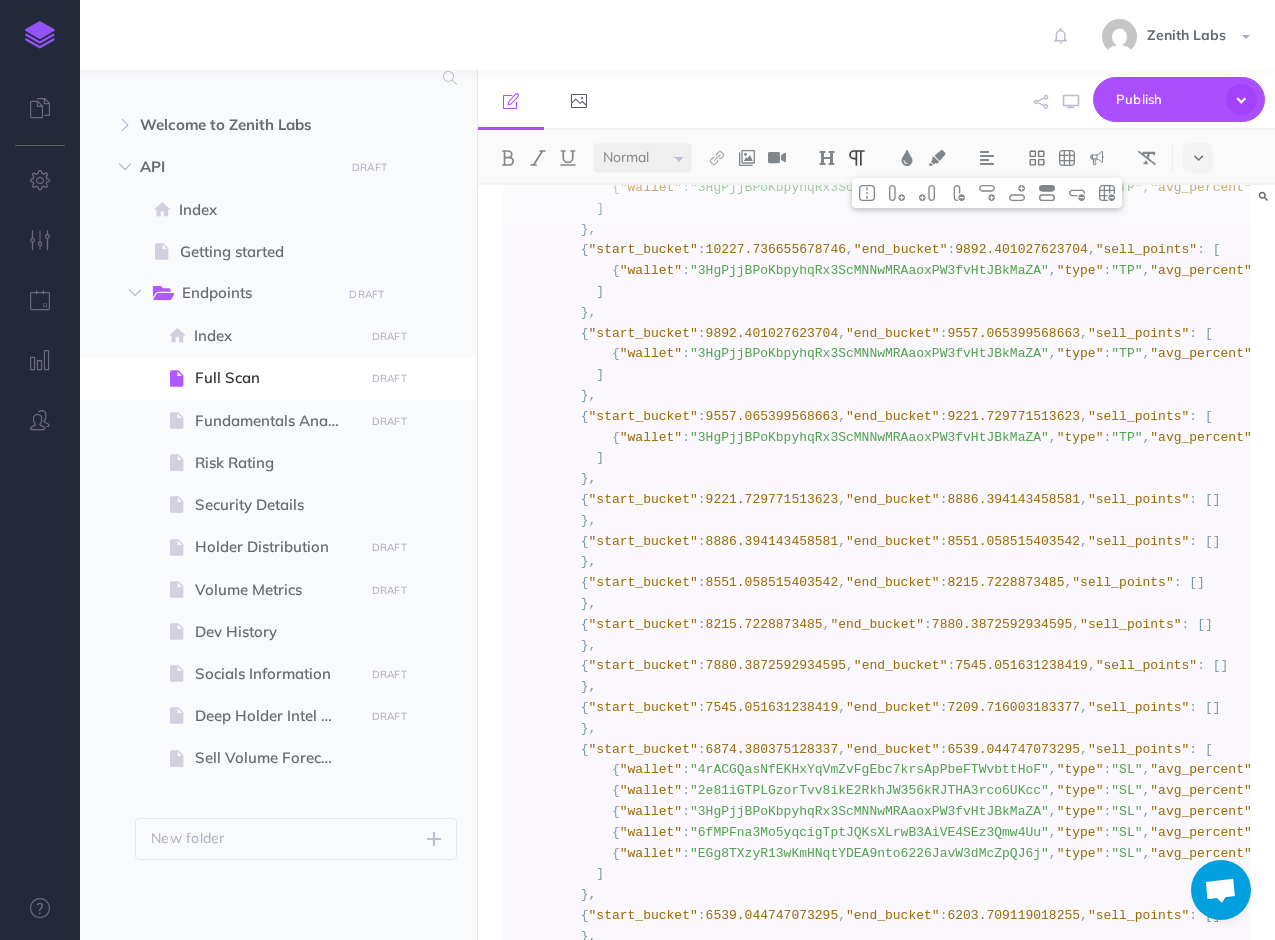 scroll, scrollTop: 10100, scrollLeft: 0, axis: vertical 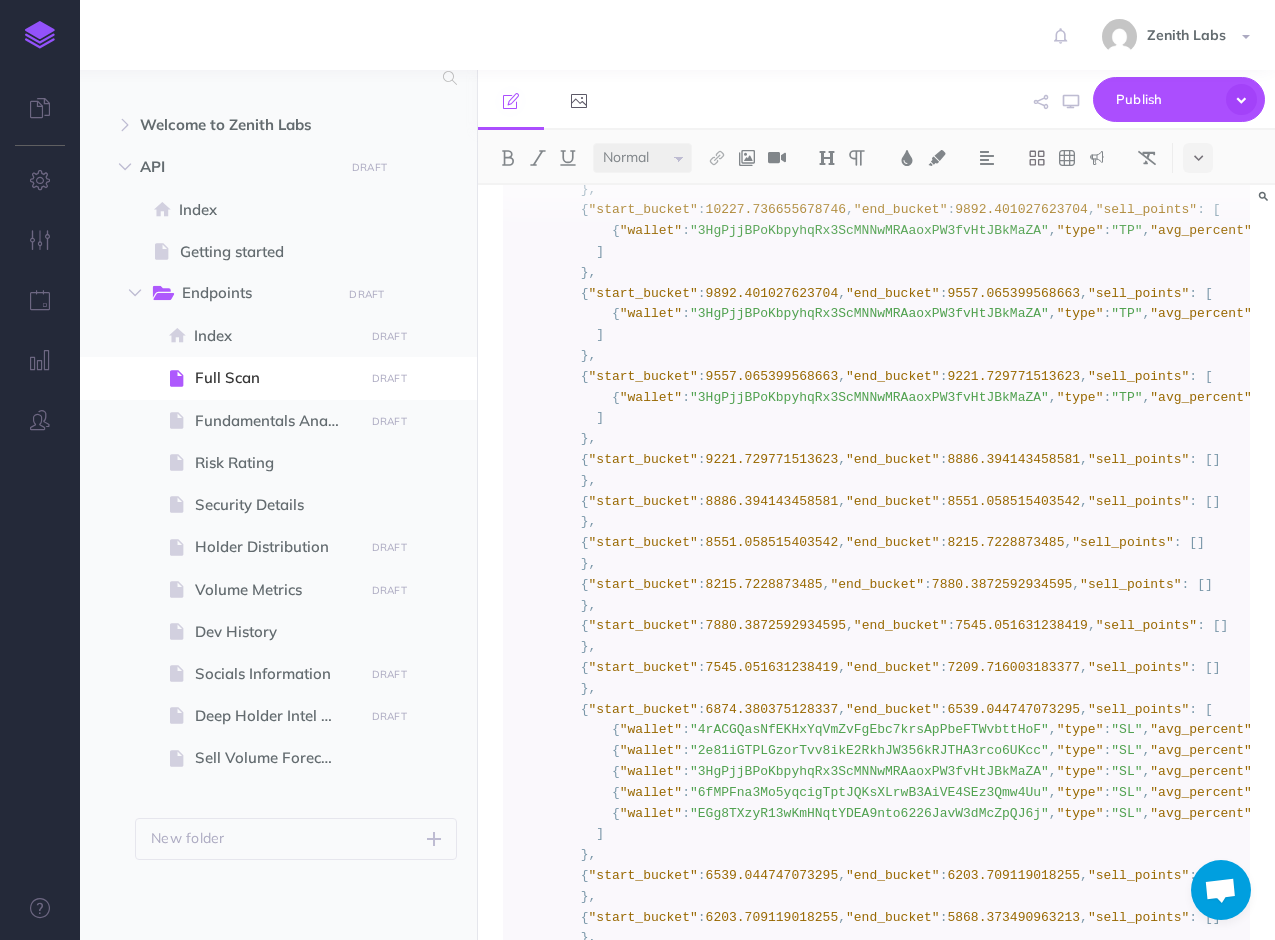 click on "{
"message" :  "Full scan completed successfully." ,
"response_status" :  "success" ,
"response" : {
"risk_rating" :  "Extremely Risky" ,
"security_analysis" : {
"freeze_authority" :  "Revoked" ,
"mint_authority" :  "Revoked" ,
"airdropped_percent" :  null ,
"transaction_tax" :  0
},
"fundamentals_analysis" : {
"market_cap_usd" :  6706.712561100816 ,
"ath_market_cap_usd" :  23270.350289452785 ,
"sol_pool_liquidity" :  30.851805191 ,
"usd_pool_liquidity" :  4326.2067471248 ,
"is_bonded" :  true ,
"dex_profile_paid" :  1750312414670 ,
"dex_ads_paid" :  false ,
"is_dev_holding" :  false ,
"token_launched" :  "[DATE]T04:29:18.979Z"
},
"holder_distribution" : {
"dev_holding" :  0 ,
"dev_holding_percent" :  0 ,
"bundlers_holding" :  0 ,
"bundlers_holding_percent" :  0 ,
"snipers_holding" :  0 ,
"snipers_holding_percent" :  0 ,
:  13.21" at bounding box center [876, 585] 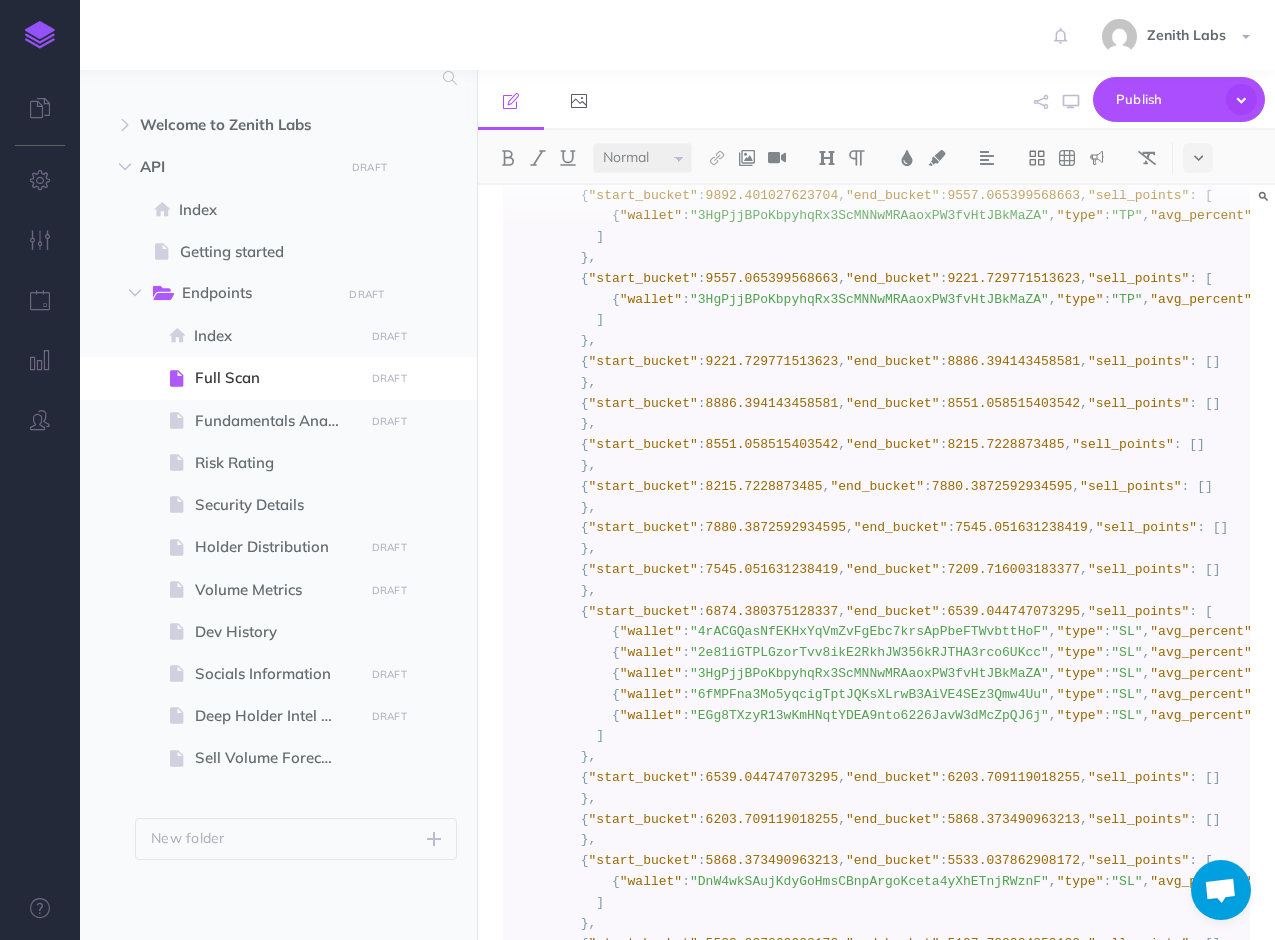 scroll, scrollTop: 10200, scrollLeft: 0, axis: vertical 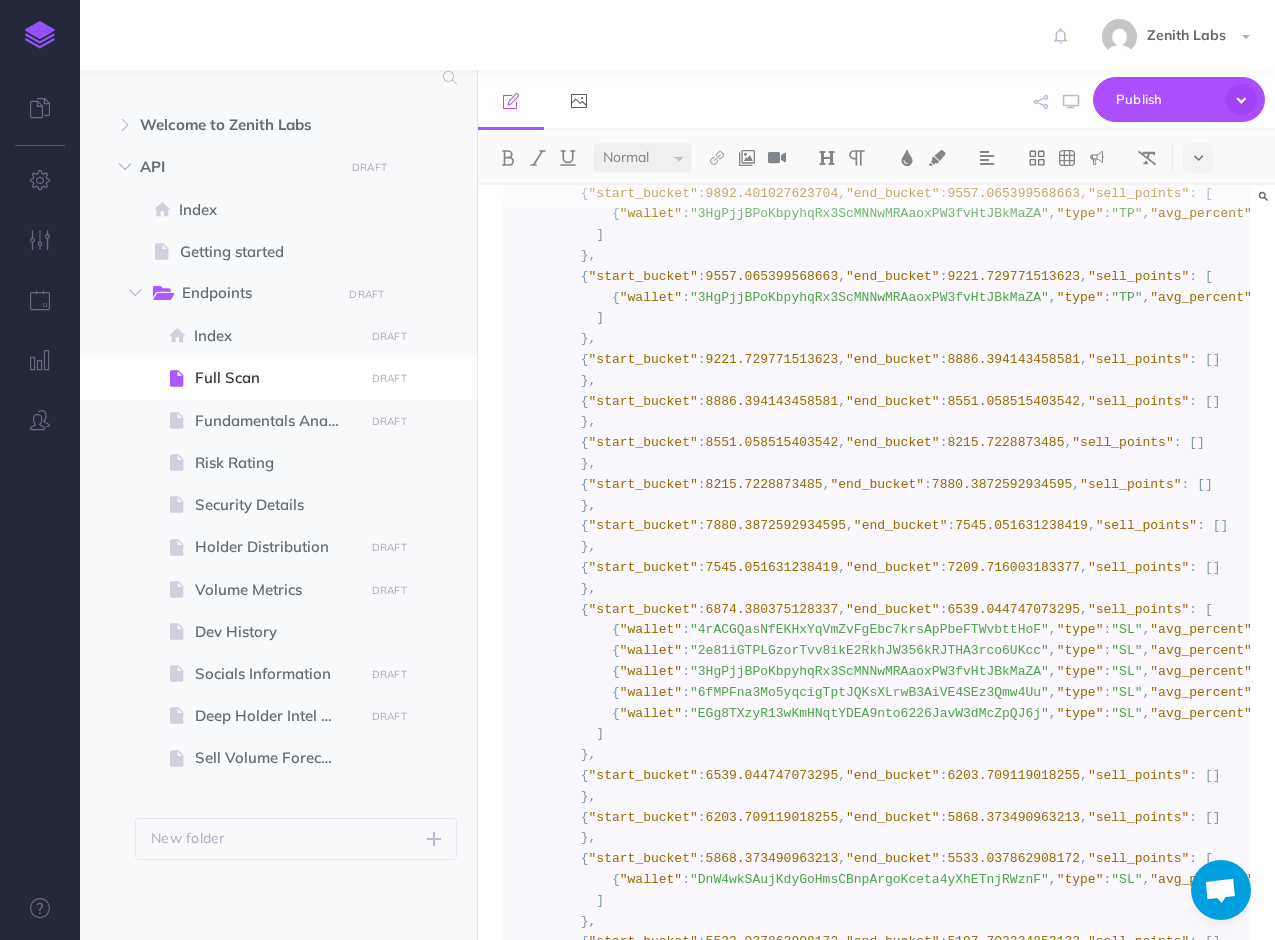 click on "{
"message" :  "Full scan completed successfully." ,
"response_status" :  "success" ,
"response" : {
"risk_rating" :  "Extremely Risky" ,
"security_analysis" : {
"freeze_authority" :  "Revoked" ,
"mint_authority" :  "Revoked" ,
"airdropped_percent" :  null ,
"transaction_tax" :  0
},
"fundamentals_analysis" : {
"market_cap_usd" :  6706.712561100816 ,
"ath_market_cap_usd" :  23270.350289452785 ,
"sol_pool_liquidity" :  30.851805191 ,
"usd_pool_liquidity" :  4326.2067471248 ,
"is_bonded" :  true ,
"dex_profile_paid" :  1750312414670 ,
"dex_ads_paid" :  false ,
"is_dev_holding" :  false ,
"token_launched" :  "[DATE]T04:29:18.979Z"
},
"holder_distribution" : {
"dev_holding" :  0 ,
"dev_holding_percent" :  0 ,
"bundlers_holding" :  0 ,
"bundlers_holding_percent" :  0 ,
"snipers_holding" :  0 ,
"snipers_holding_percent" :  0 ,
:  13.21" at bounding box center (876, 485) 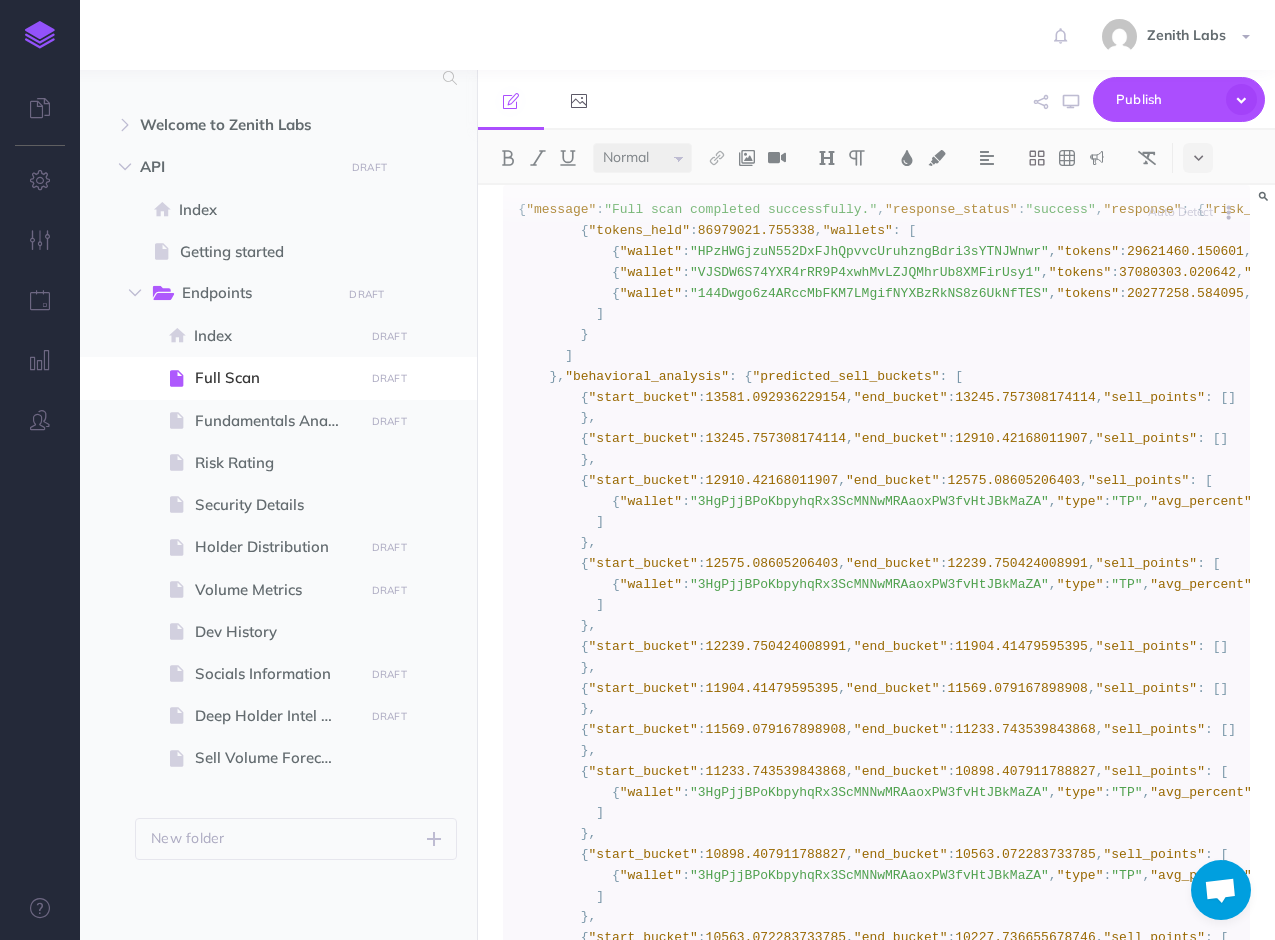 scroll, scrollTop: 9300, scrollLeft: 0, axis: vertical 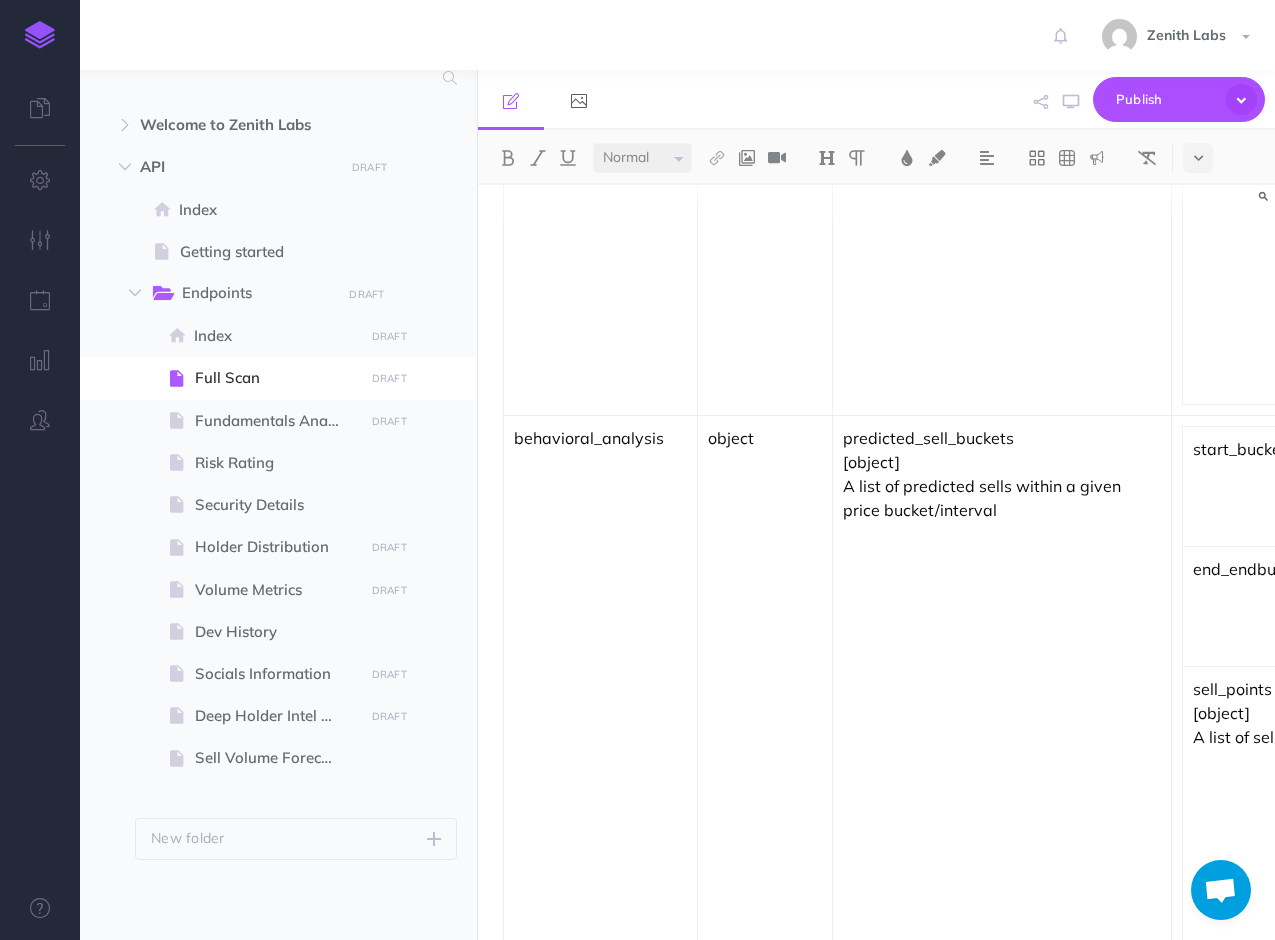 click on "behavioral_analysis" at bounding box center [600, 438] 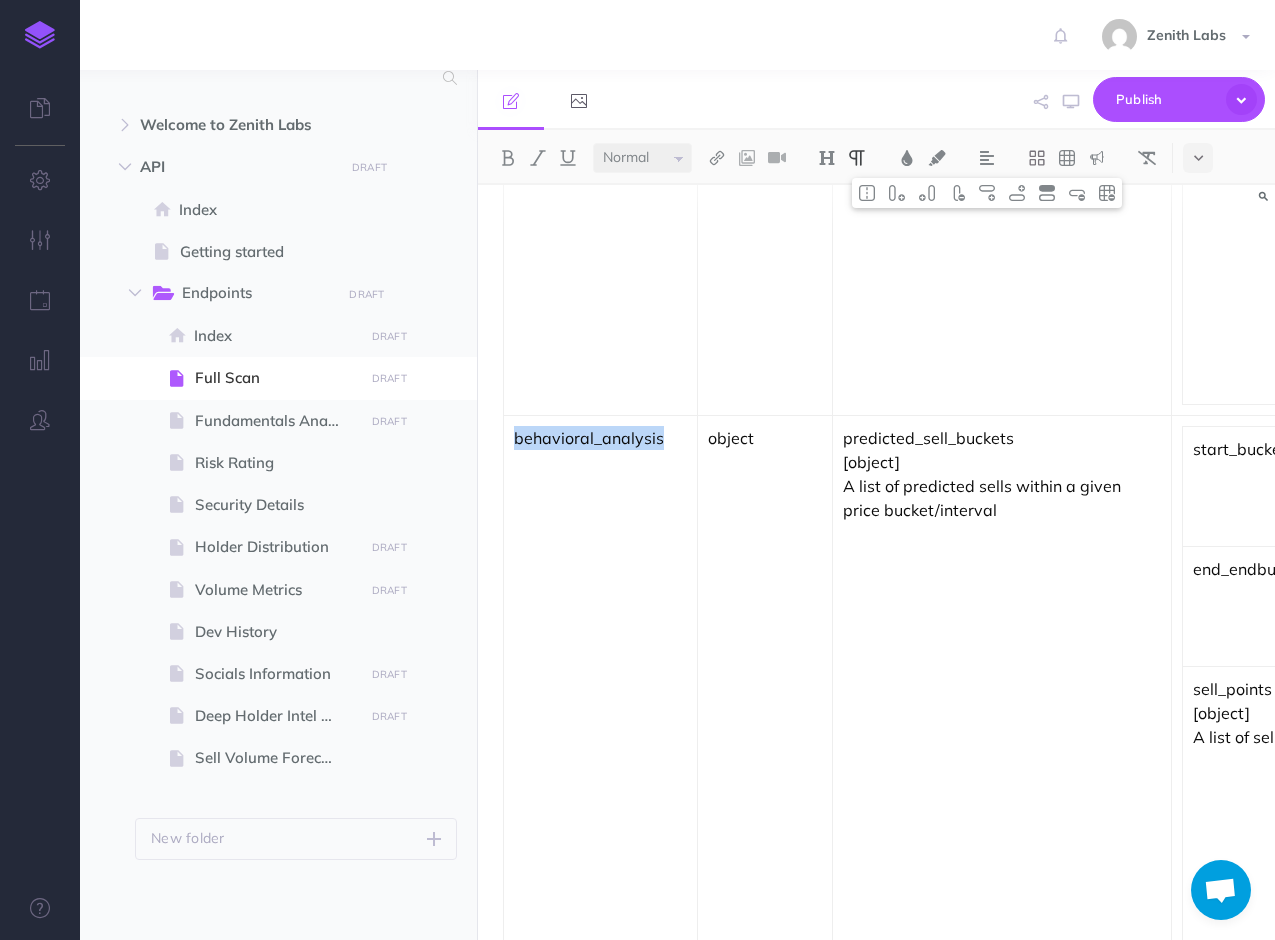 click on "behavioral_analysis" at bounding box center [600, 438] 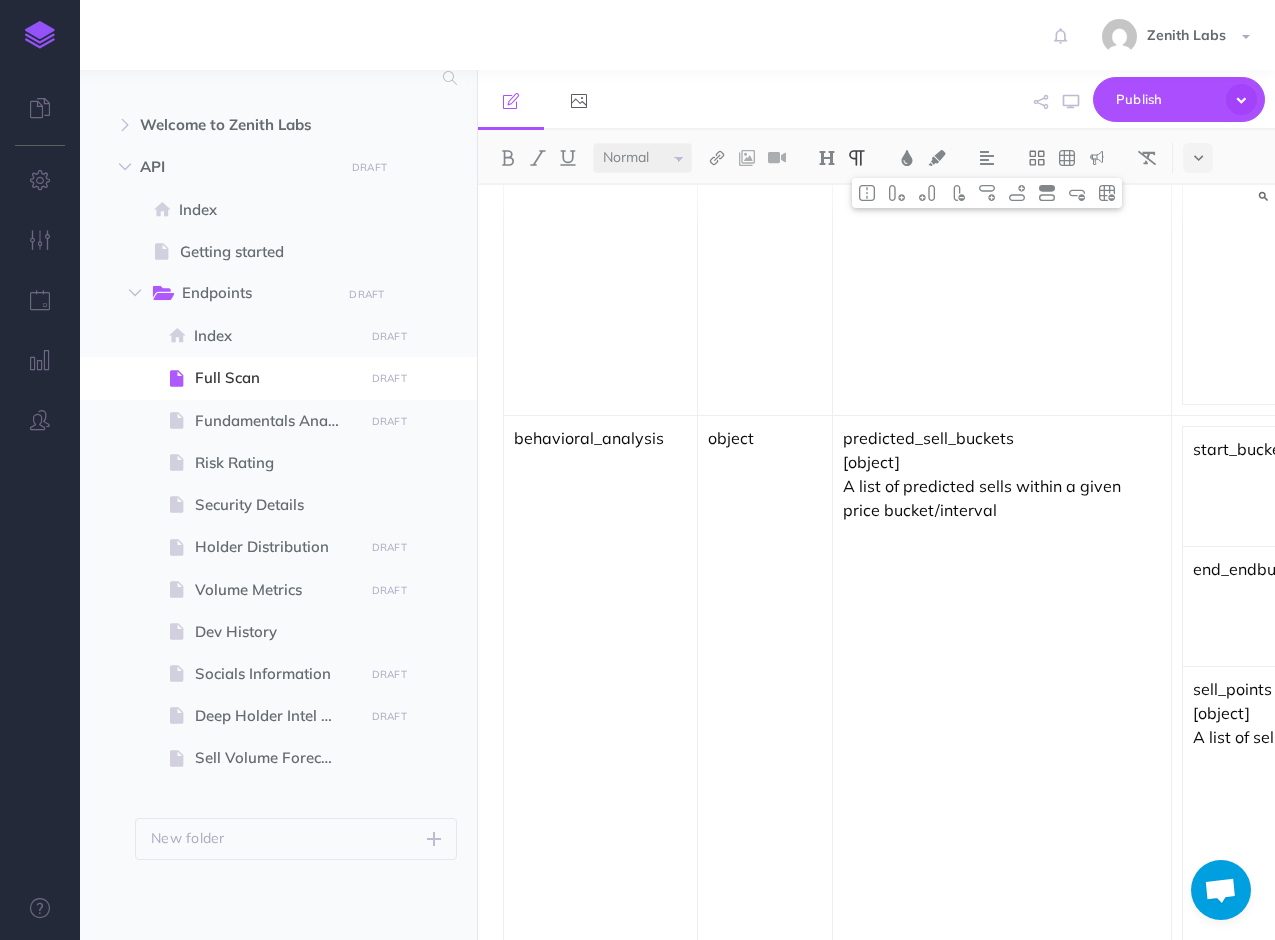 click on "predicted_sell_buckets [object] A list of predicted sells within a given price bucket/interval" at bounding box center (1002, 990) 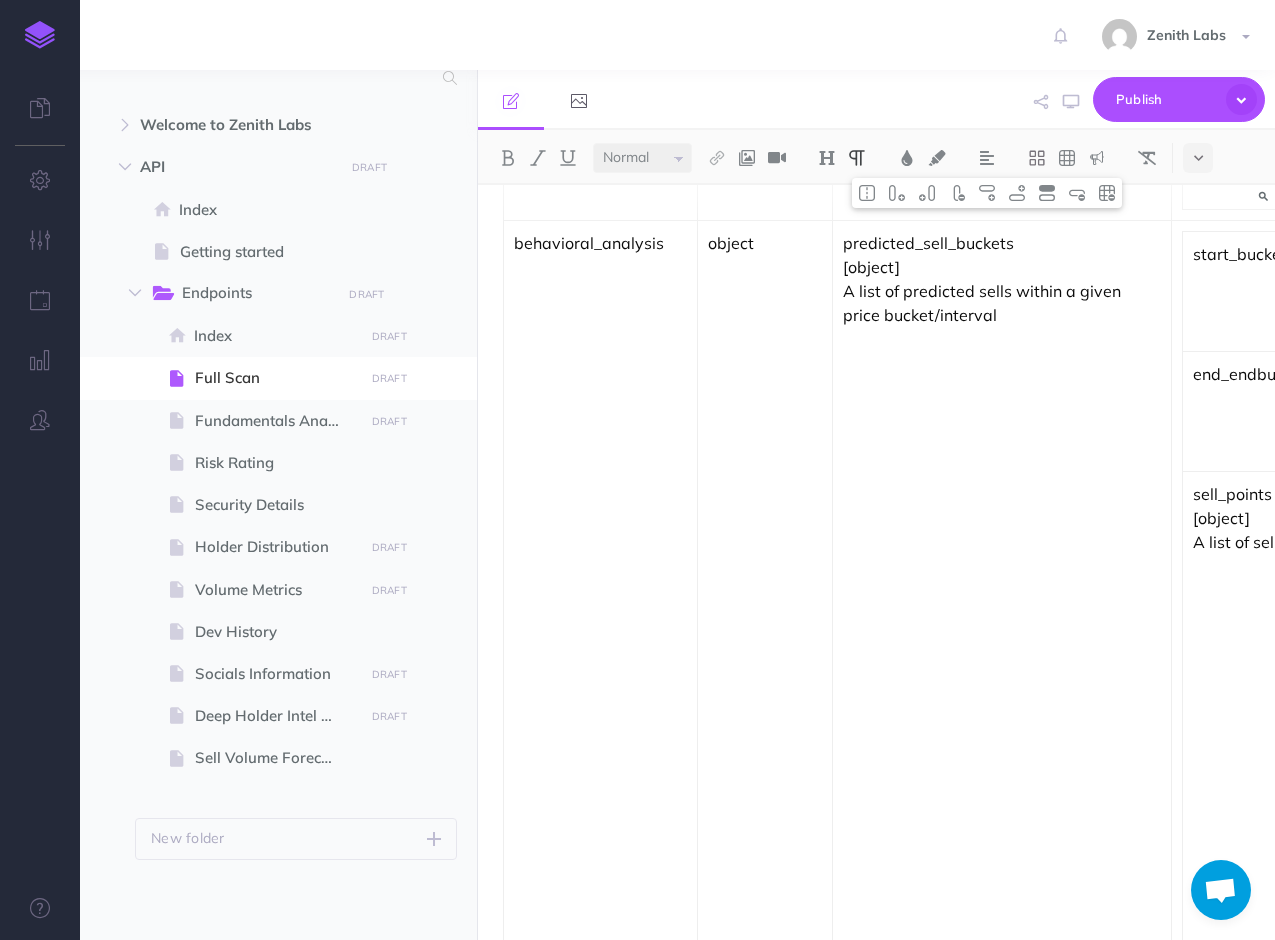 scroll, scrollTop: 8056, scrollLeft: 0, axis: vertical 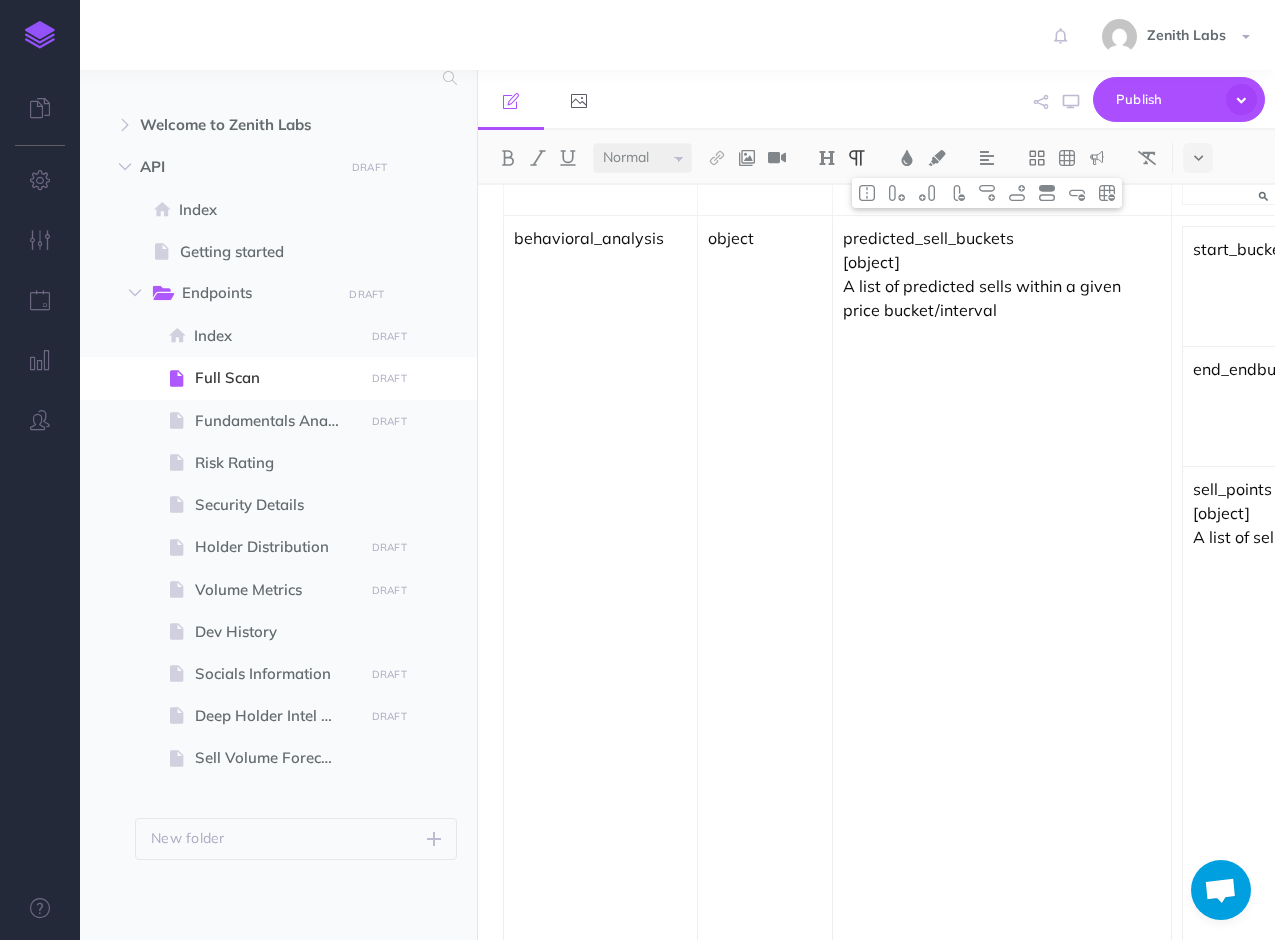 click on "predicted_sell_buckets [object] A list of predicted sells within a given price bucket/interval" at bounding box center [1002, 790] 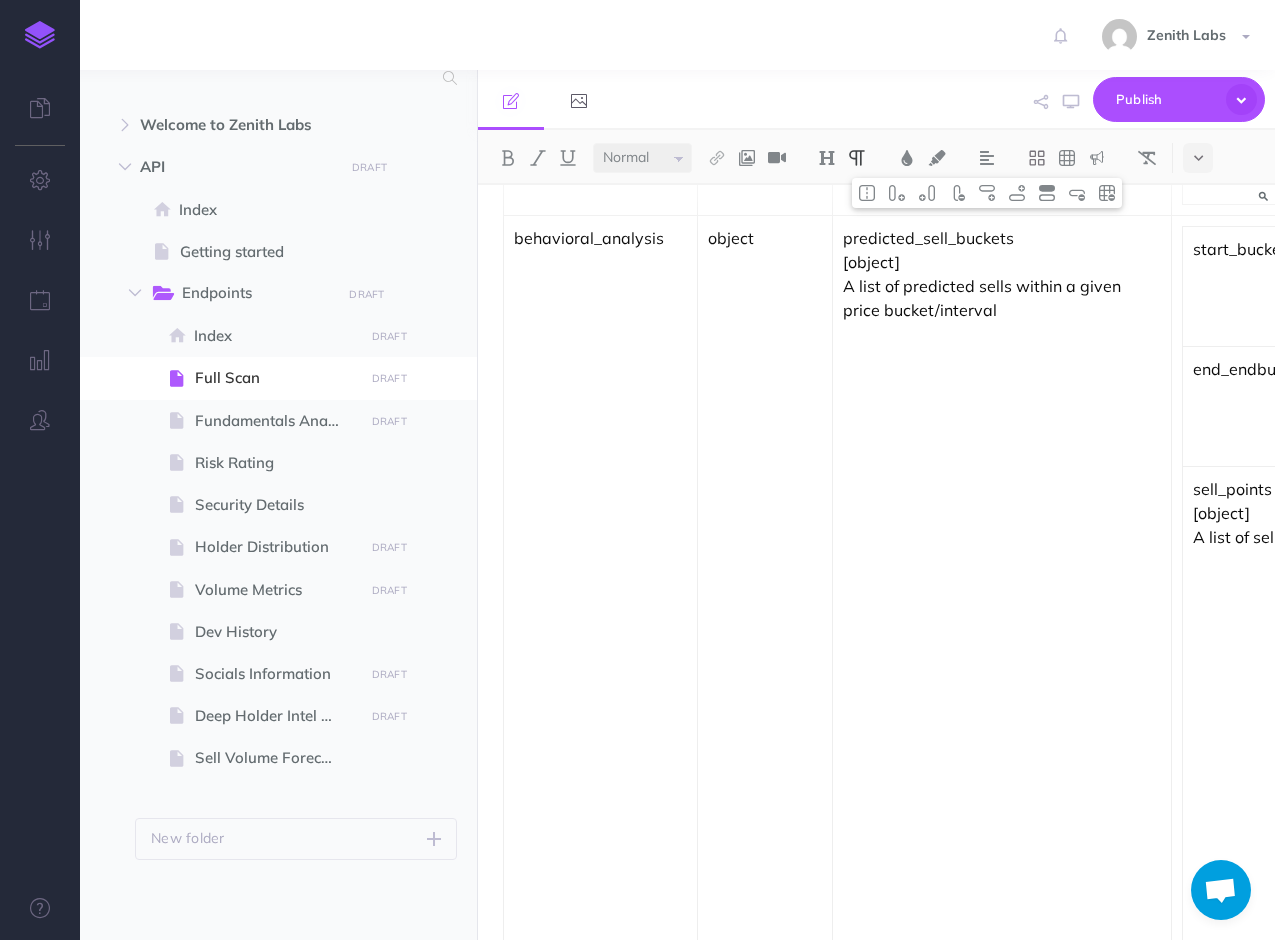 click on "A list of predicted sells within a given price bucket/interval" at bounding box center (1002, 298) 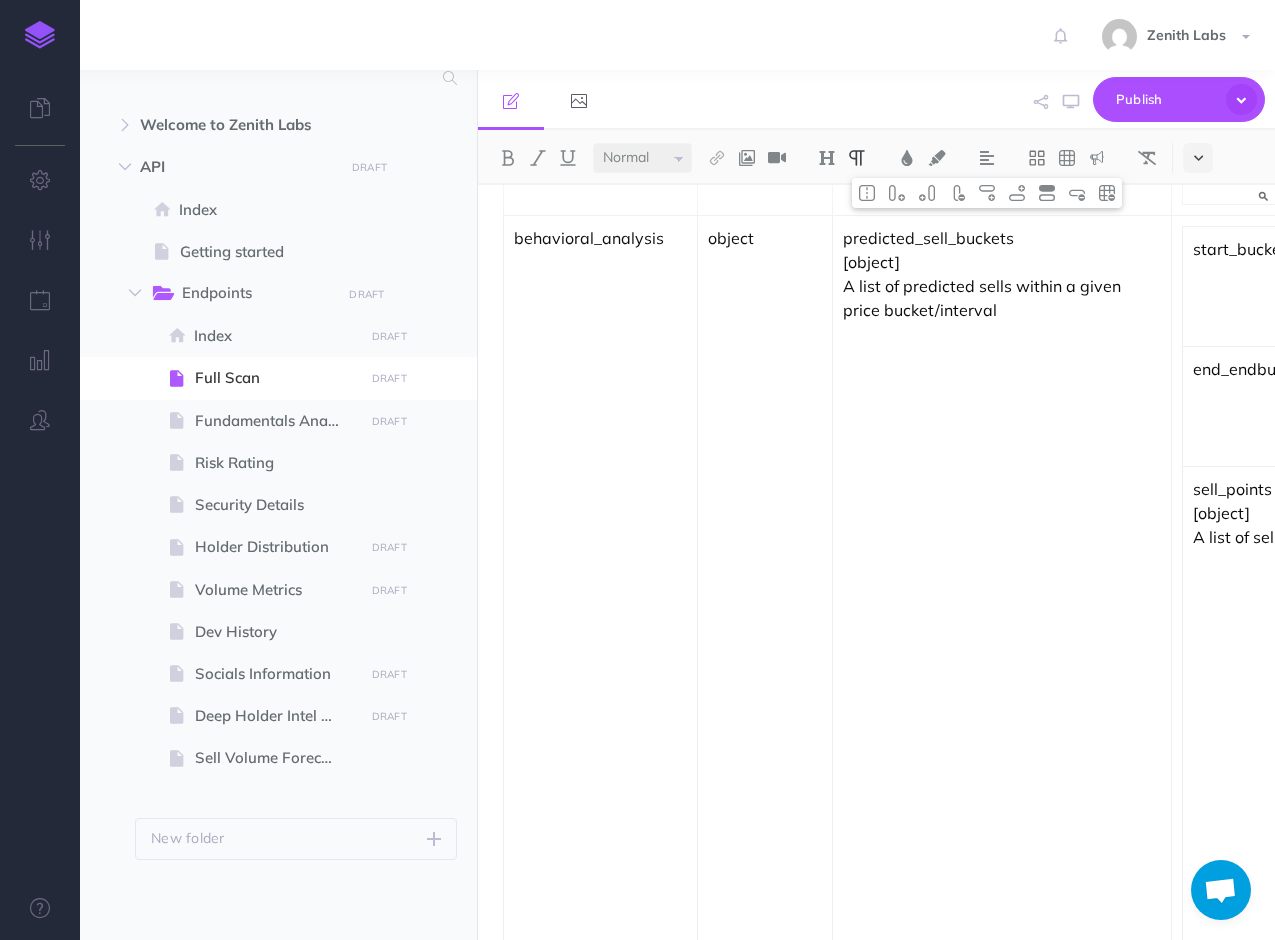 click at bounding box center (1198, 158) 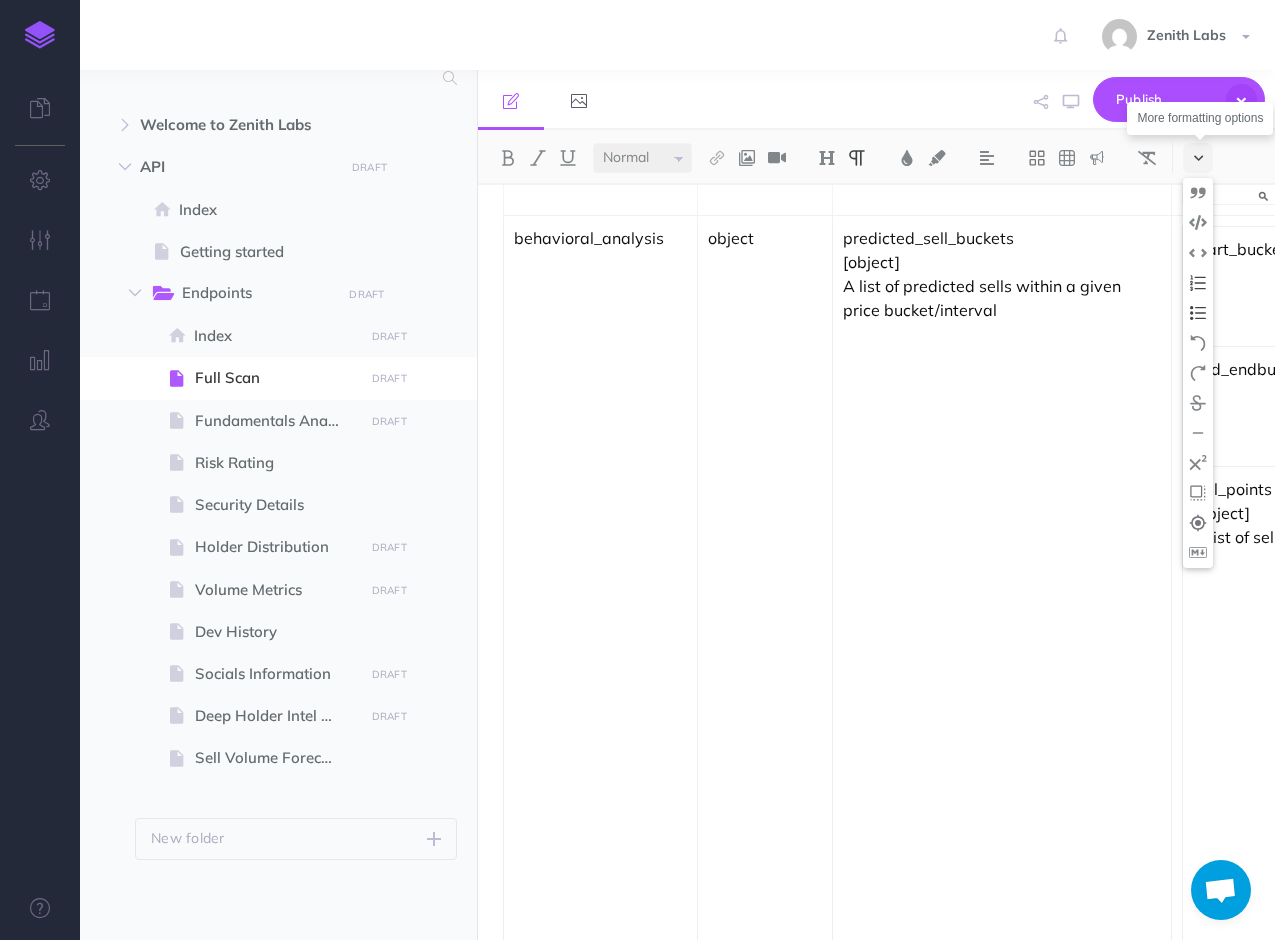click at bounding box center (1198, 158) 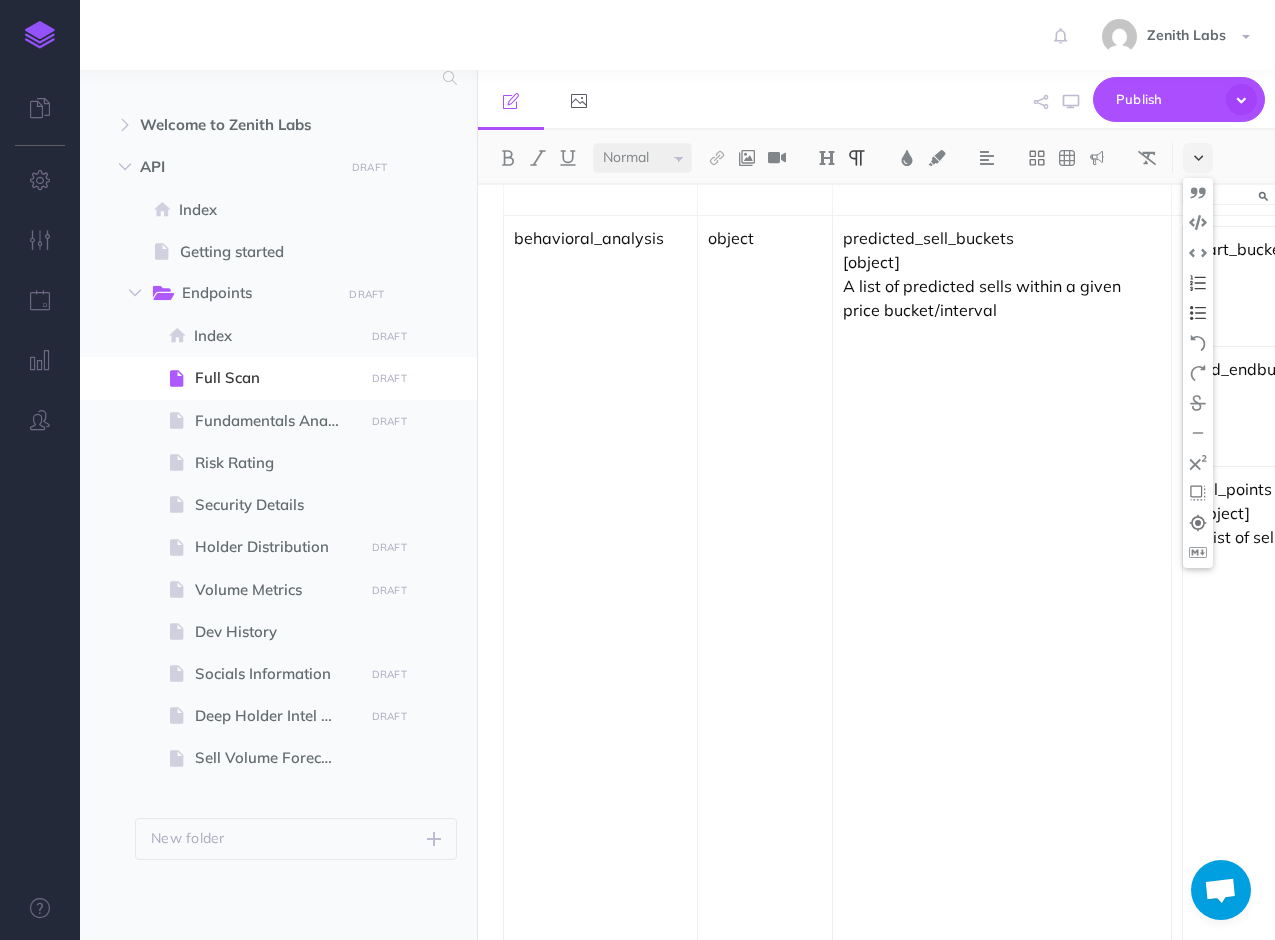 click at bounding box center (1198, 158) 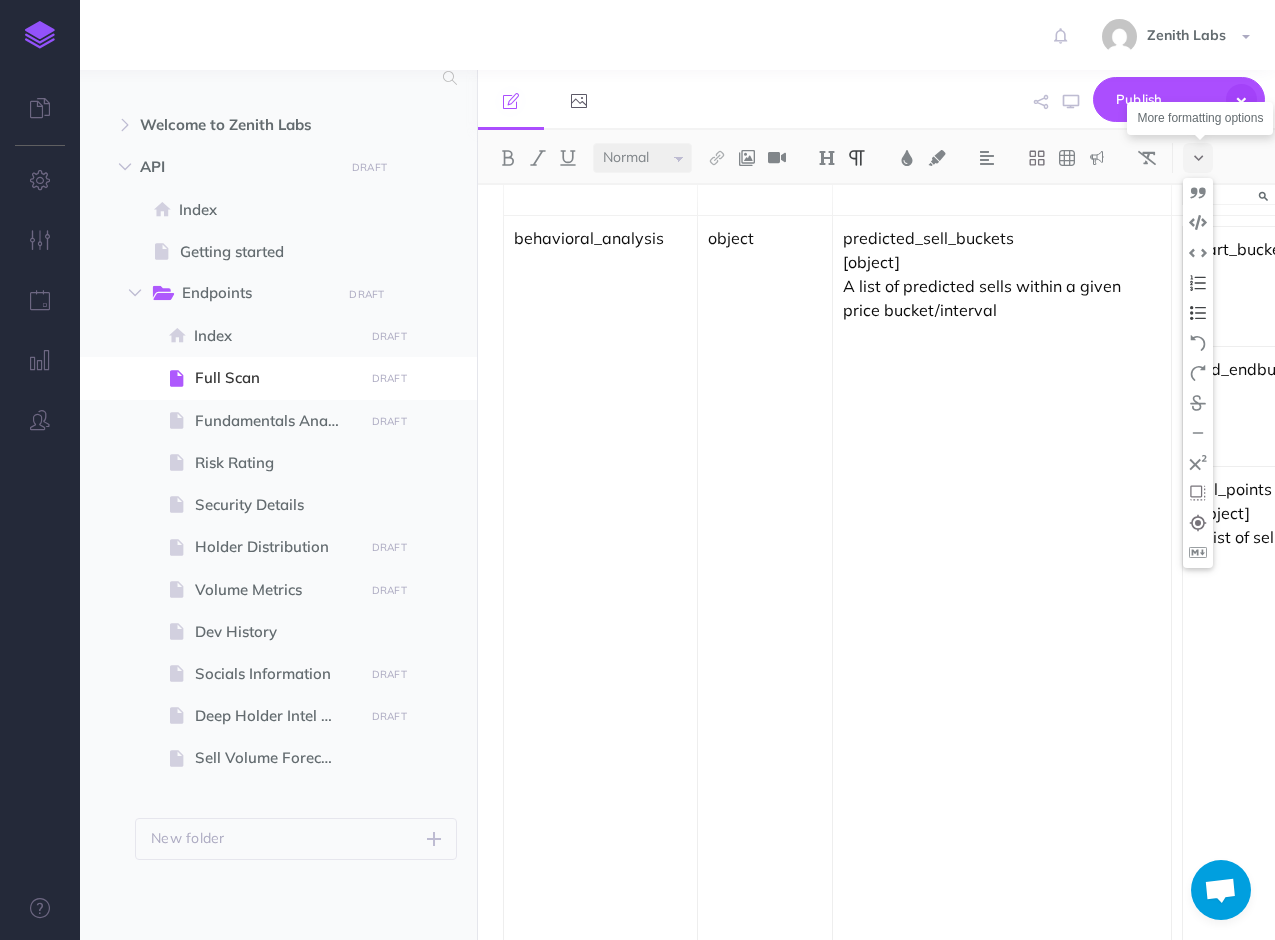 click on "predicted_sell_buckets [object] A list of predicted sells within a given price bucket/interval" at bounding box center (1002, 790) 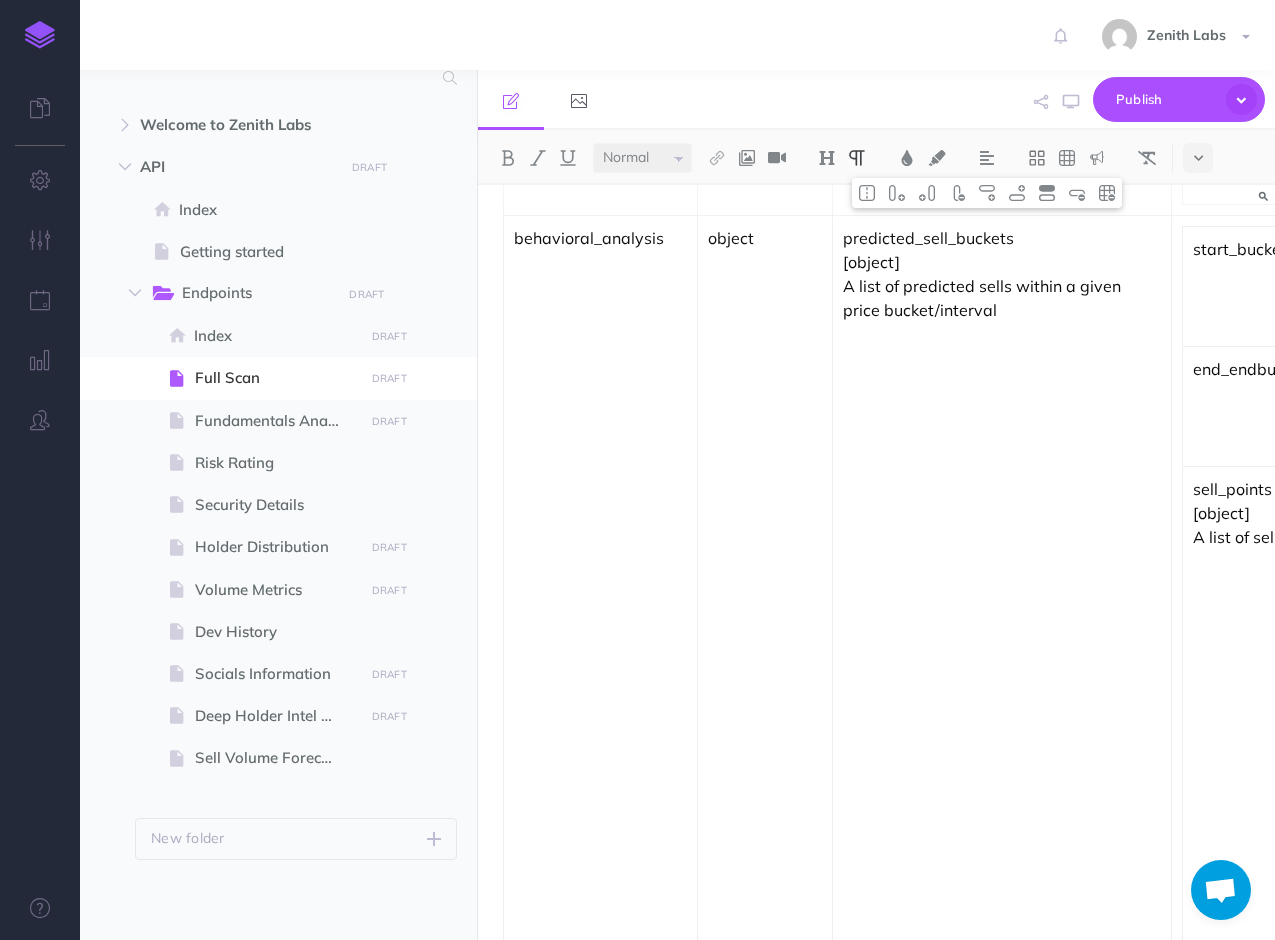 click on "predicted_sell_buckets [object] A list of predicted sells within a given price bucket/interval" at bounding box center (1002, 790) 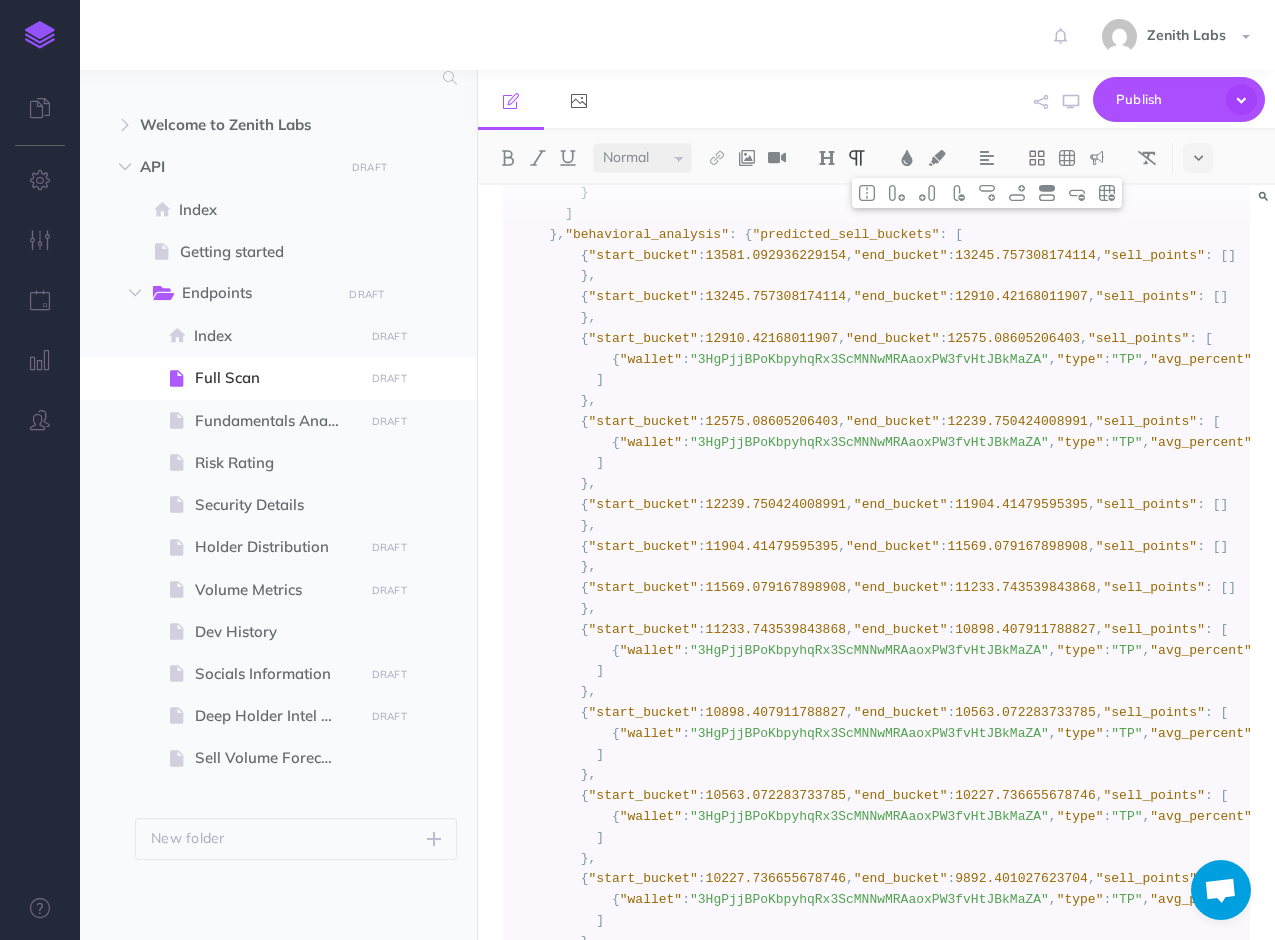 scroll, scrollTop: 9356, scrollLeft: 0, axis: vertical 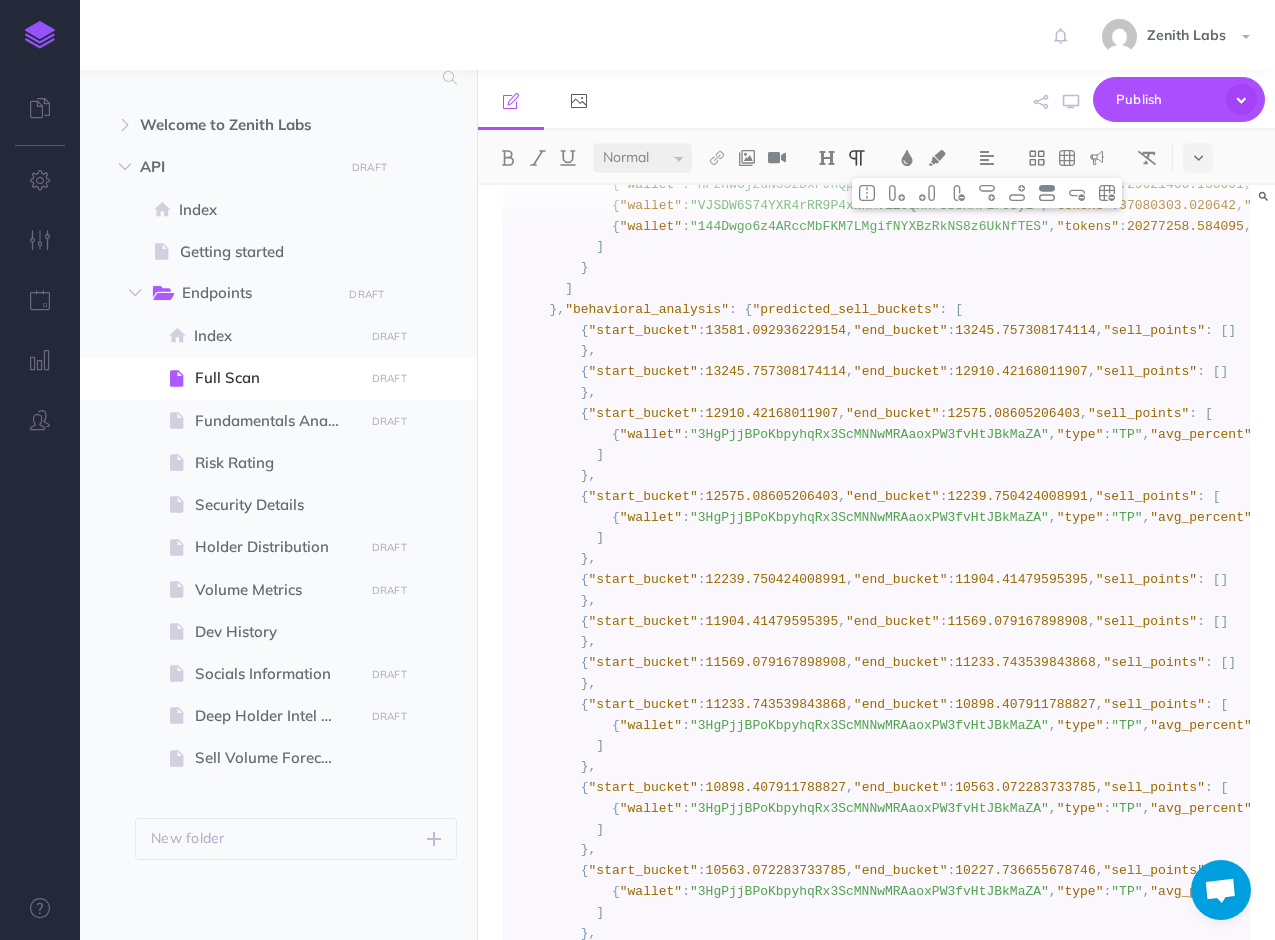 click on "Zenith Labs     Settings
Account Settings
Teams
Create Team
Support
Documentation
Contact Us
Logout" at bounding box center (637, 35) 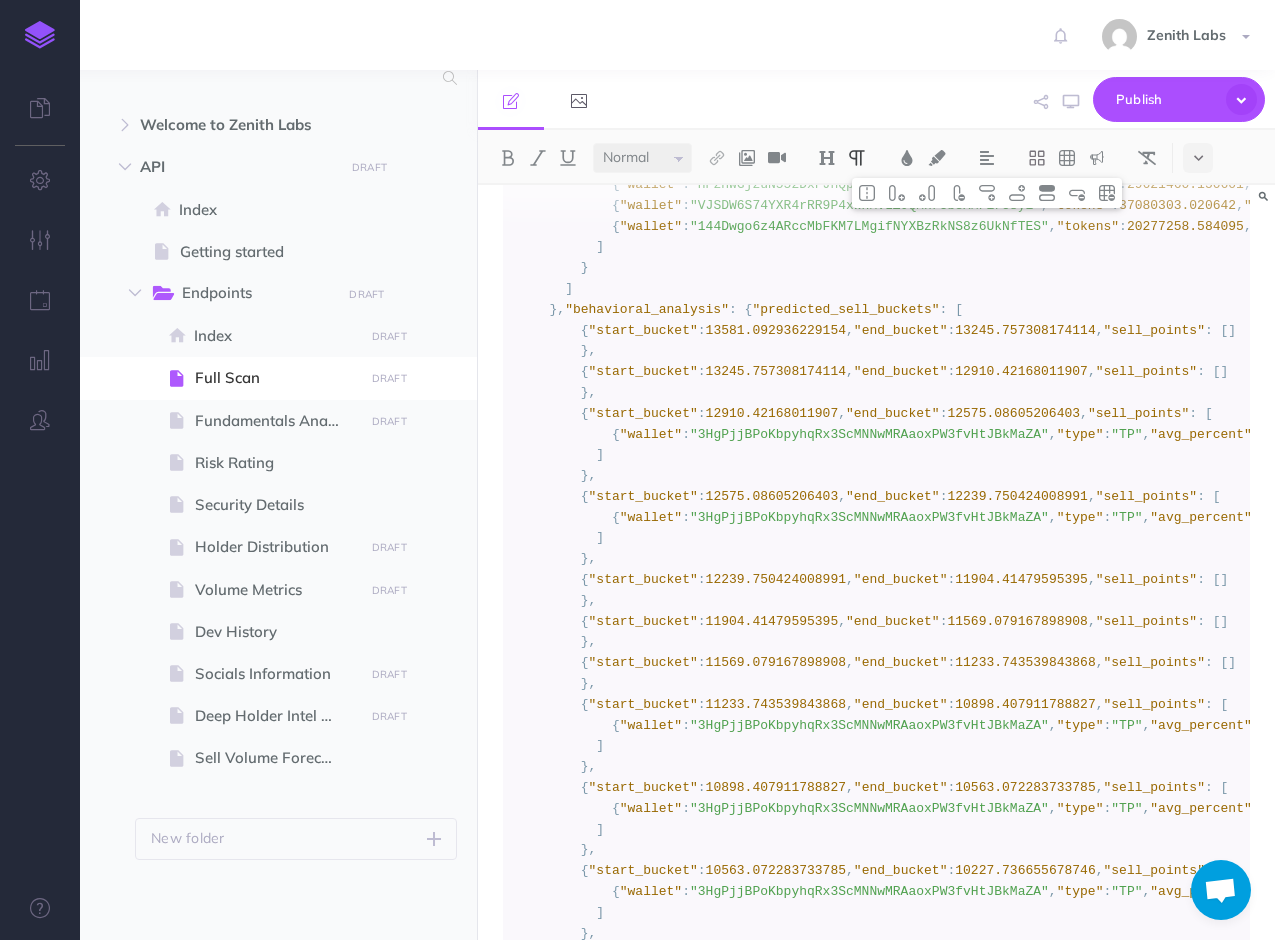 click on "{
"message" :  "Full scan completed successfully." ,
"response_status" :  "success" ,
"response" : {
"risk_rating" :  "Extremely Risky" ,
"security_analysis" : {
"freeze_authority" :  "Revoked" ,
"mint_authority" :  "Revoked" ,
"airdropped_percent" :  null ,
"transaction_tax" :  0
},
"fundamentals_analysis" : {
"market_cap_usd" :  6706.712561100816 ,
"ath_market_cap_usd" :  23270.350289452785 ,
"sol_pool_liquidity" :  30.851805191 ,
"usd_pool_liquidity" :  4326.2067471248 ,
"is_bonded" :  true ,
"dex_profile_paid" :  1750312414670 ,
"dex_ads_paid" :  false ,
"is_dev_holding" :  false ,
"token_launched" :  "[DATE]T04:29:18.979Z"
},
"holder_distribution" : {
"dev_holding" :  0 ,
"dev_holding_percent" :  0 ,
"bundlers_holding" :  0 ,
"bundlers_holding_percent" :  0 ,
"snipers_holding" :  0 ,
"snipers_holding_percent" :  0 ,
:  13.21" at bounding box center (876, 1329) 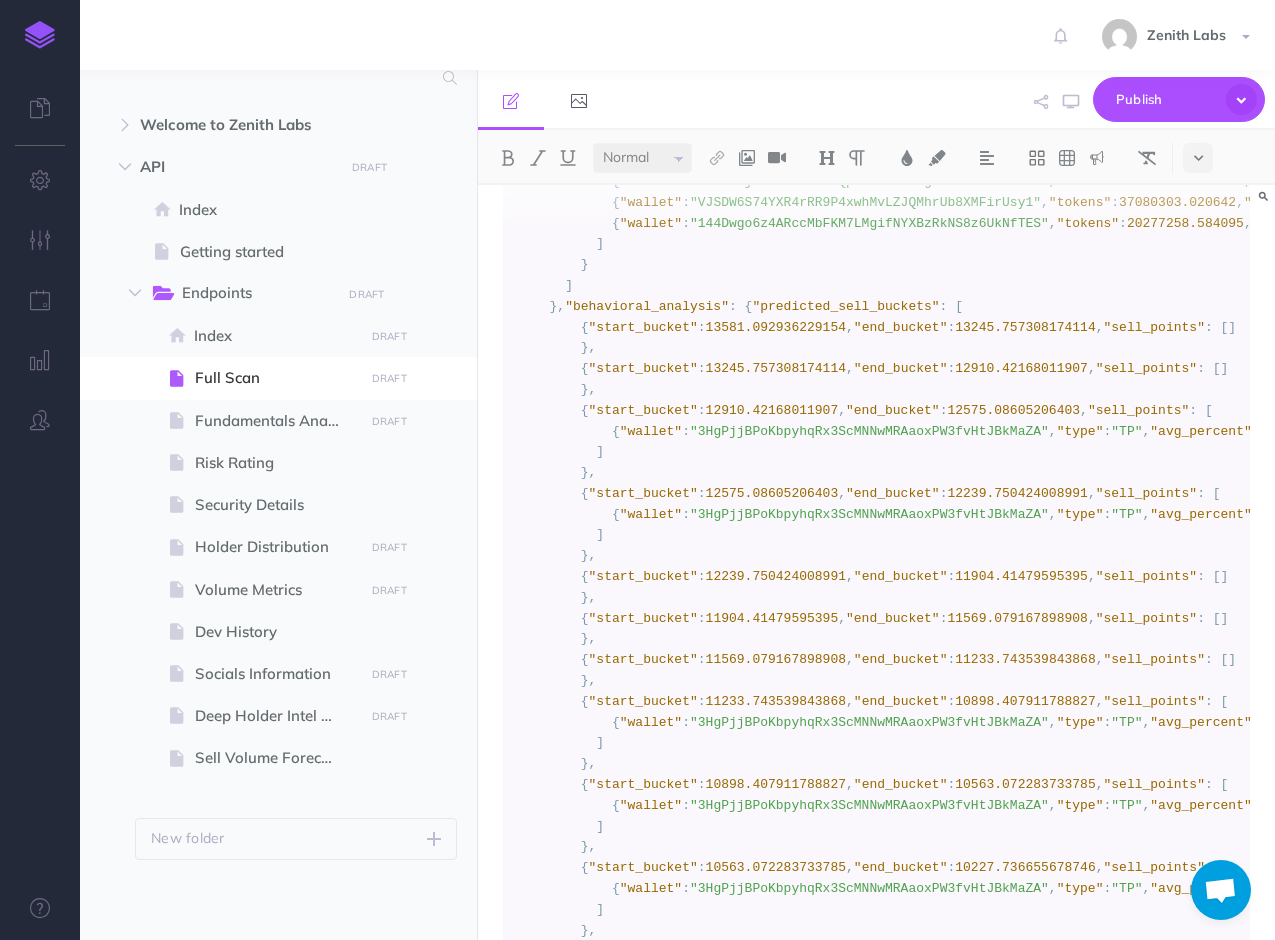 scroll, scrollTop: 9356, scrollLeft: 0, axis: vertical 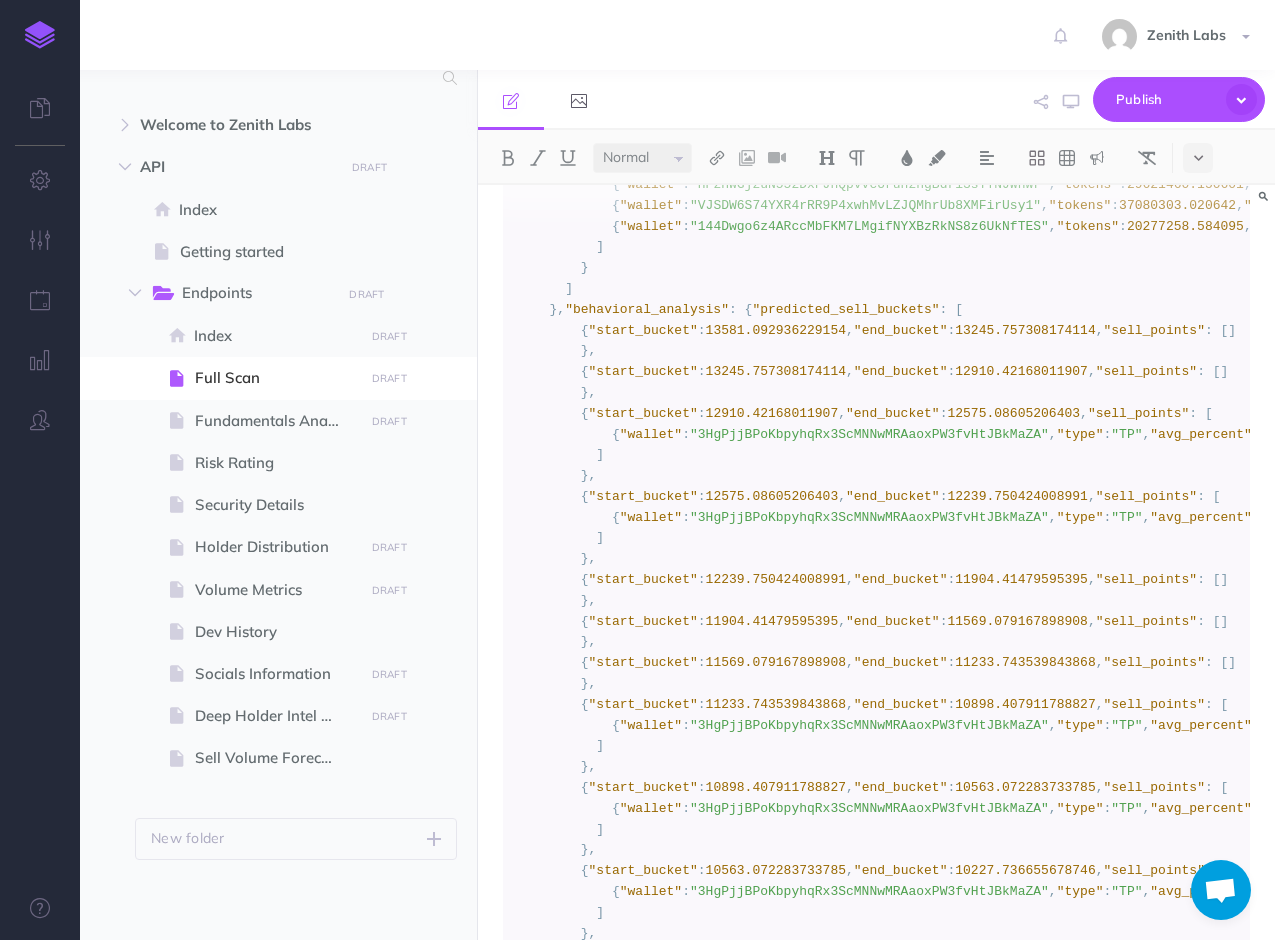 drag, startPoint x: 604, startPoint y: 336, endPoint x: 609, endPoint y: 396, distance: 60.207973 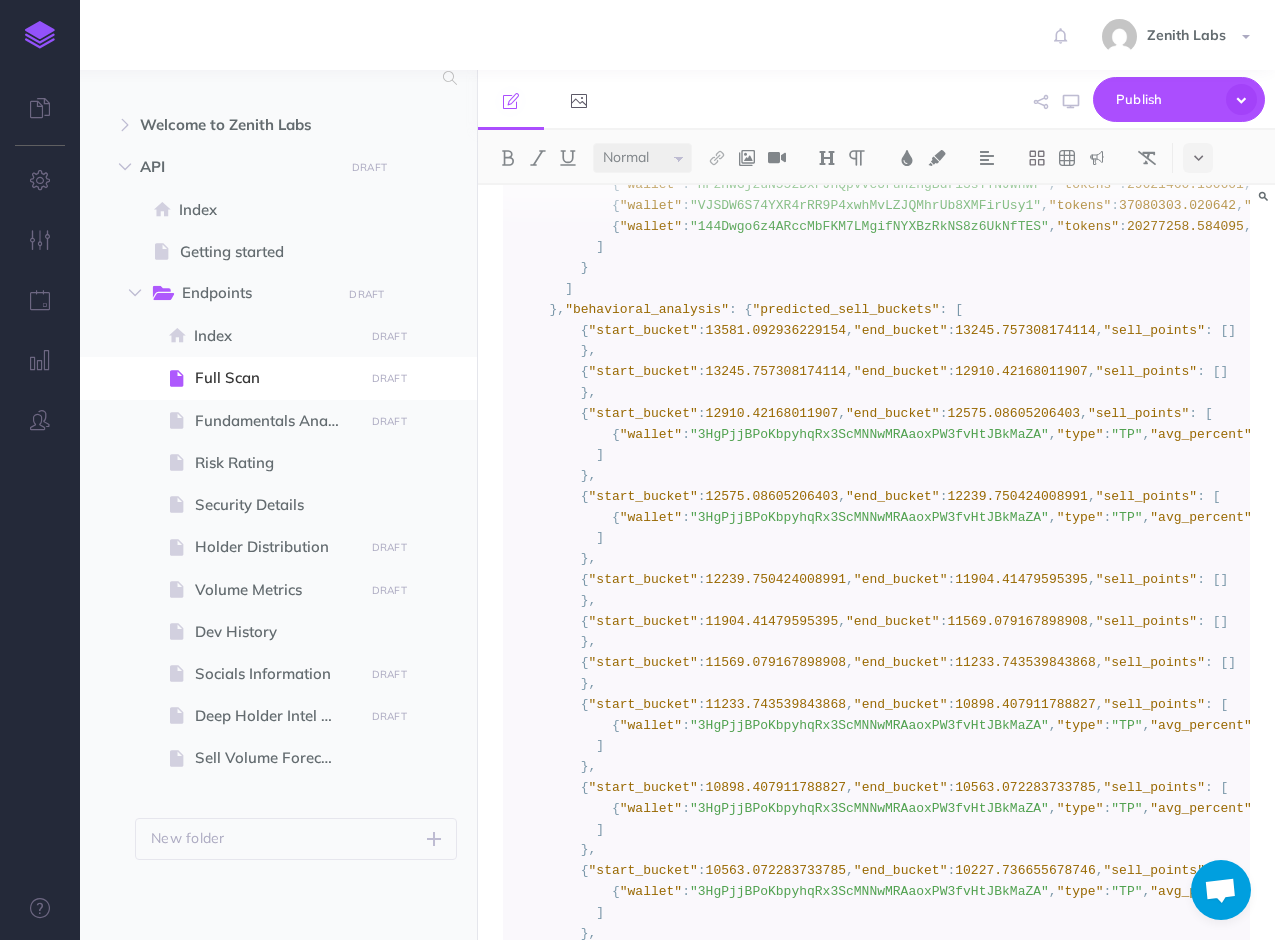click on "{
"message" :  "Full scan completed successfully." ,
"response_status" :  "success" ,
"response" : {
"risk_rating" :  "Extremely Risky" ,
"security_analysis" : {
"freeze_authority" :  "Revoked" ,
"mint_authority" :  "Revoked" ,
"airdropped_percent" :  null ,
"transaction_tax" :  0
},
"fundamentals_analysis" : {
"market_cap_usd" :  6706.712561100816 ,
"ath_market_cap_usd" :  23270.350289452785 ,
"sol_pool_liquidity" :  30.851805191 ,
"usd_pool_liquidity" :  4326.2067471248 ,
"is_bonded" :  true ,
"dex_profile_paid" :  1750312414670 ,
"dex_ads_paid" :  false ,
"is_dev_holding" :  false ,
"token_launched" :  "[DATE]T04:29:18.979Z"
},
"holder_distribution" : {
"dev_holding" :  0 ,
"dev_holding_percent" :  0 ,
"bundlers_holding" :  0 ,
"bundlers_holding_percent" :  0 ,
"snipers_holding" :  0 ,
"snipers_holding_percent" :  0 ,
:  13.21" at bounding box center [876, 1329] 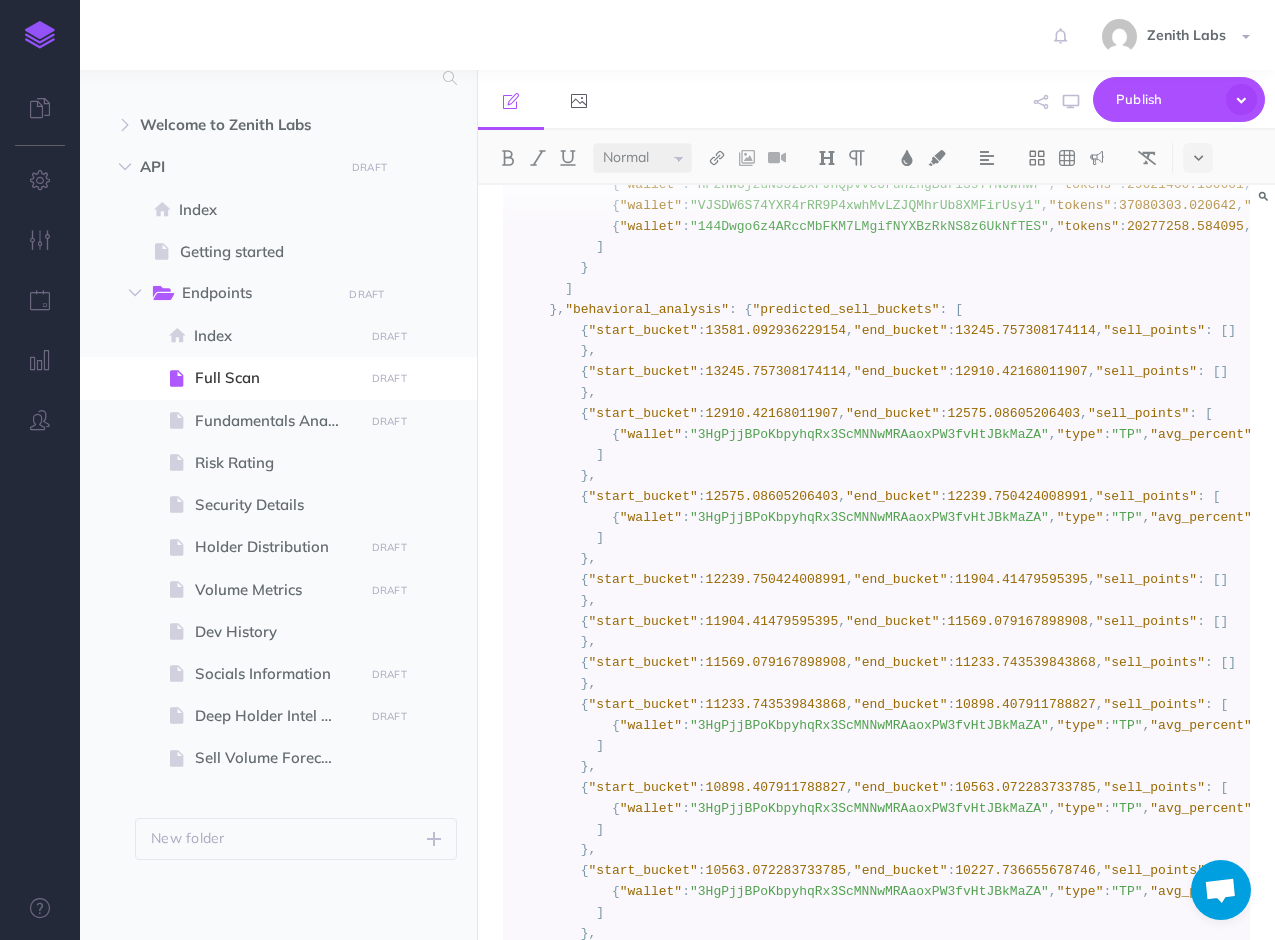 copy on "1750312414670" 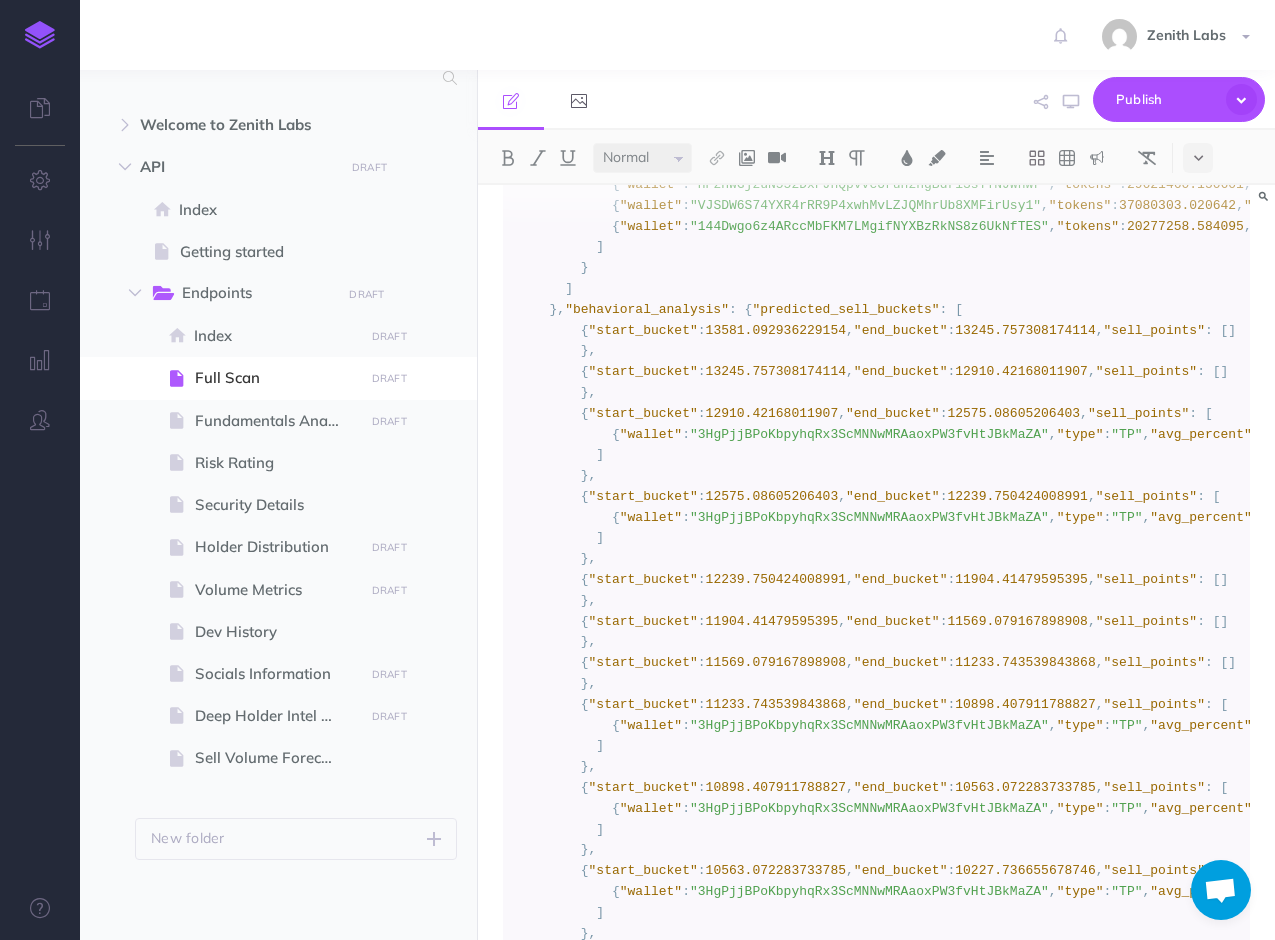 click on "{
"message" :  "Full scan completed successfully." ,
"response_status" :  "success" ,
"response" : {
"risk_rating" :  "Extremely Risky" ,
"security_analysis" : {
"freeze_authority" :  "Revoked" ,
"mint_authority" :  "Revoked" ,
"airdropped_percent" :  null ,
"transaction_tax" :  0
},
"fundamentals_analysis" : {
"market_cap_usd" :  6706.712561100816 ,
"ath_market_cap_usd" :  23270.350289452785 ,
"sol_pool_liquidity" :  30.851805191 ,
"usd_pool_liquidity" :  4326.2067471248 ,
"is_bonded" :  true ,
"dex_profile_paid" :  1750312414670 ,
"dex_ads_paid" :  false ,
"is_dev_holding" :  false ,
"token_launched" :  "[DATE]T04:29:18.979Z"
},
"holder_distribution" : {
"dev_holding" :  0 ,
"dev_holding_percent" :  0 ,
"bundlers_holding" :  0 ,
"bundlers_holding_percent" :  0 ,
"snipers_holding" :  0 ,
"snipers_holding_percent" :  0 ,
:  13.21" at bounding box center [876, 1329] 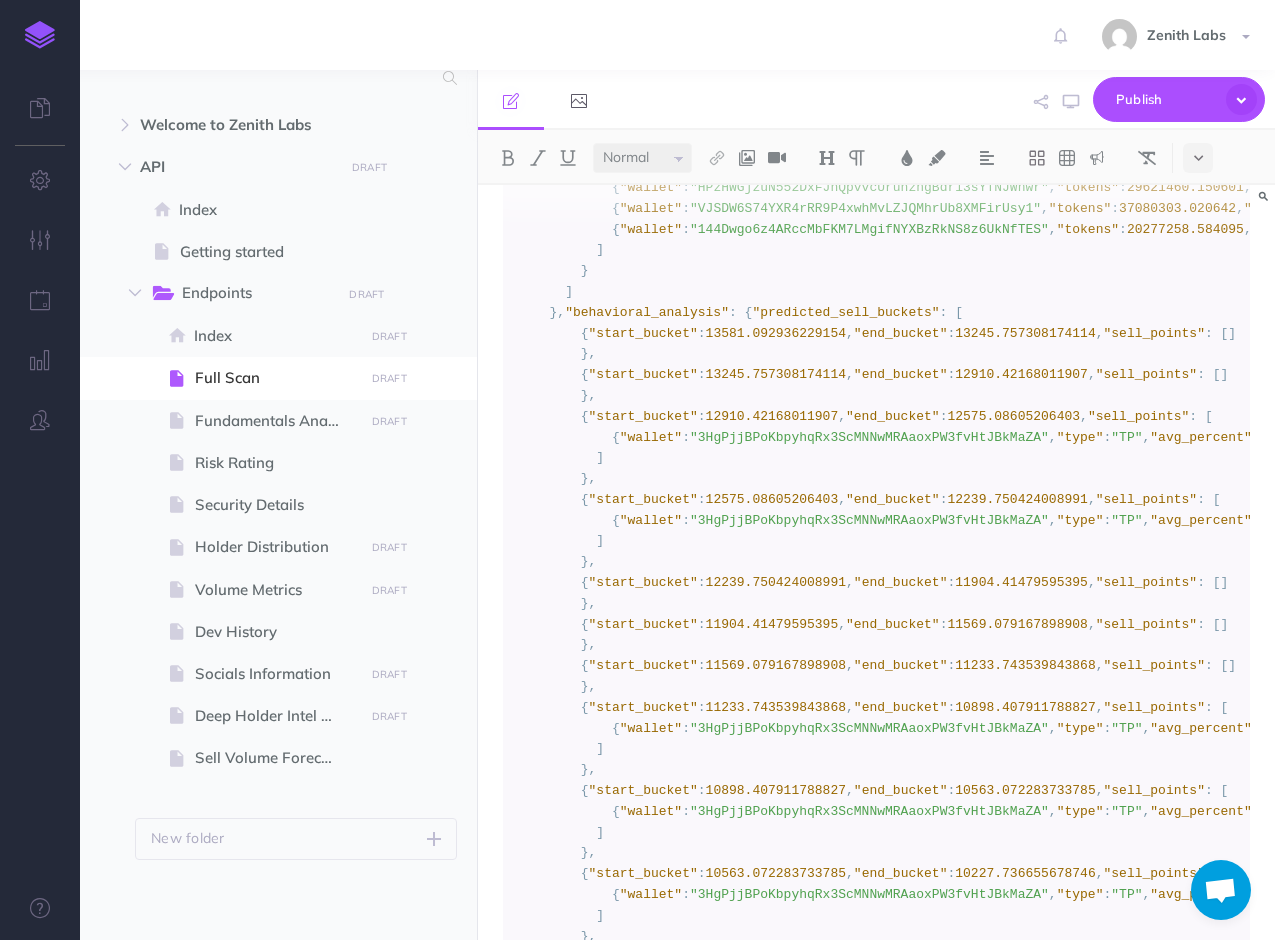 scroll, scrollTop: 9356, scrollLeft: 0, axis: vertical 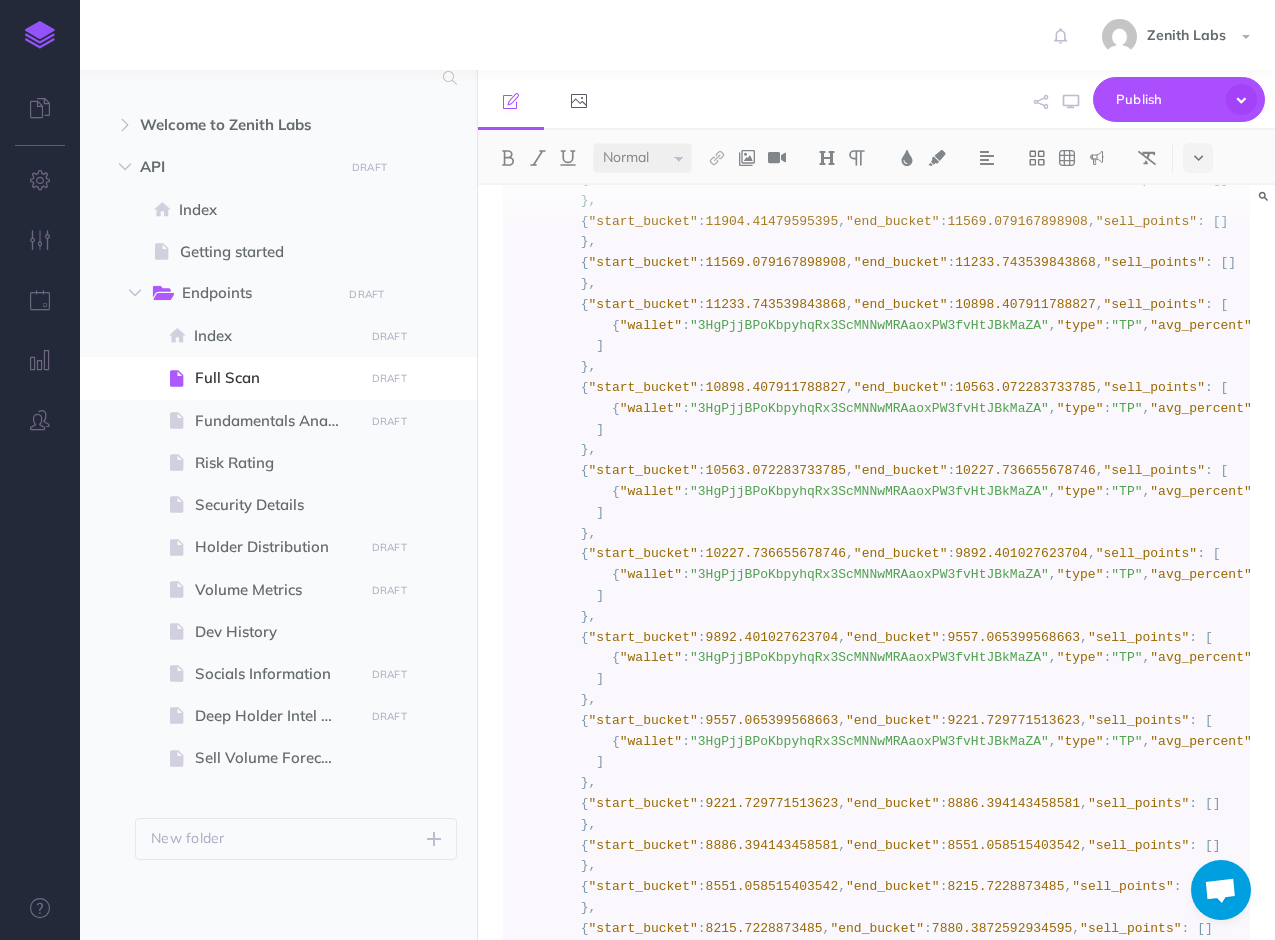 click on "{
"message" :  "Full scan completed successfully." ,
"response_status" :  "success" ,
"response" : {
"risk_rating" :  "Extremely Risky" ,
"security_analysis" : {
"freeze_authority" :  "Revoked" ,
"mint_authority" :  "Revoked" ,
"airdropped_percent" :  null ,
"transaction_tax" :  0
},
"fundamentals_analysis" : {
"market_cap_usd" :  6706.712561100816 ,
"ath_market_cap_usd" :  23270.350289452785 ,
"sol_pool_liquidity" :  30.851805191 ,
"usd_pool_liquidity" :  4326.2067471248 ,
"is_bonded" :  true ,
"dex_profile_paid" :  1750312414670 ,
"dex_ads_paid" :  false ,
"is_dev_holding" :  false ,
"token_launched" :  "[DATE]T04:29:18.979Z"
},
"holder_distribution" : {
"dev_holding" :  0 ,
"dev_holding_percent" :  0 ,
"bundlers_holding" :  0 ,
"bundlers_holding_percent" :  0 ,
"snipers_holding" :  0 ,
"snipers_holding_percent" :  0 ,
:  13.21" at bounding box center (876, 929) 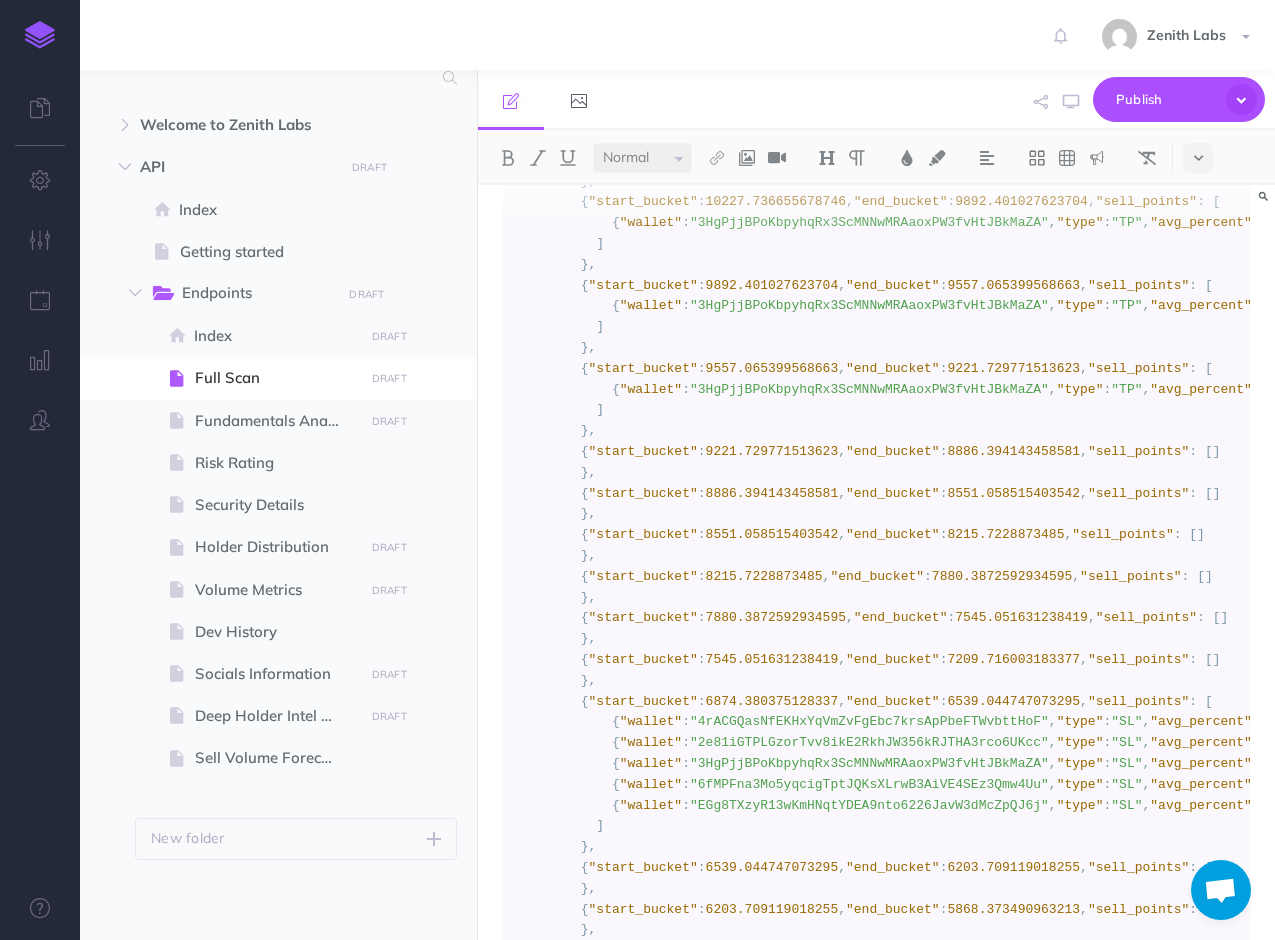 scroll, scrollTop: 10256, scrollLeft: 0, axis: vertical 